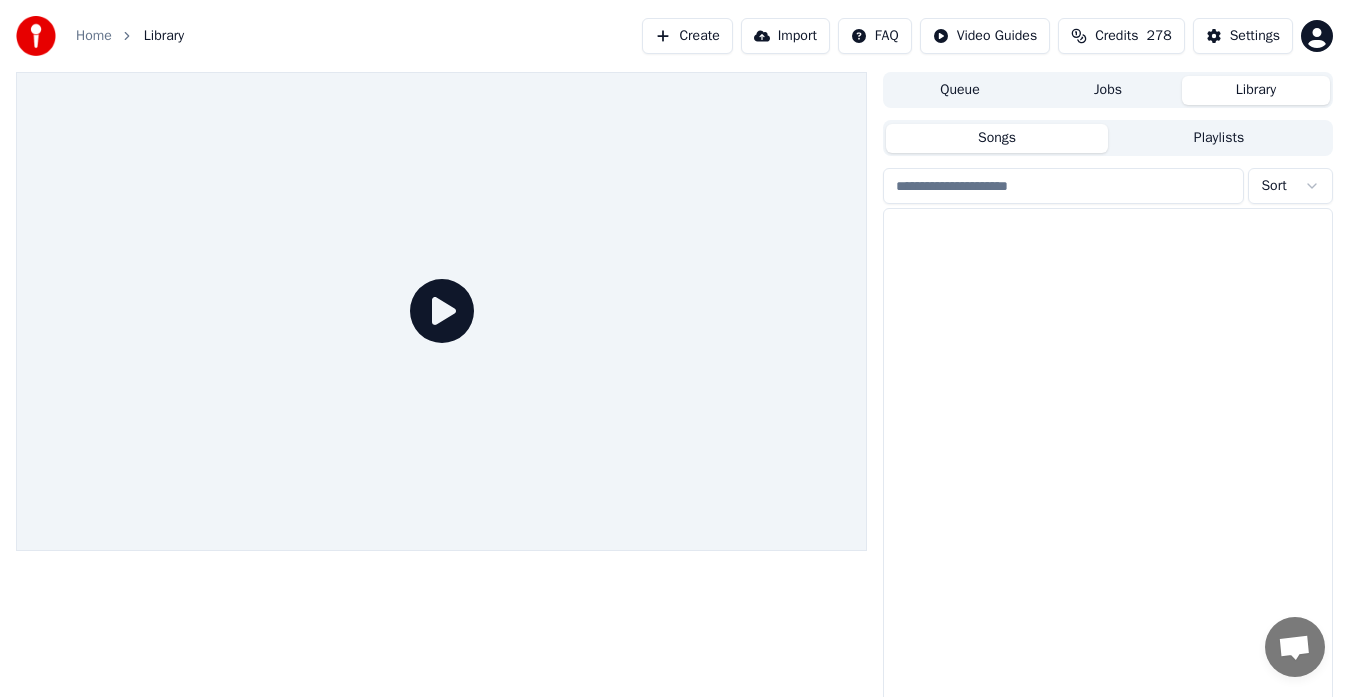 scroll, scrollTop: 29, scrollLeft: 0, axis: vertical 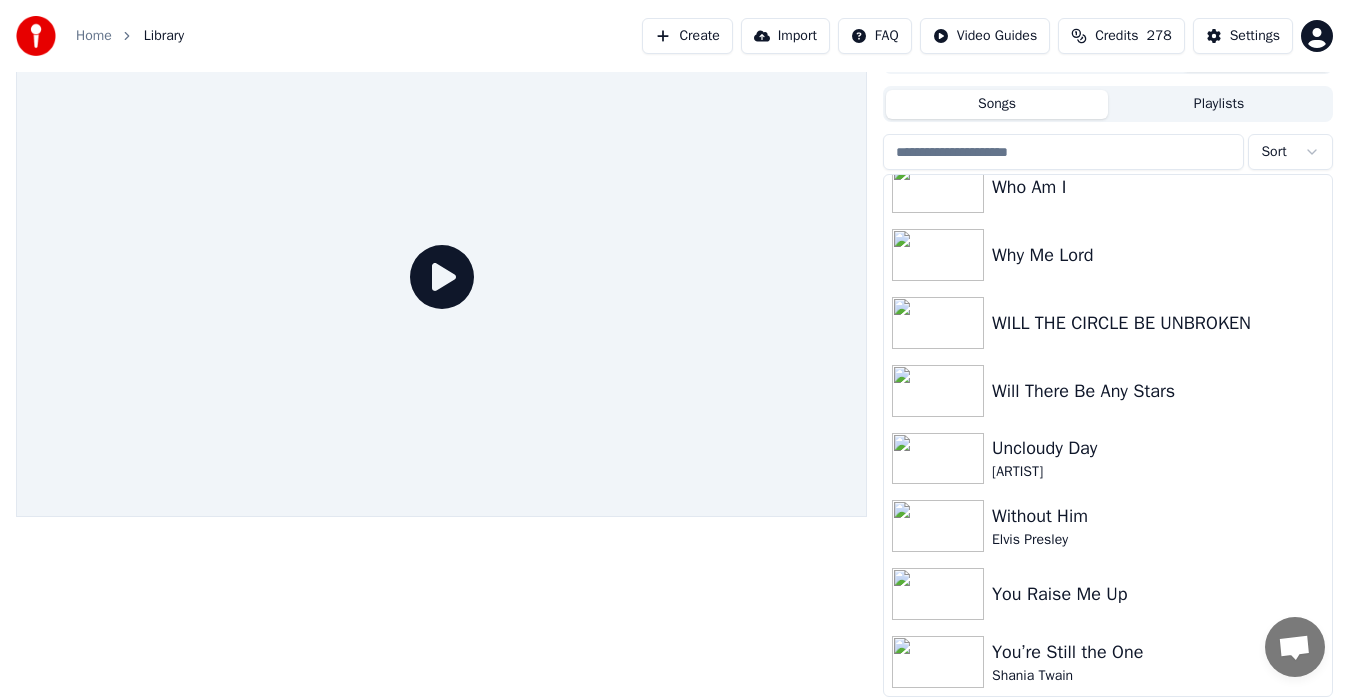 click at bounding box center (1063, 152) 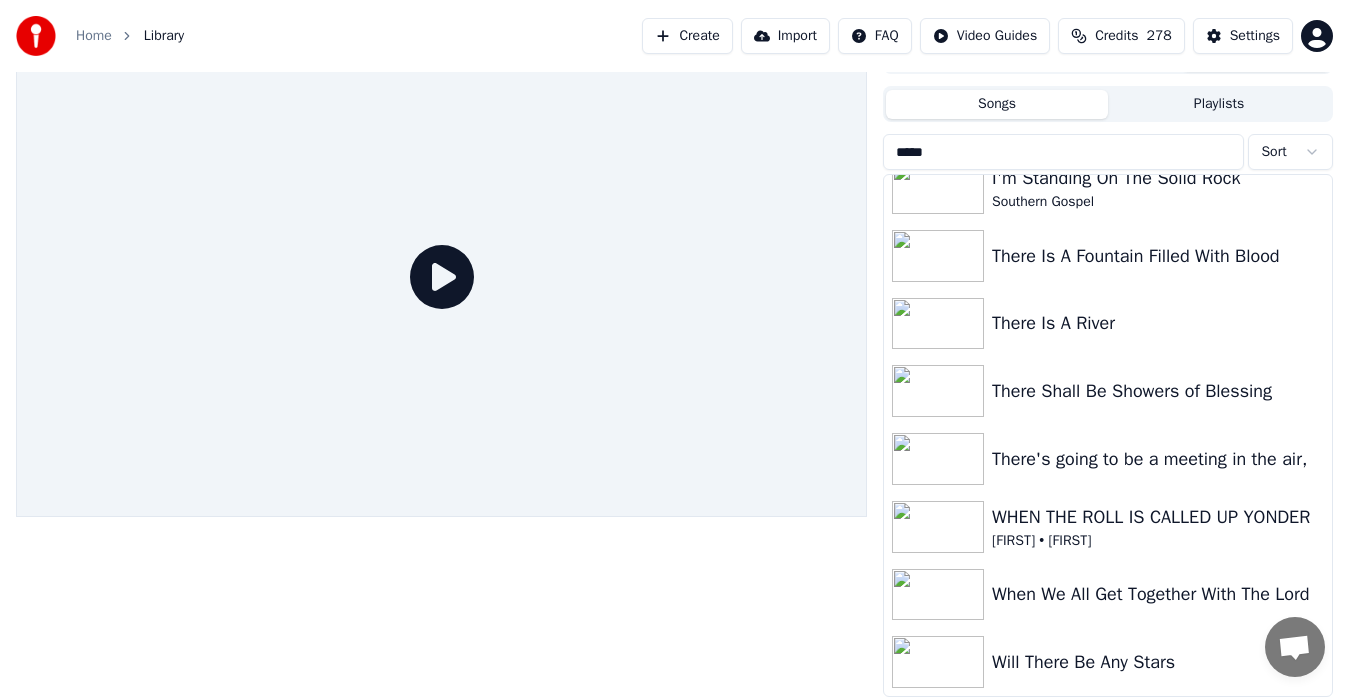scroll, scrollTop: 0, scrollLeft: 0, axis: both 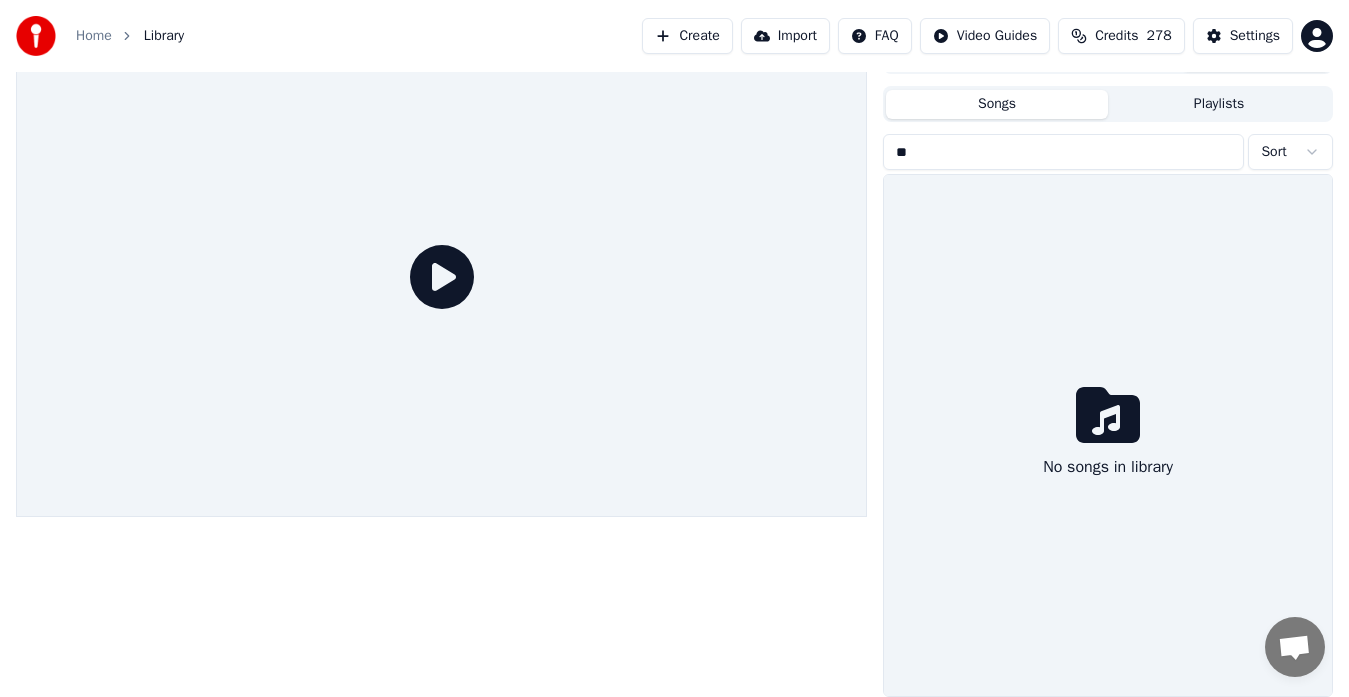 type on "*" 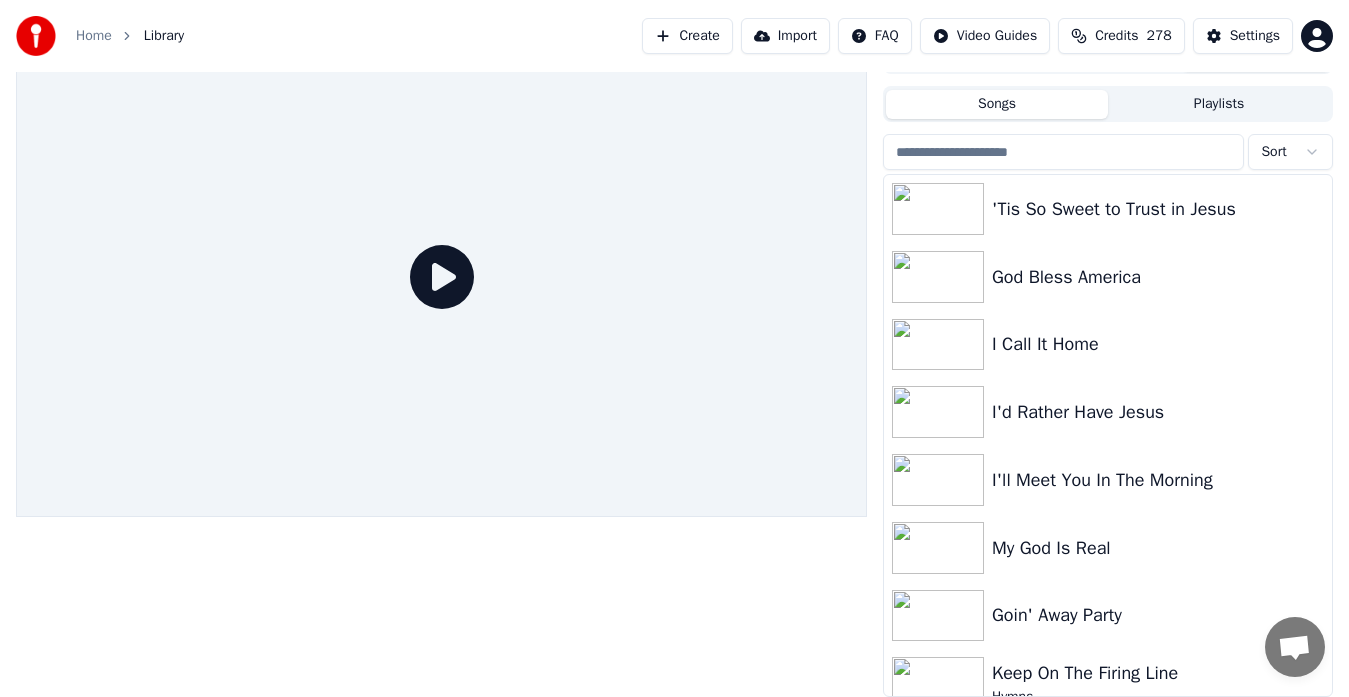 type on "*" 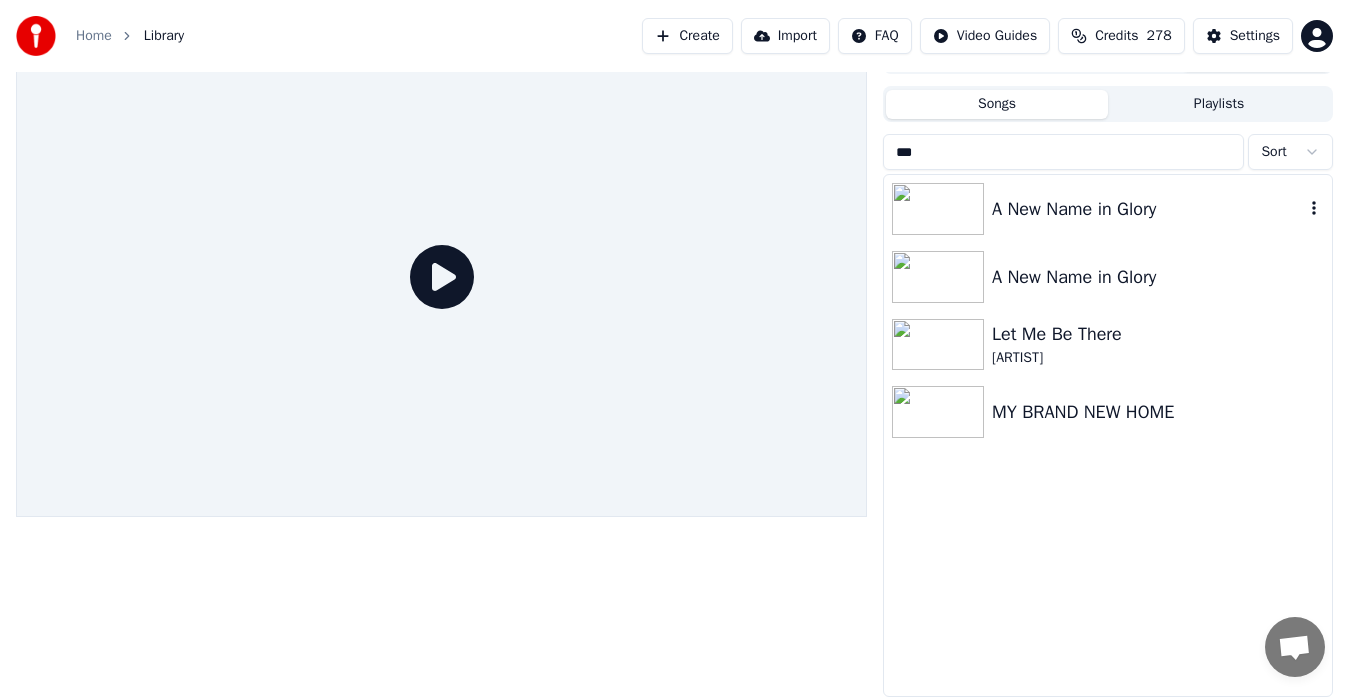 click at bounding box center [938, 209] 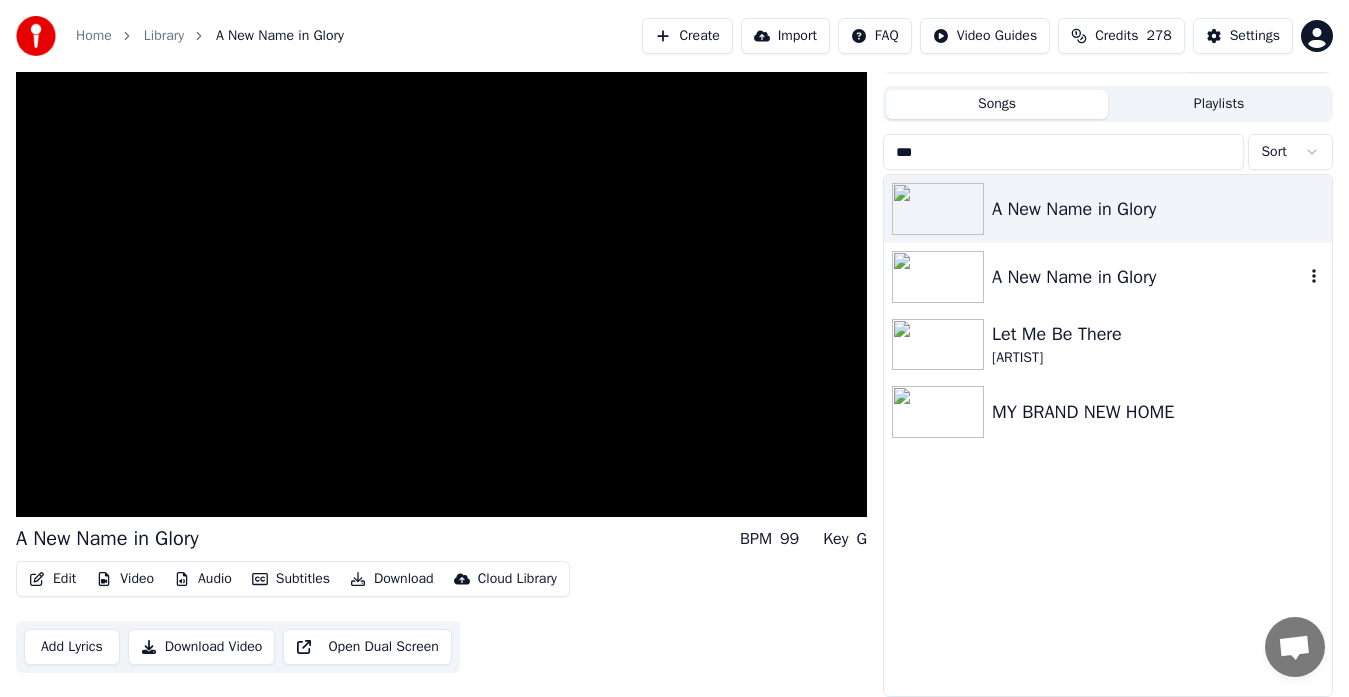 click at bounding box center [938, 277] 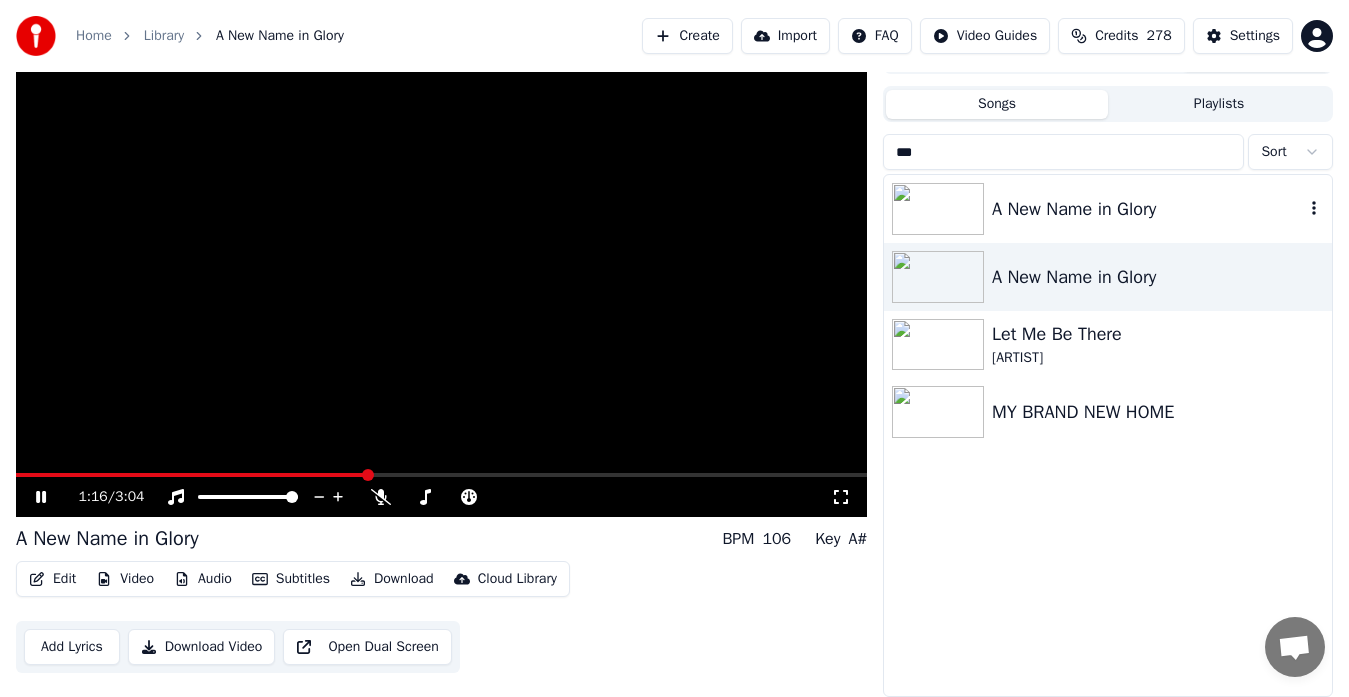 click at bounding box center (938, 209) 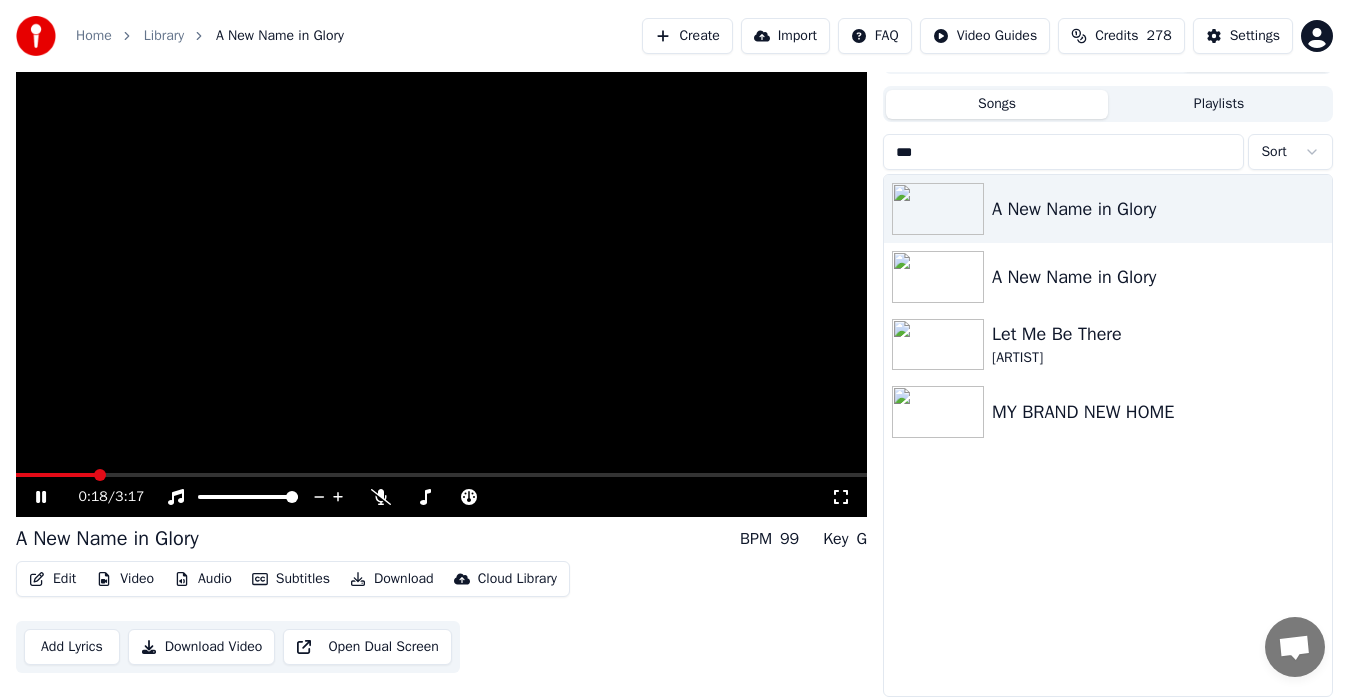 click on "***" at bounding box center (1063, 152) 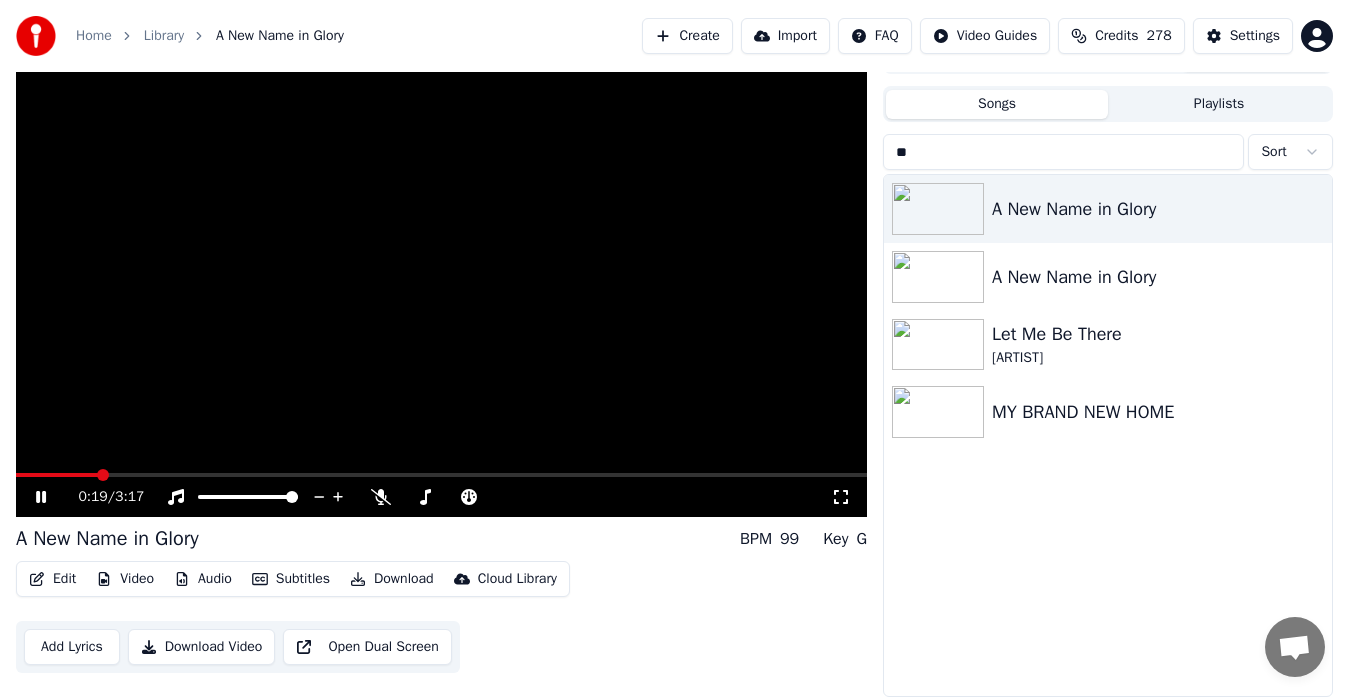 type on "*" 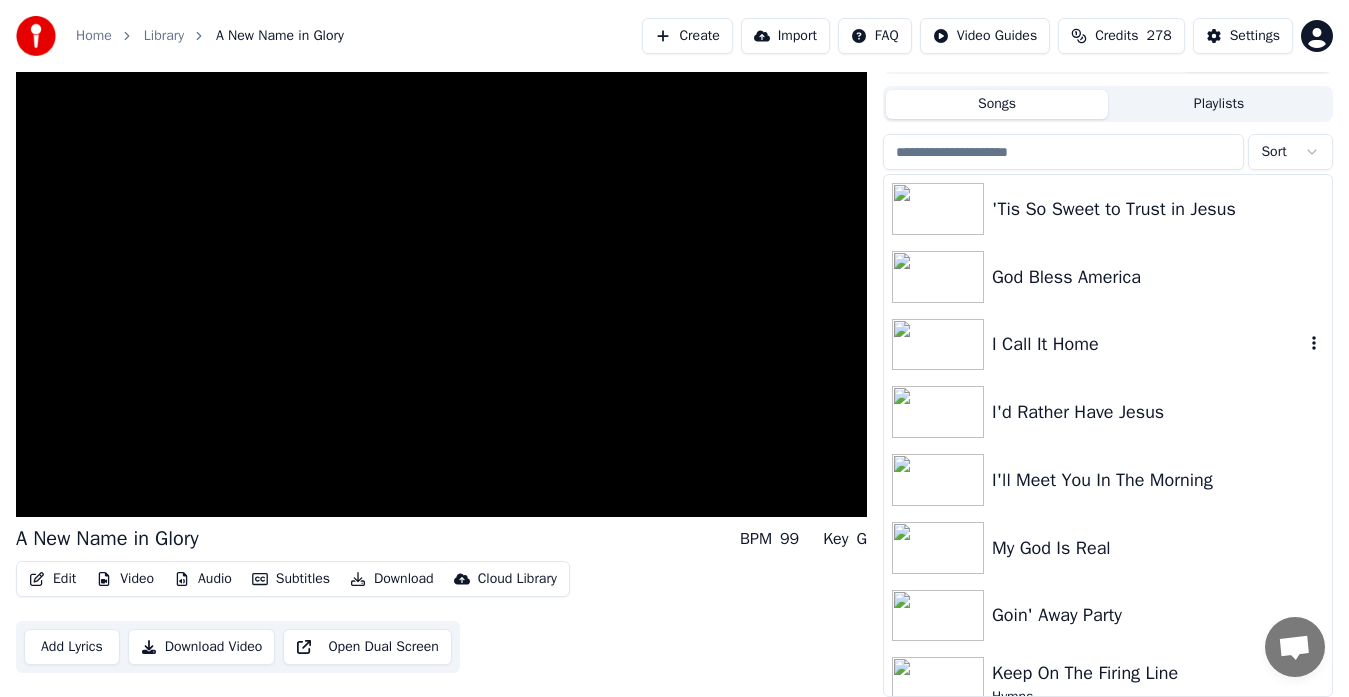 scroll, scrollTop: 0, scrollLeft: 0, axis: both 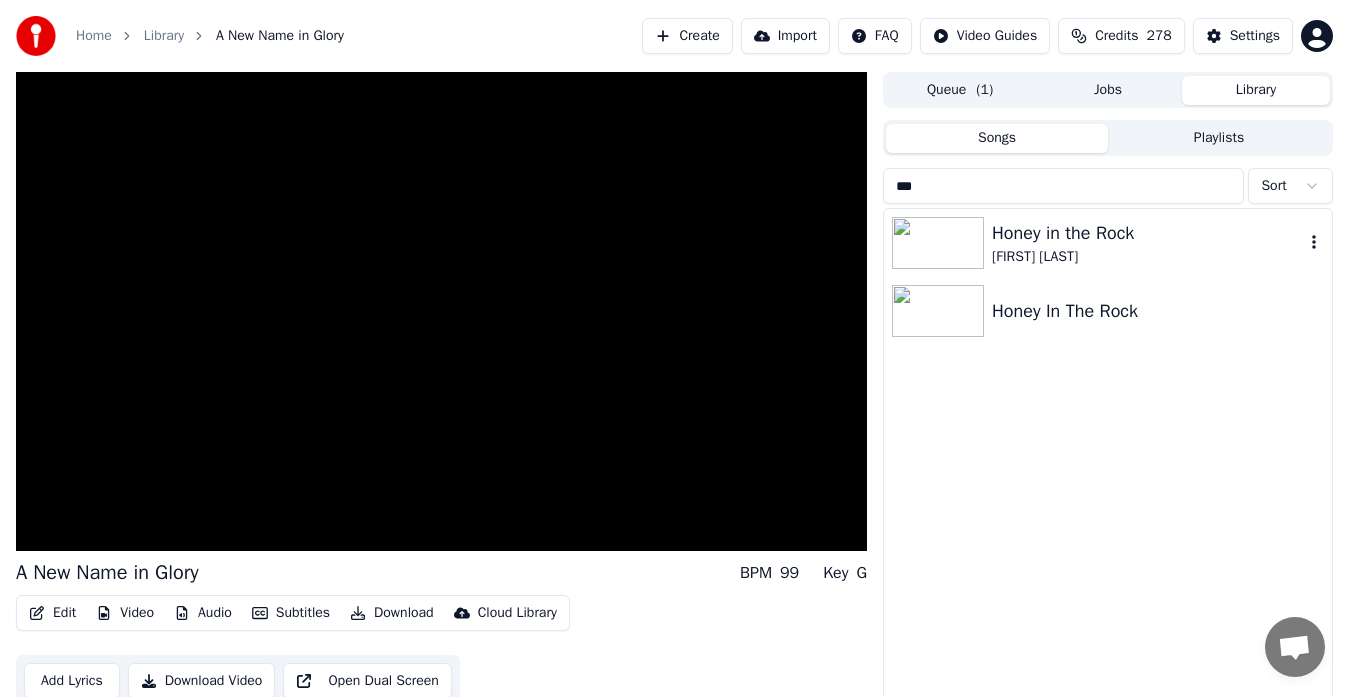 click at bounding box center (938, 243) 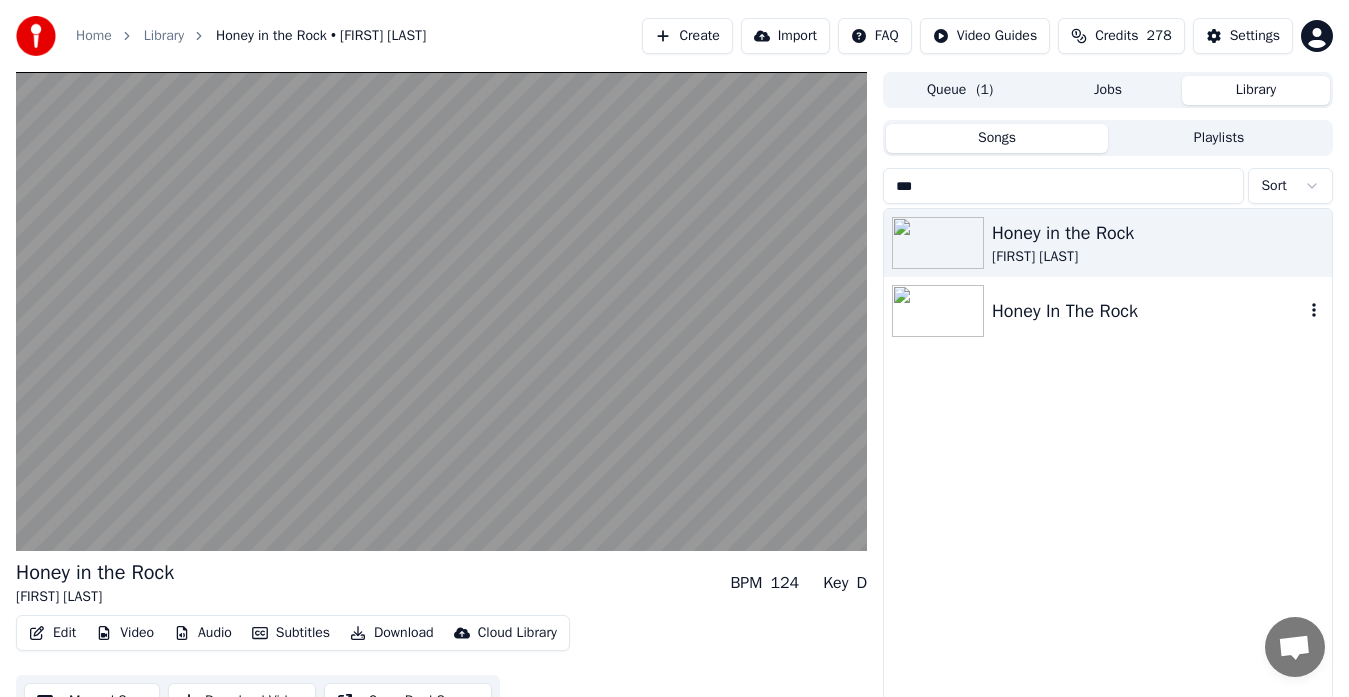 click at bounding box center (938, 311) 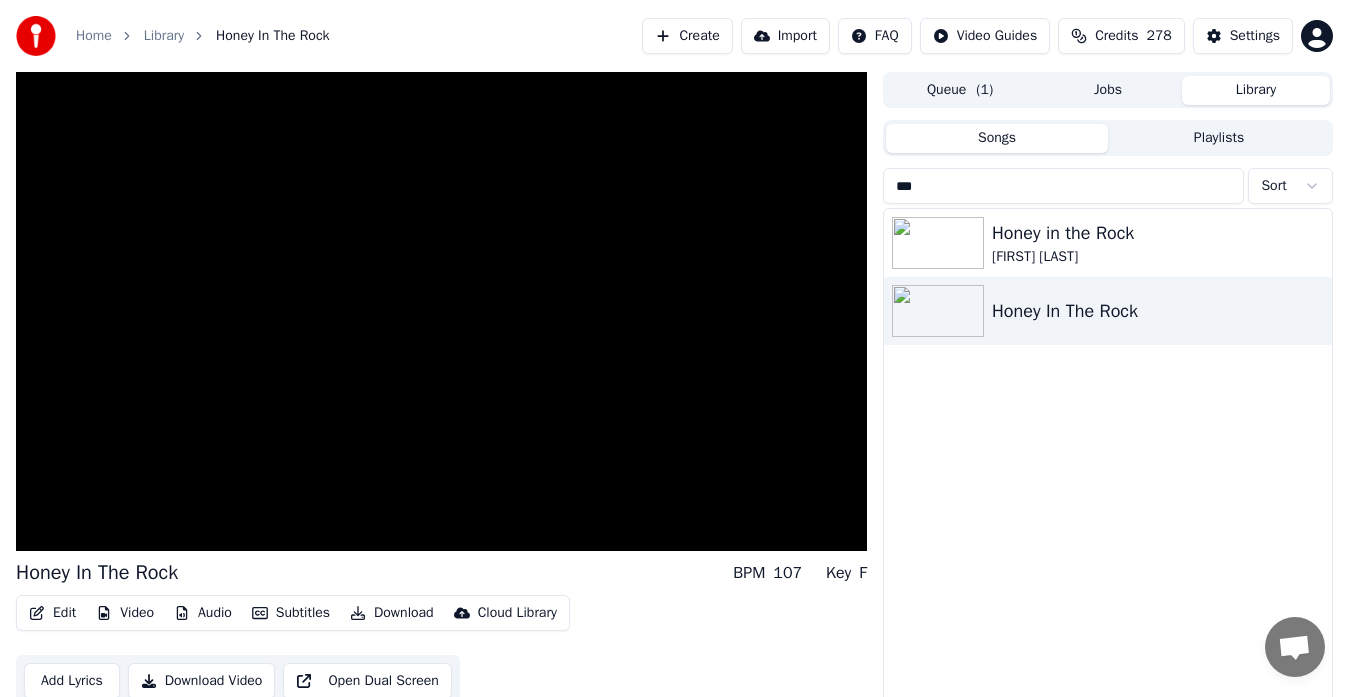 click on "***" at bounding box center [1063, 186] 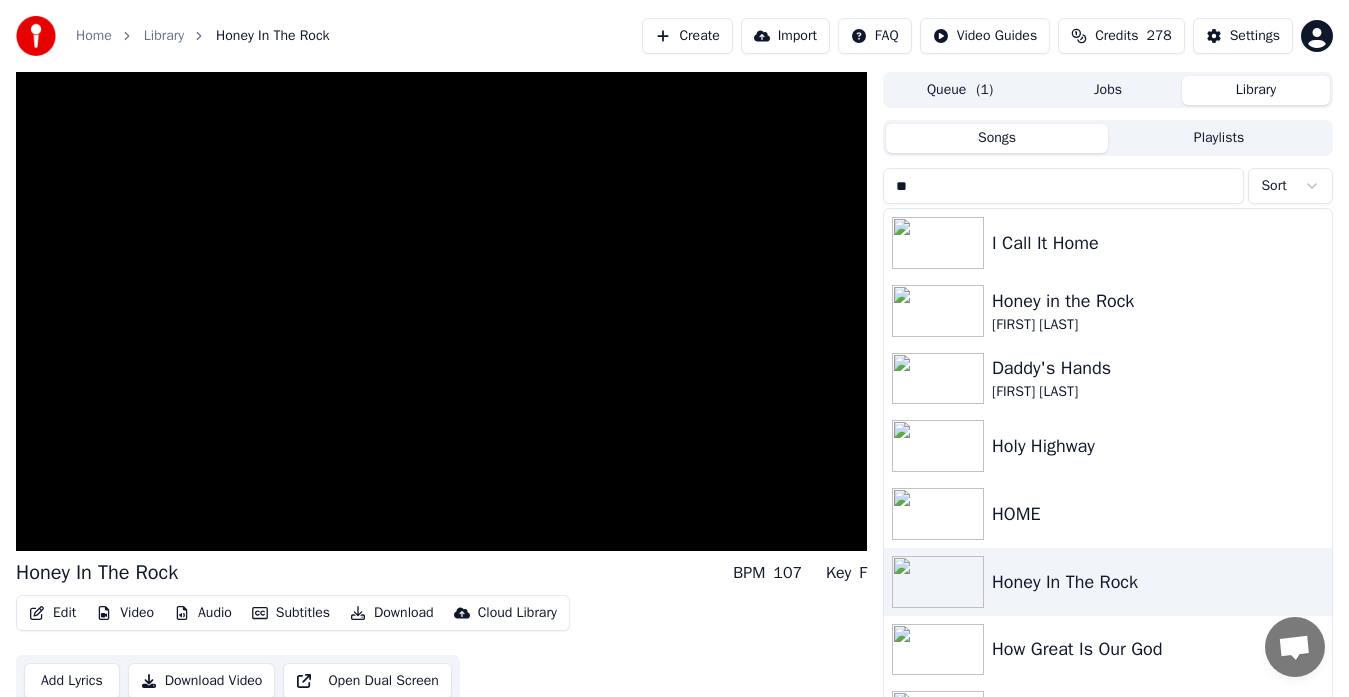 type on "*" 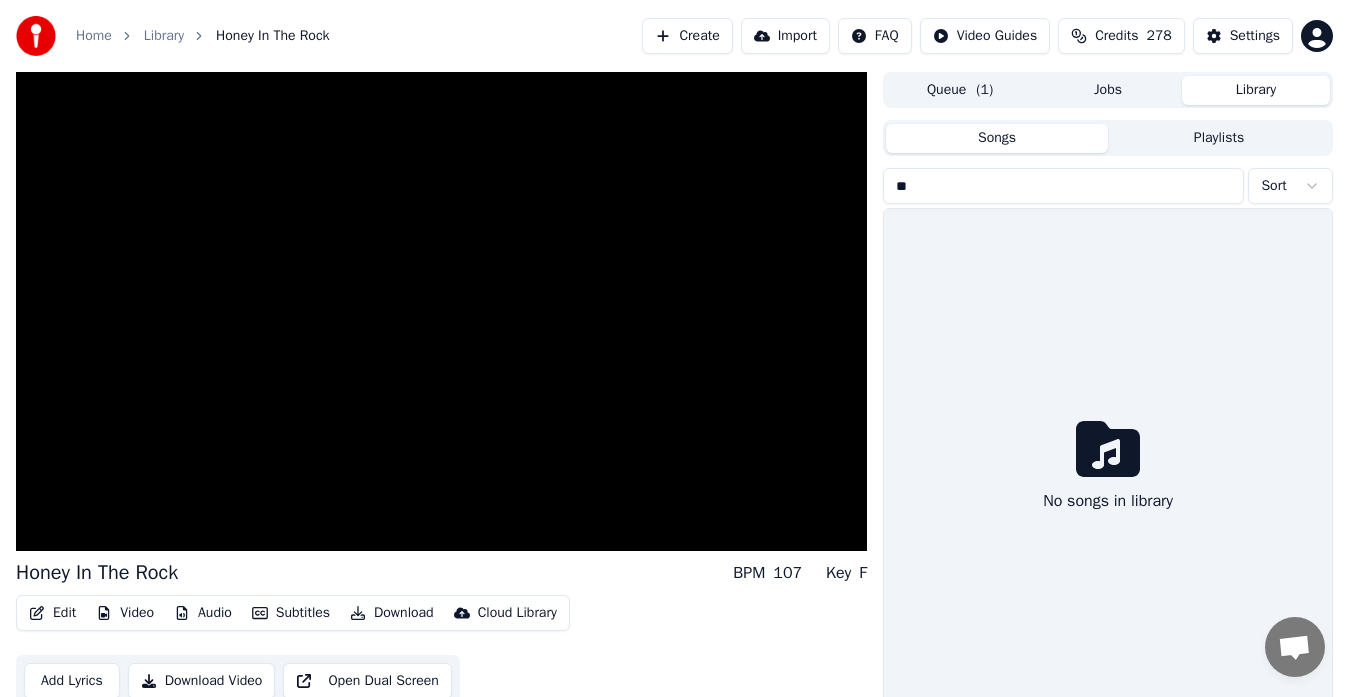 type on "*" 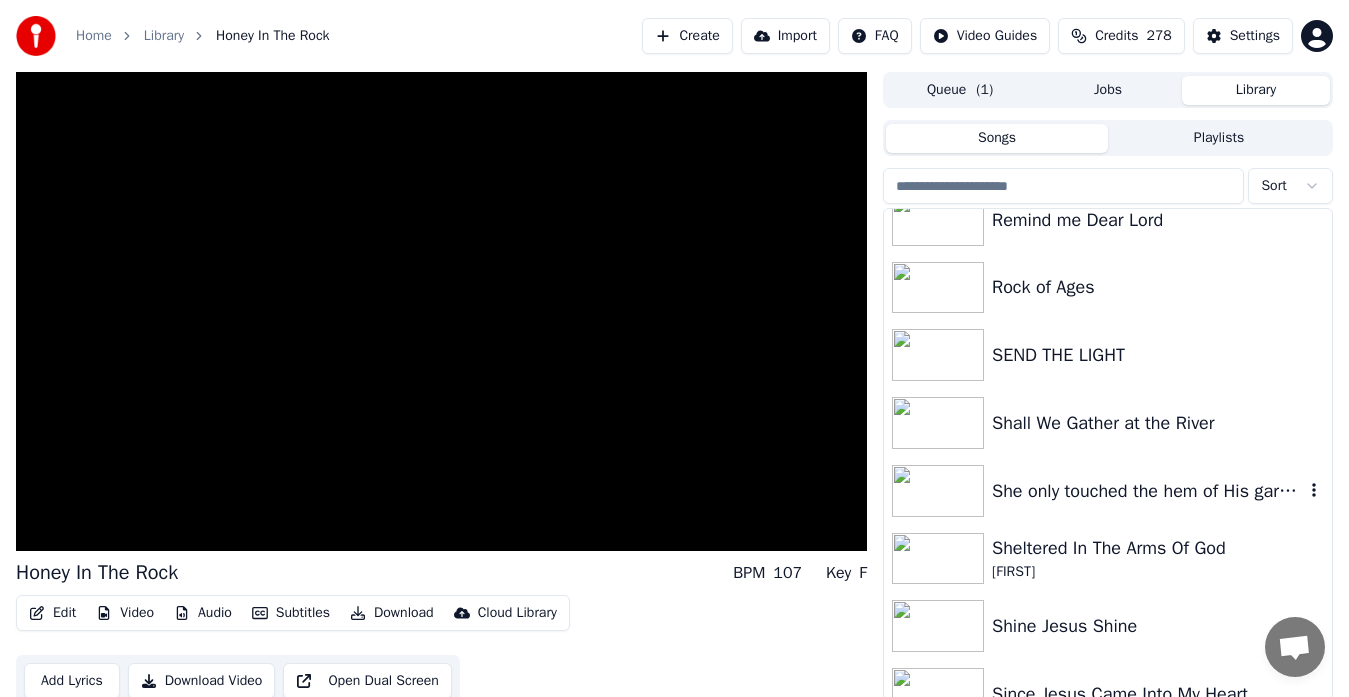 scroll, scrollTop: 9950, scrollLeft: 0, axis: vertical 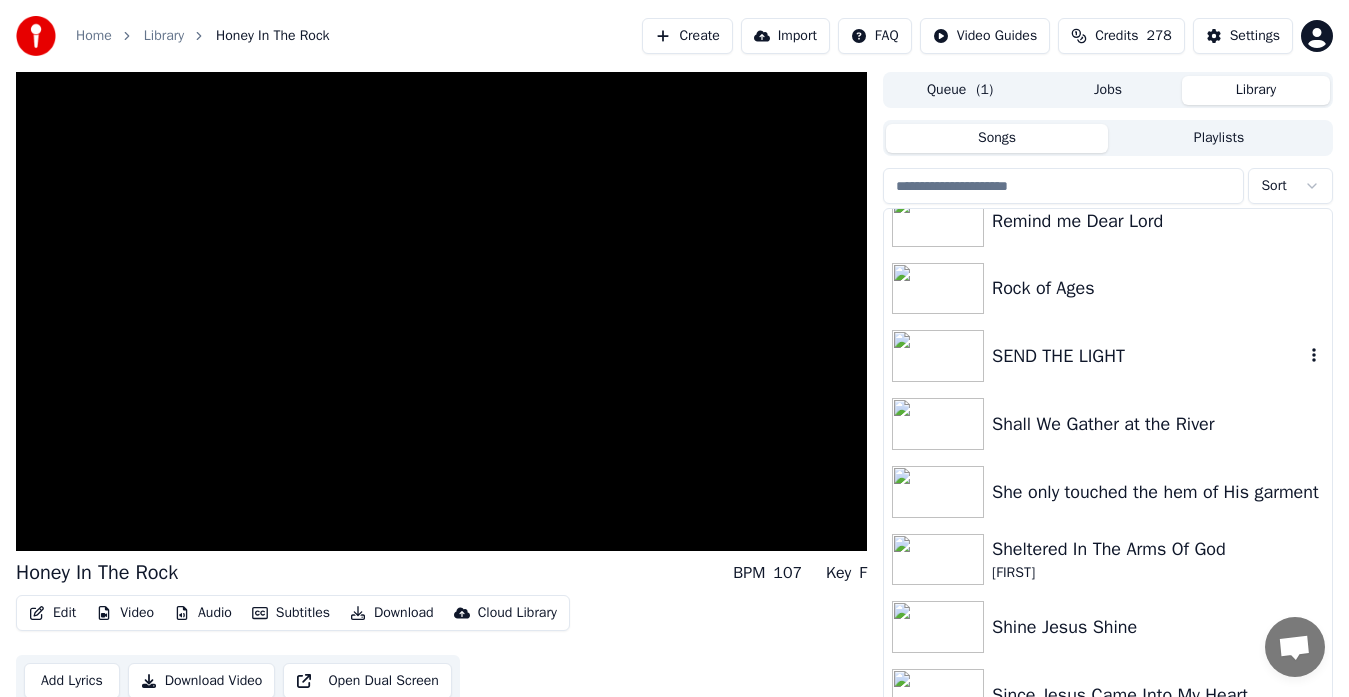 type 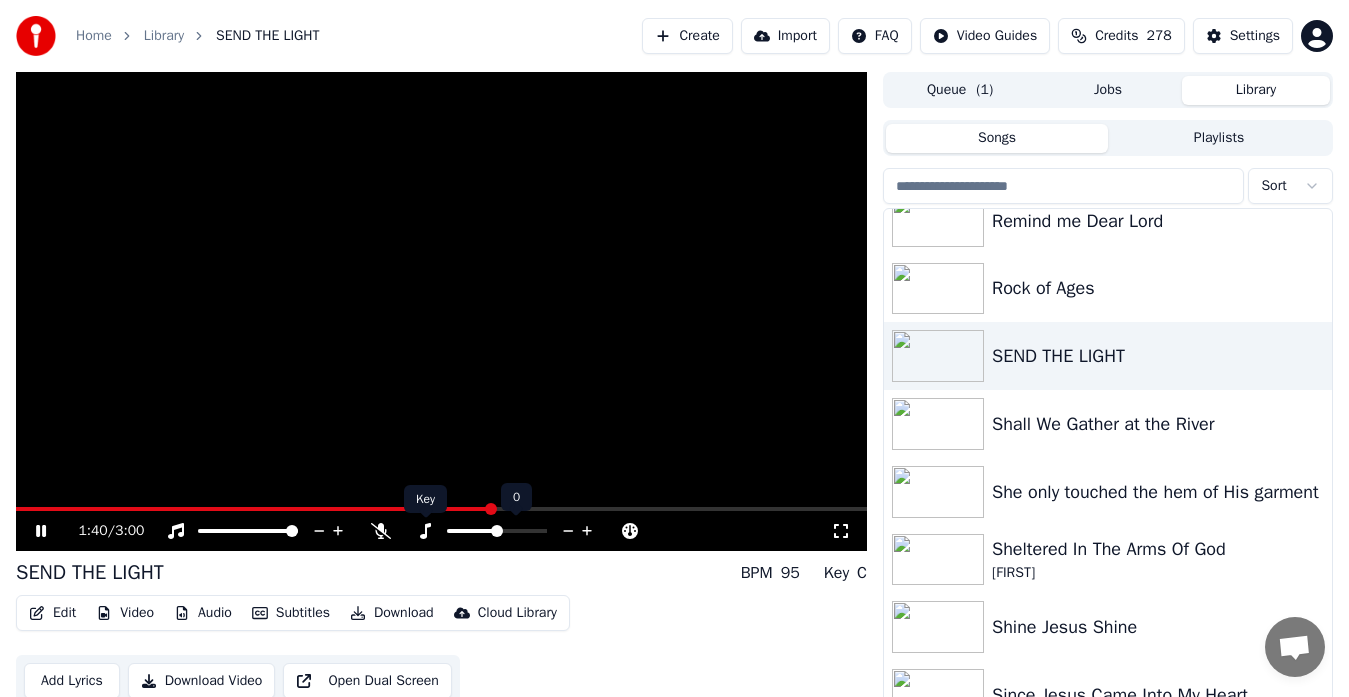 click 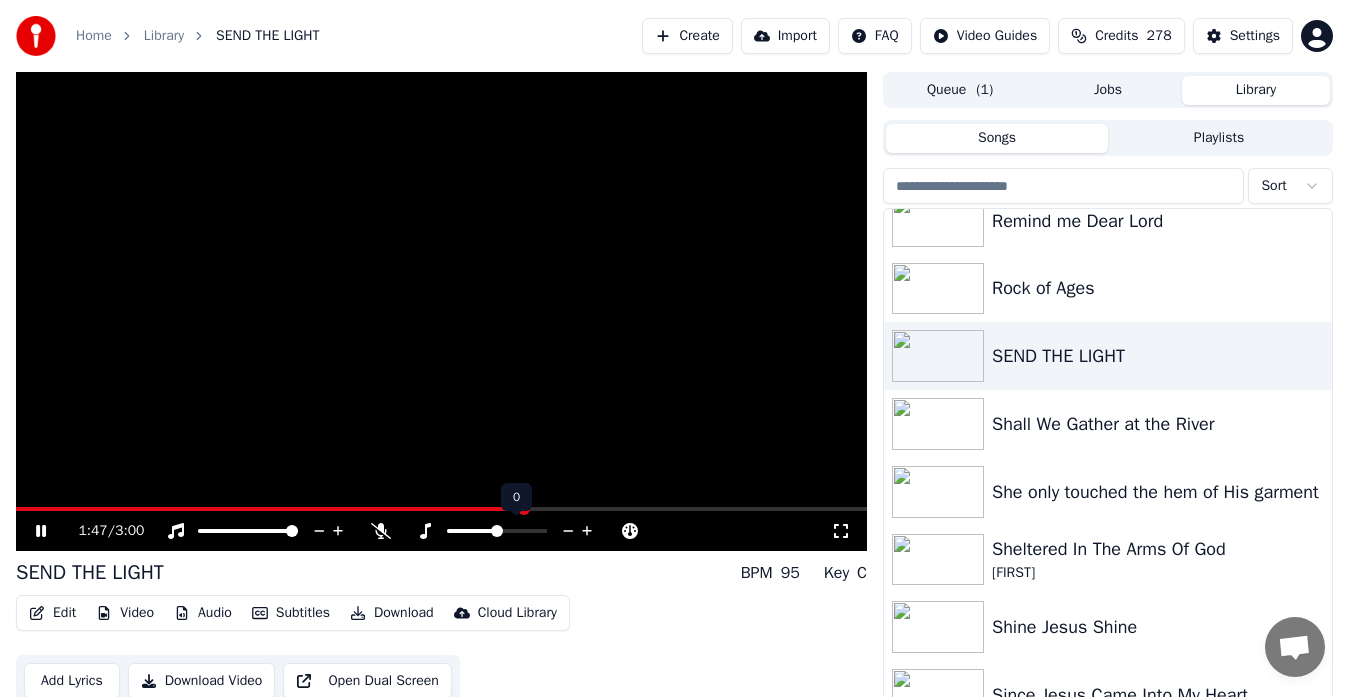 click 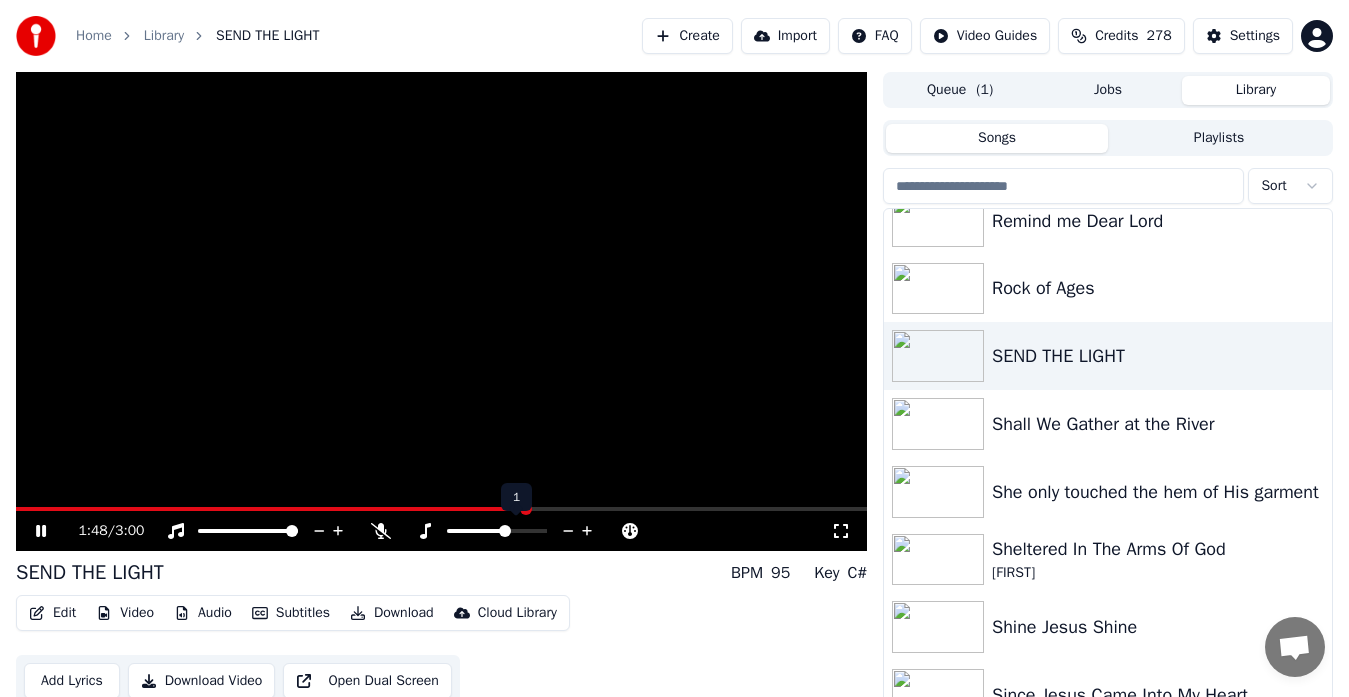 click 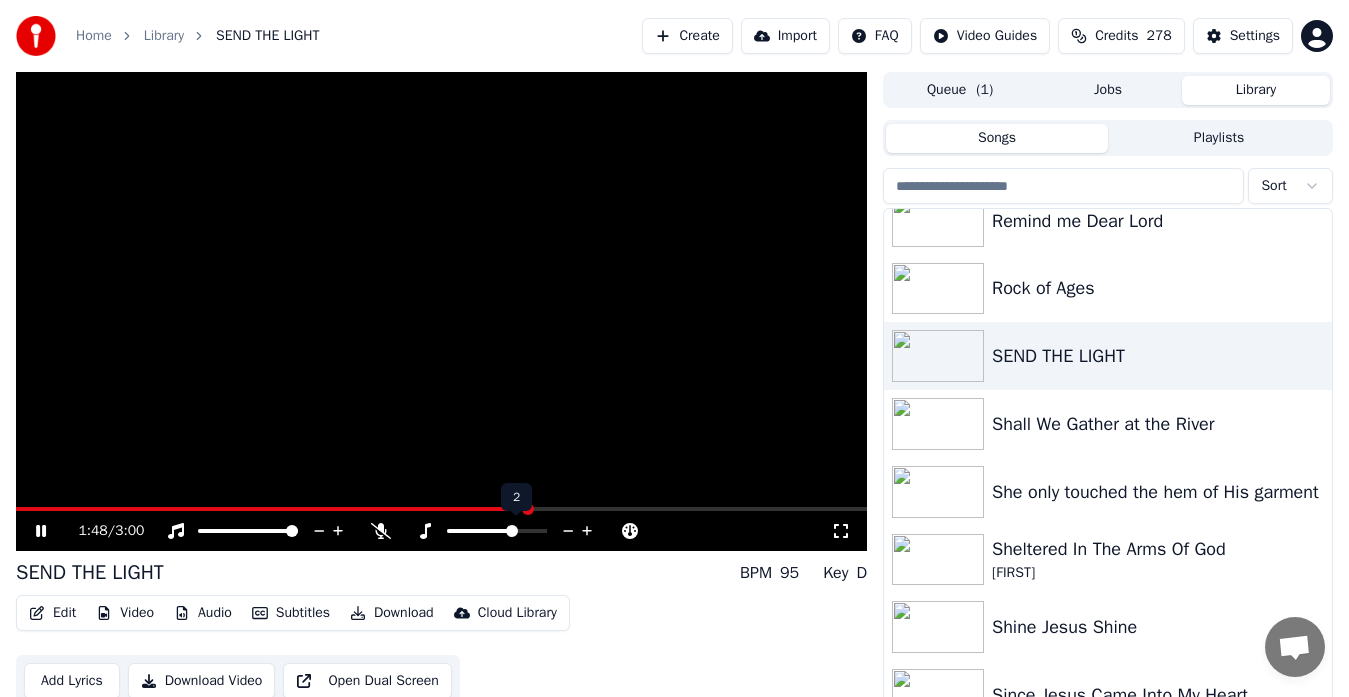 click 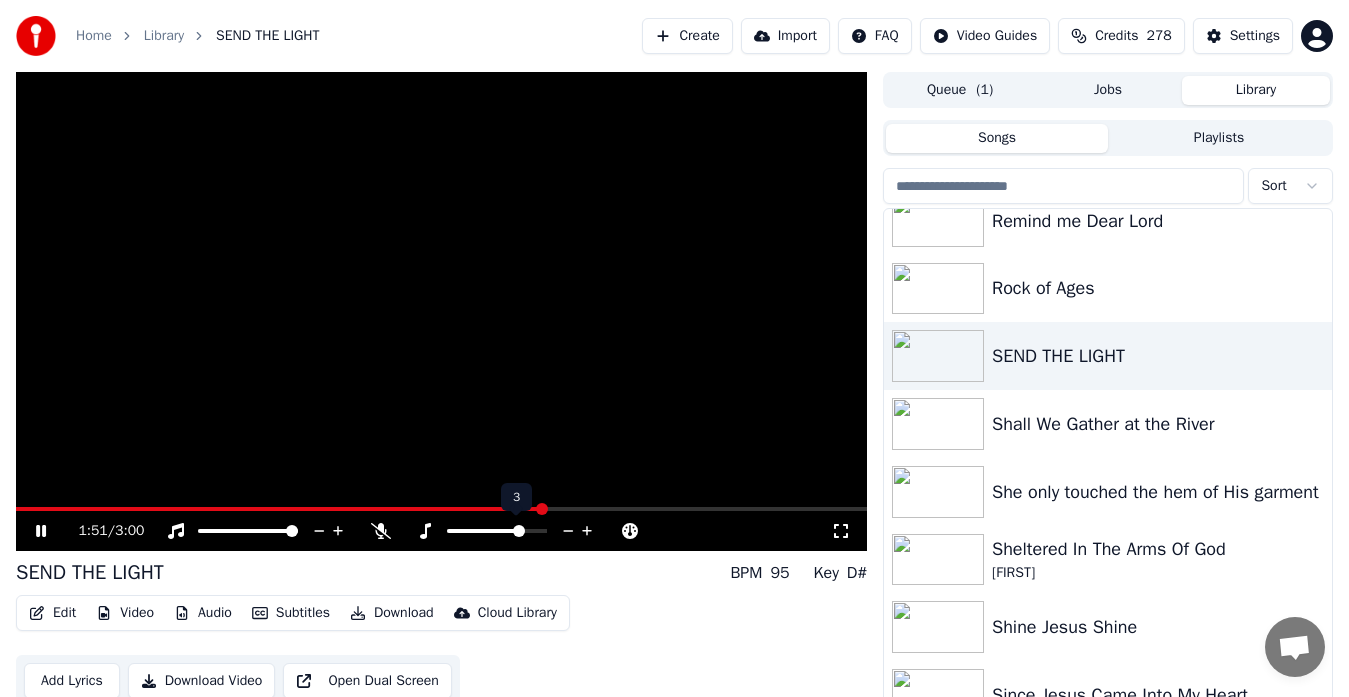 click 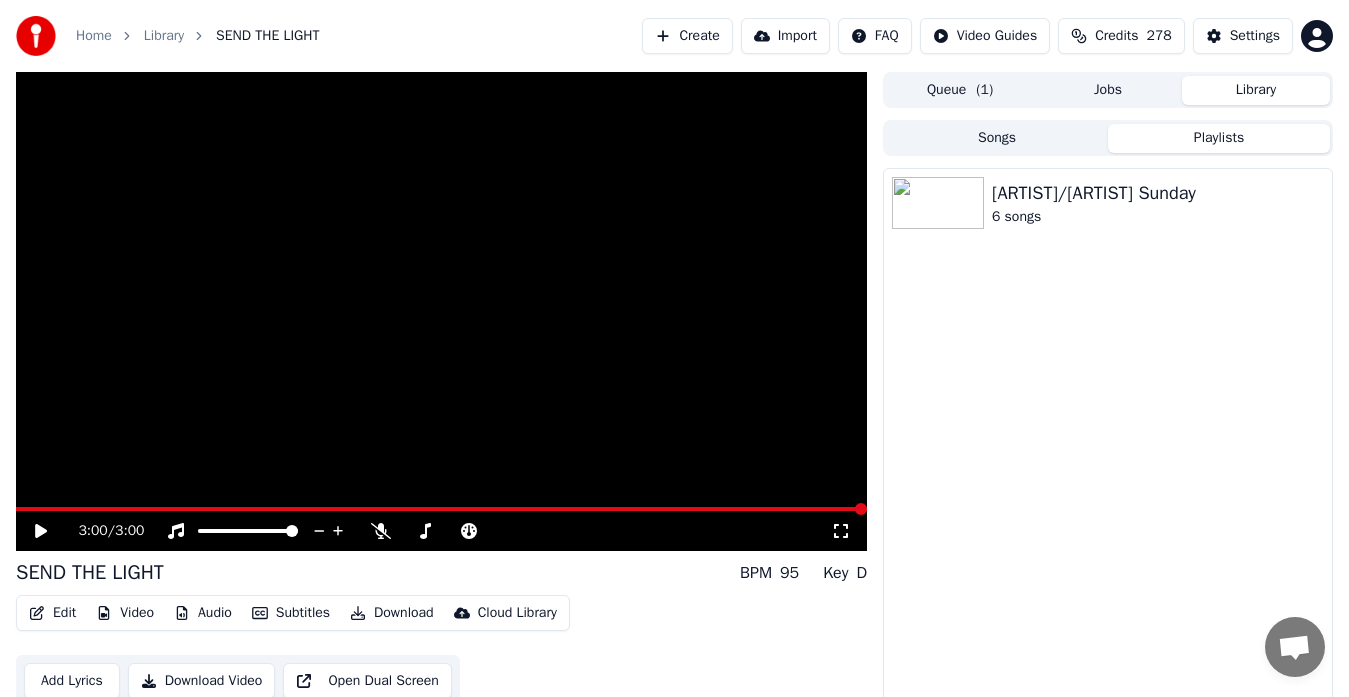click on "Playlists" at bounding box center [1219, 138] 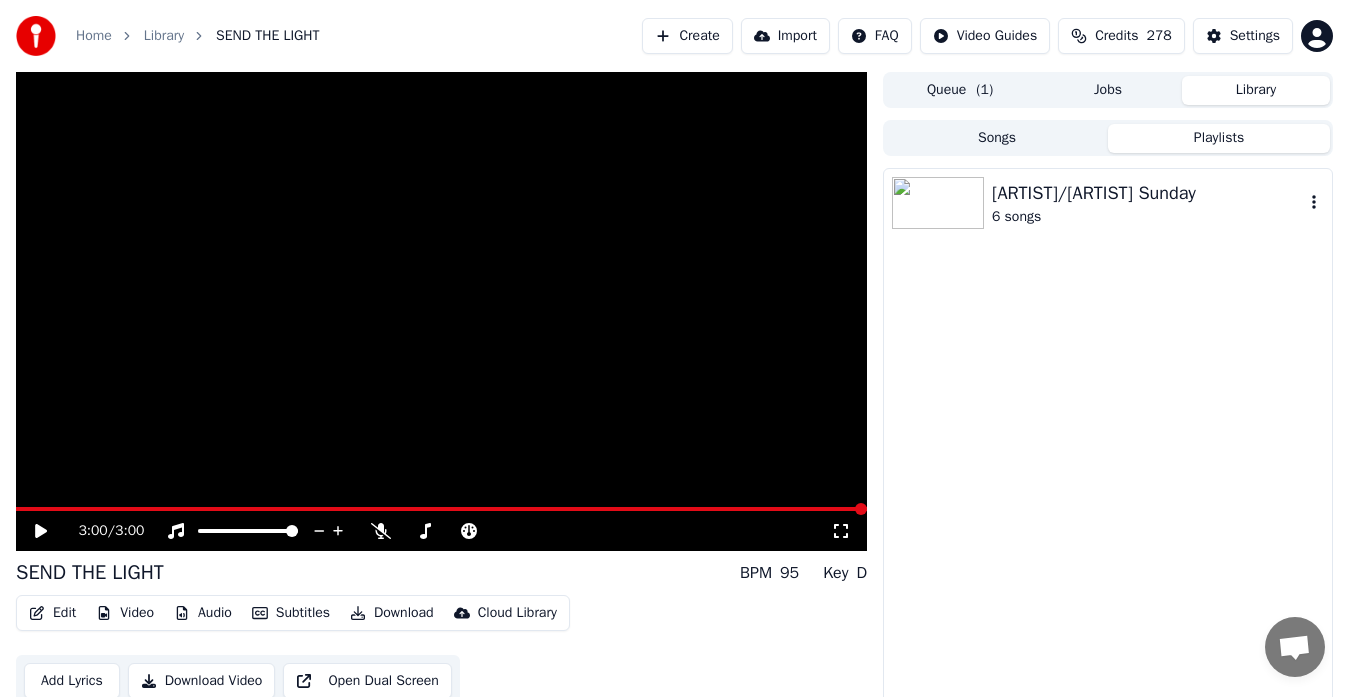 click at bounding box center (938, 203) 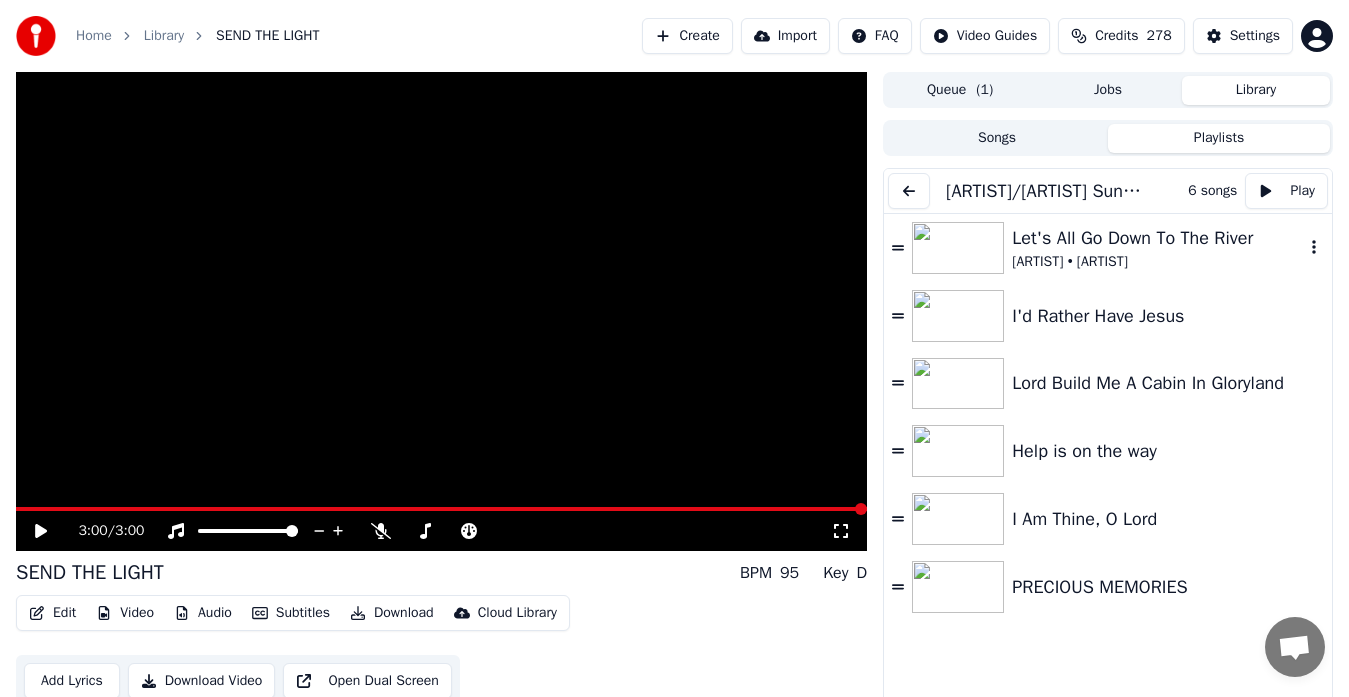 click 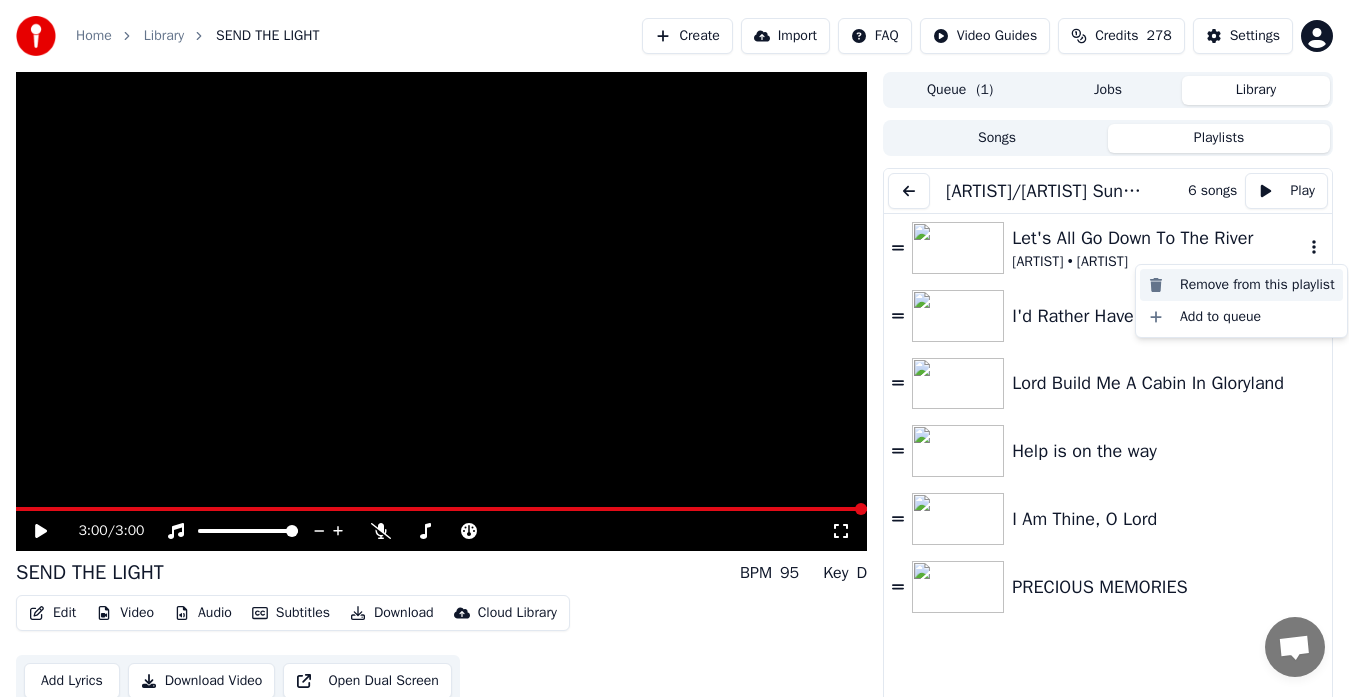 click on "Remove from this playlist" at bounding box center [1241, 285] 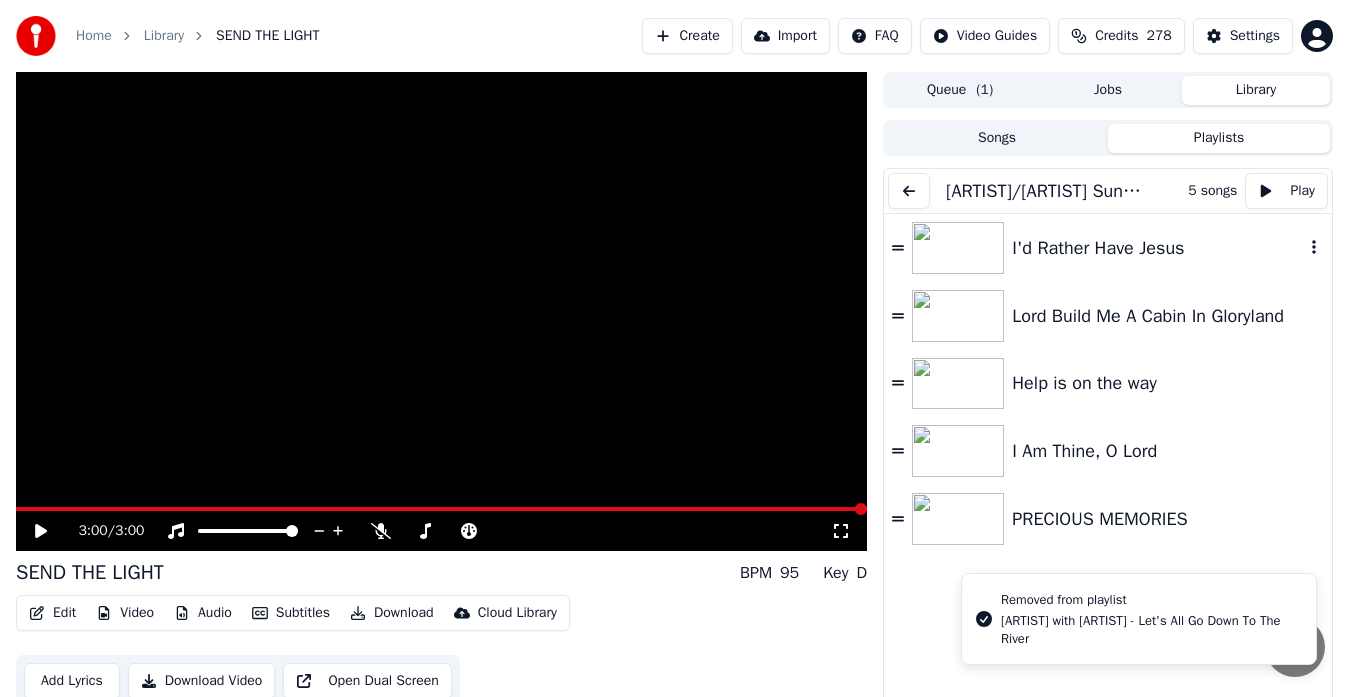 click 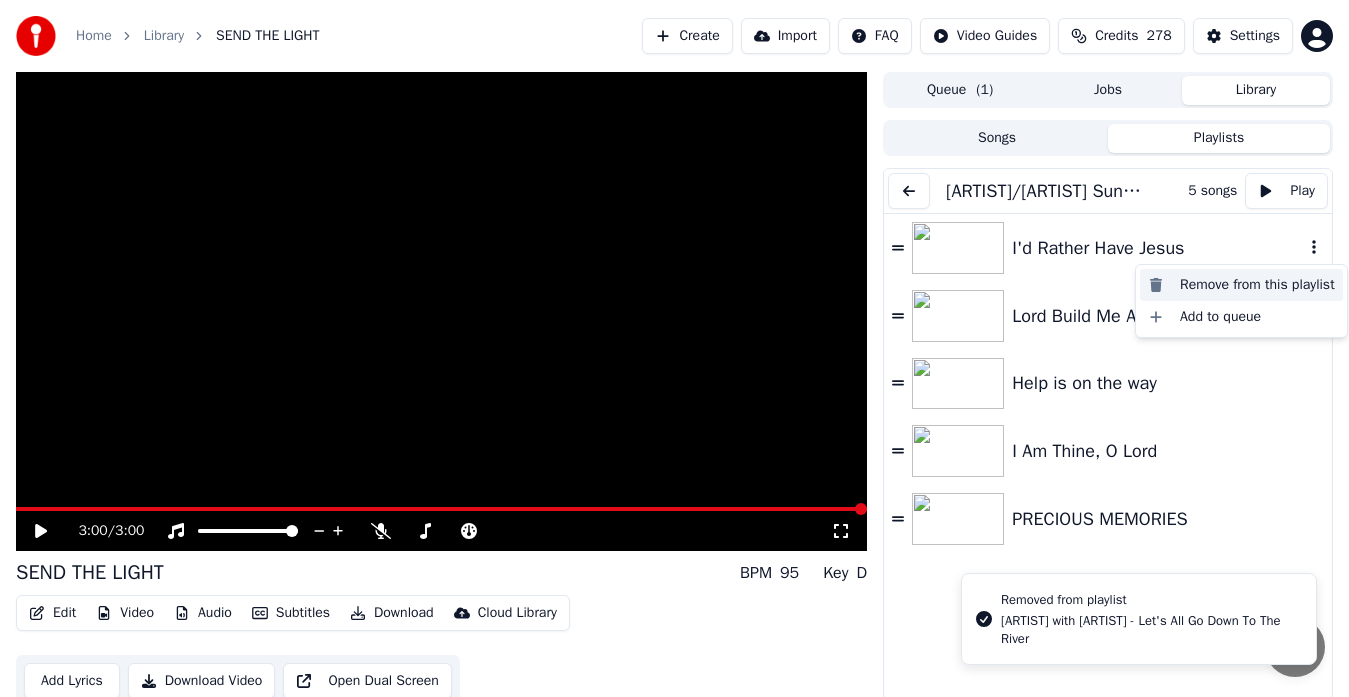 click on "Remove from this playlist" at bounding box center [1241, 285] 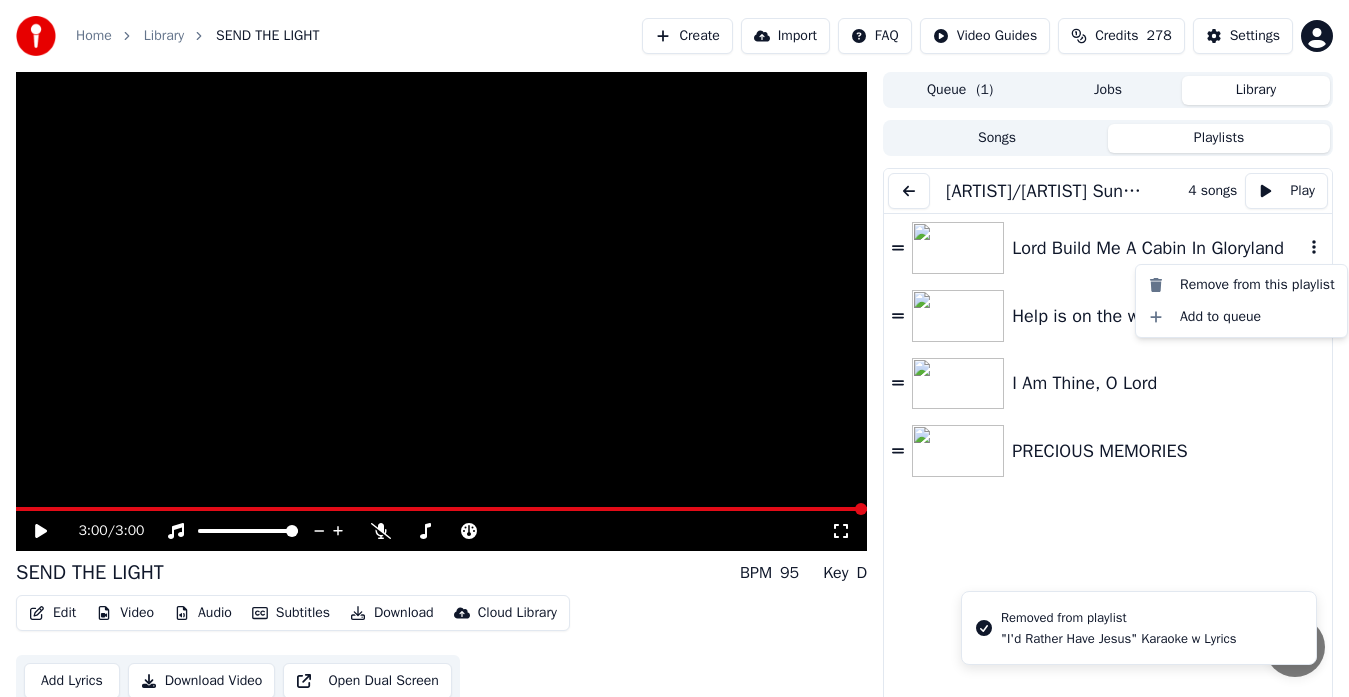 click 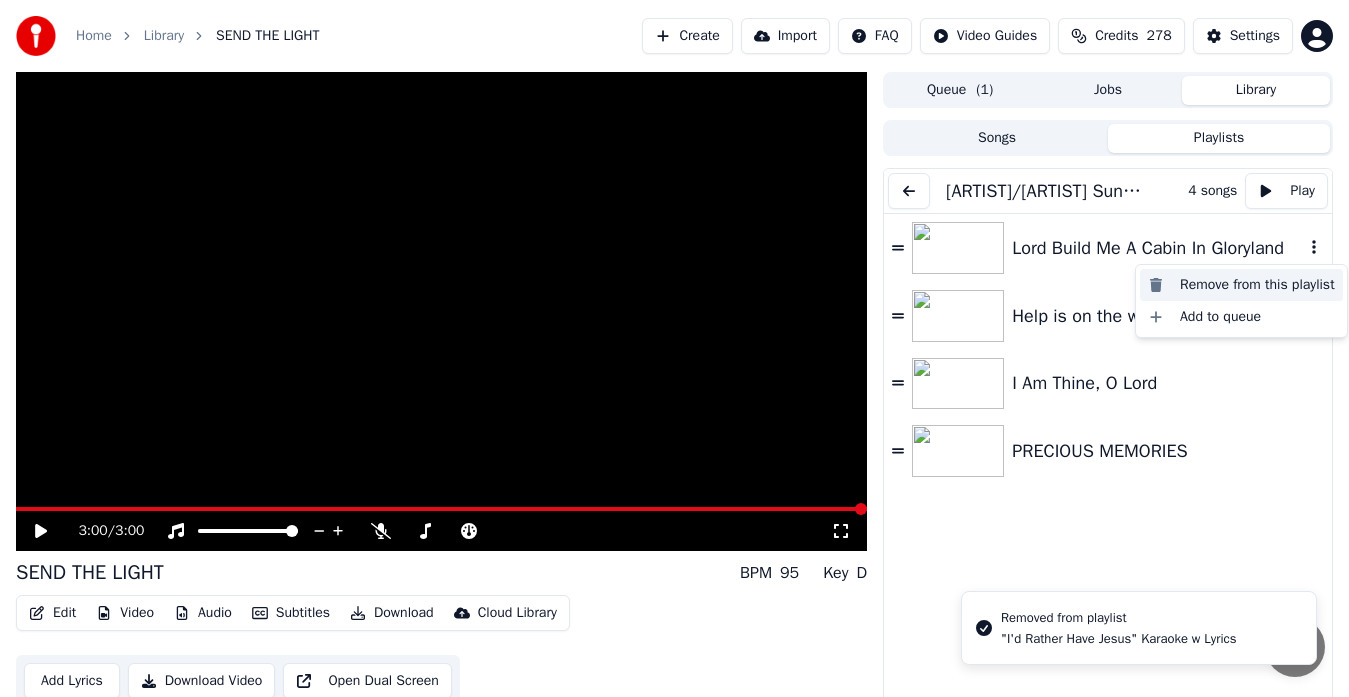 click on "Remove from this playlist" at bounding box center (1241, 285) 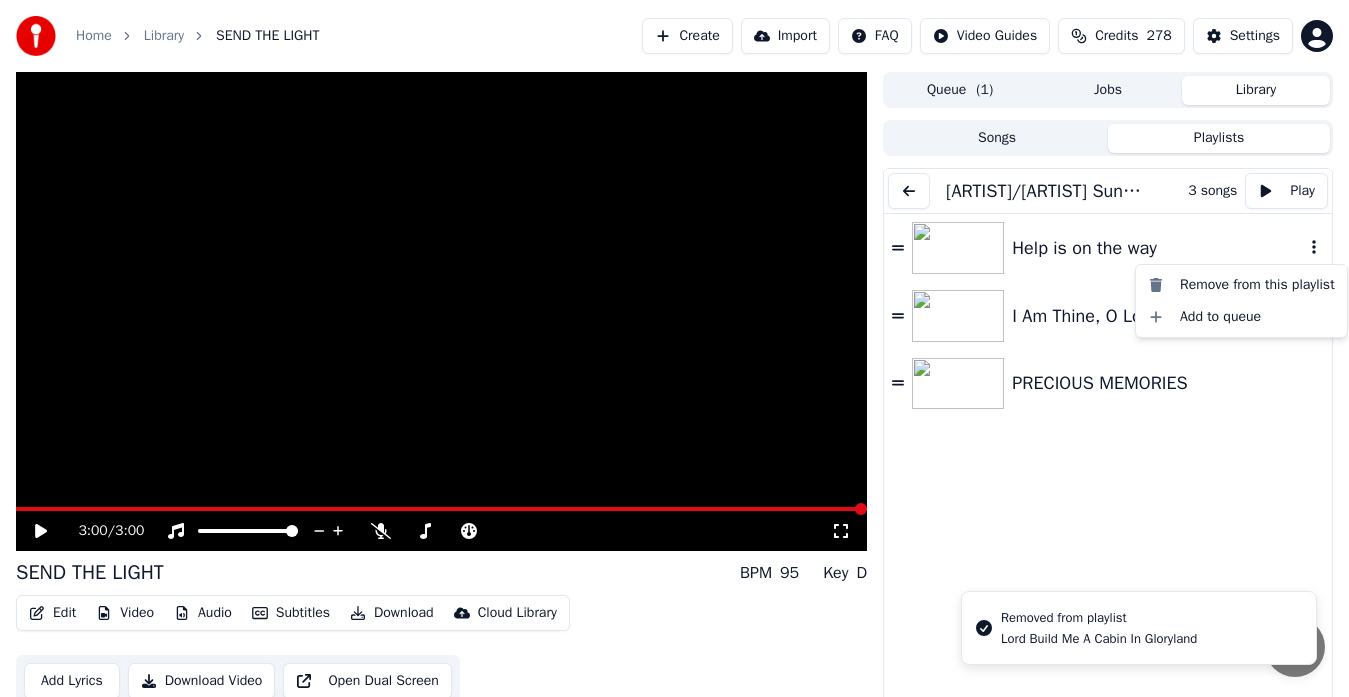 click 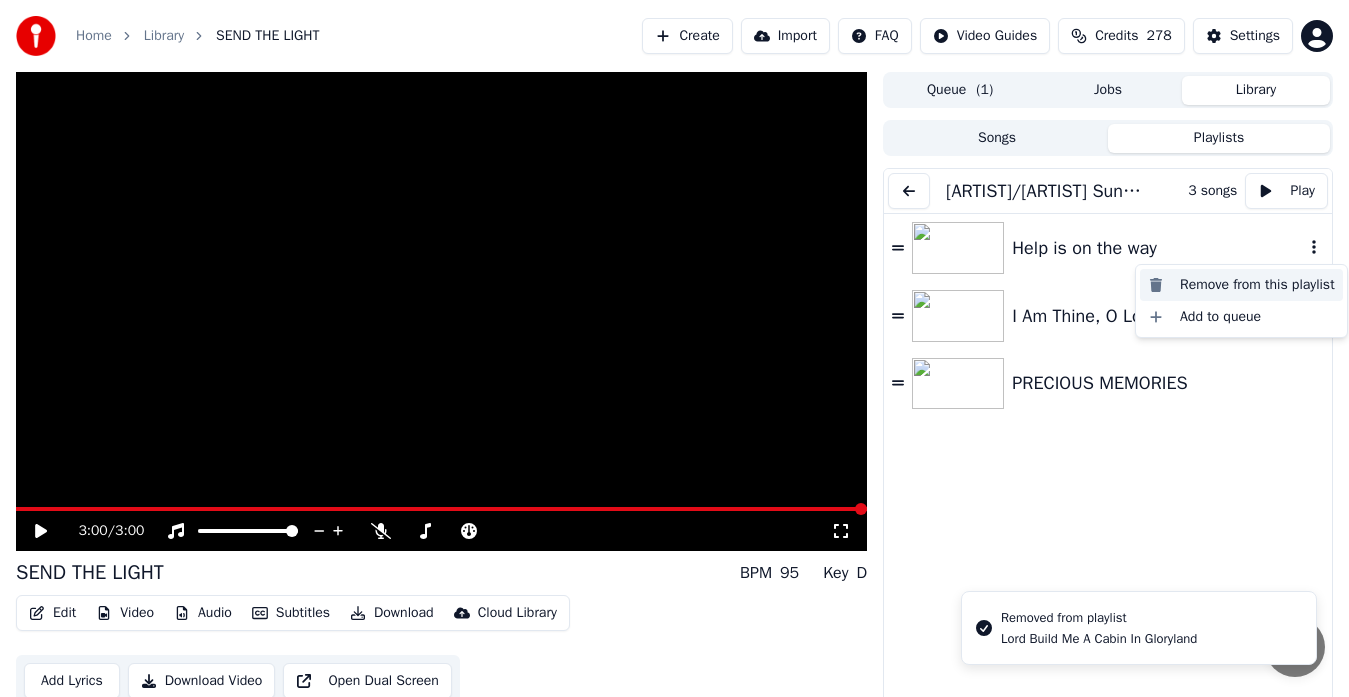 click on "Remove from this playlist" at bounding box center (1241, 285) 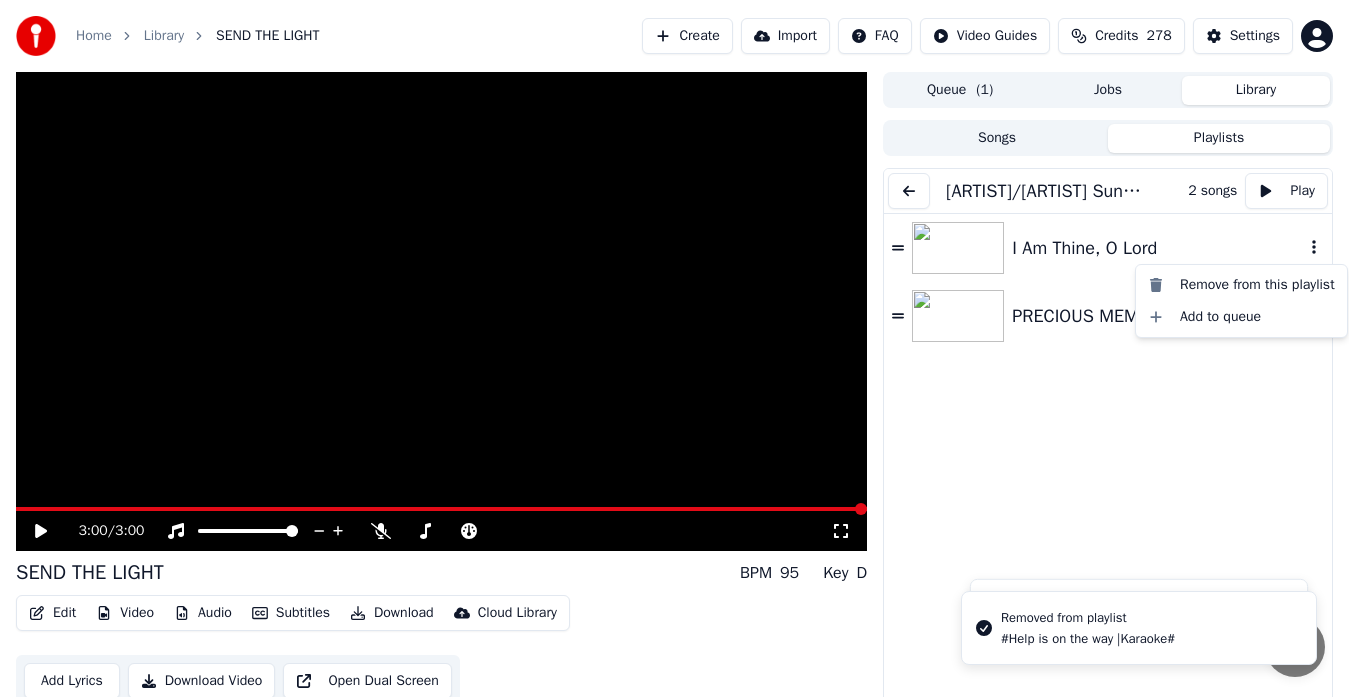 click 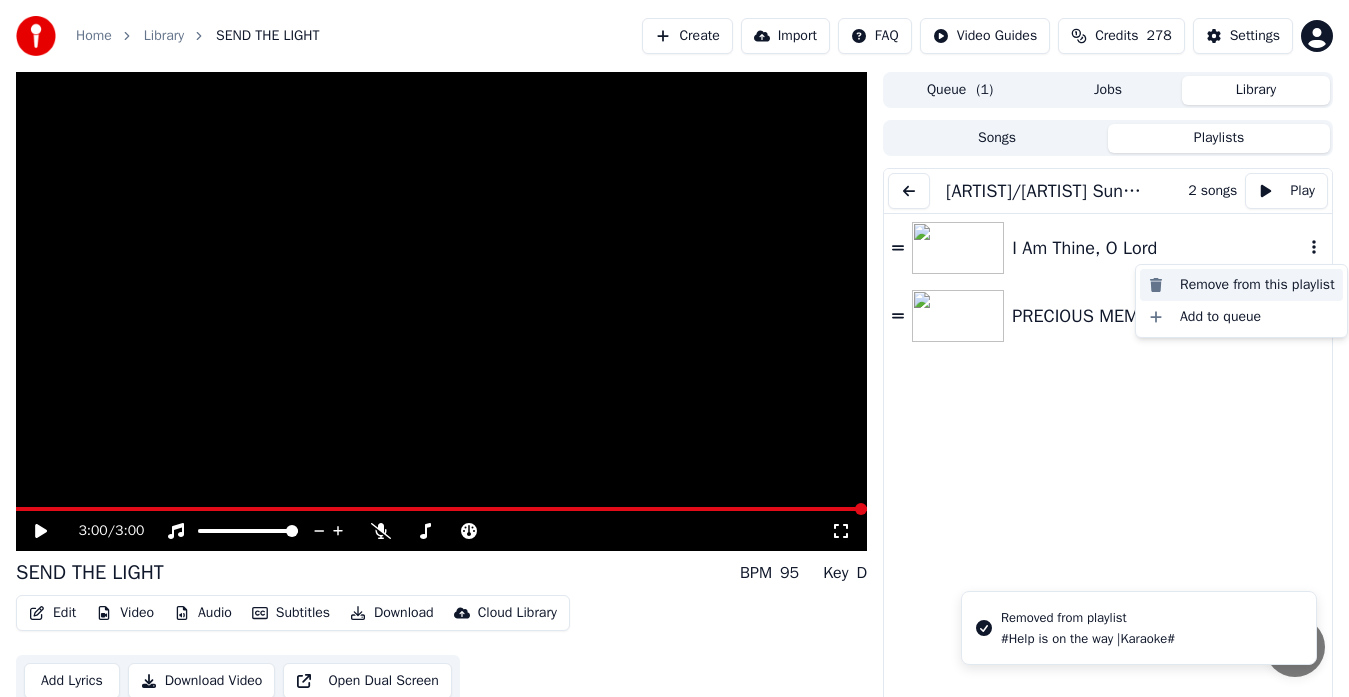 click on "Remove from this playlist" at bounding box center (1241, 285) 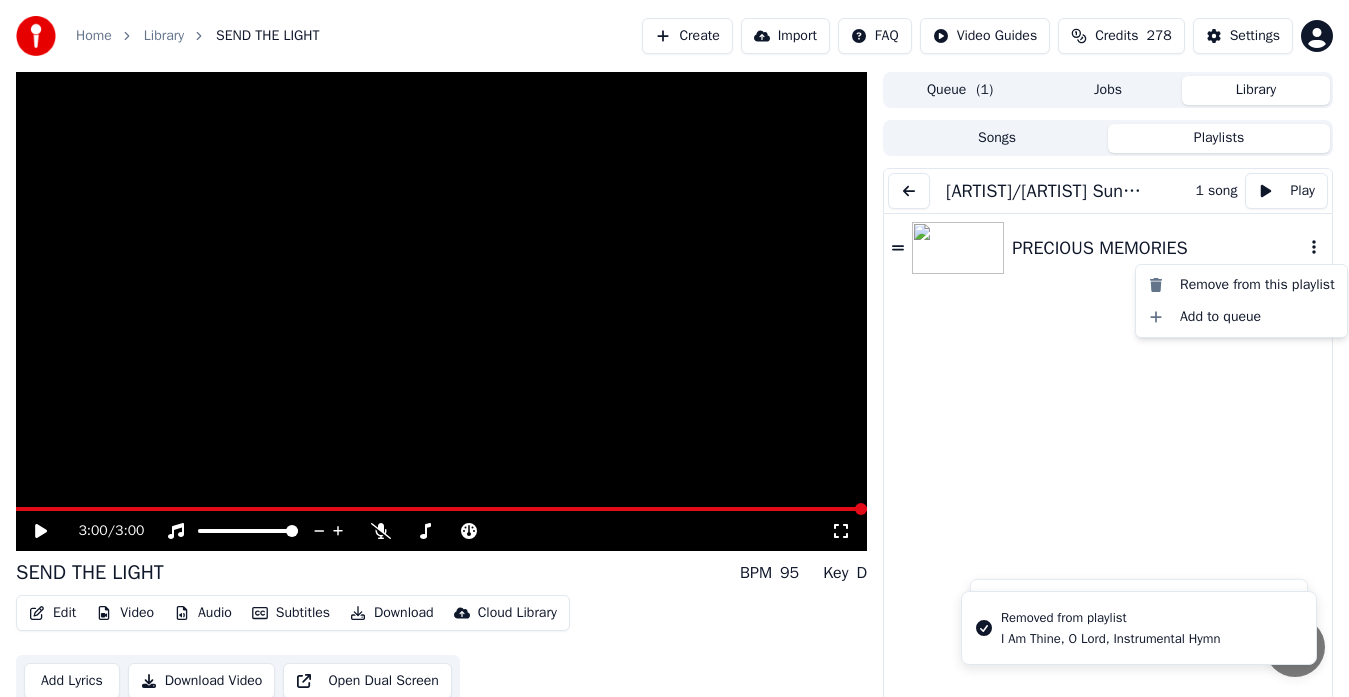 click 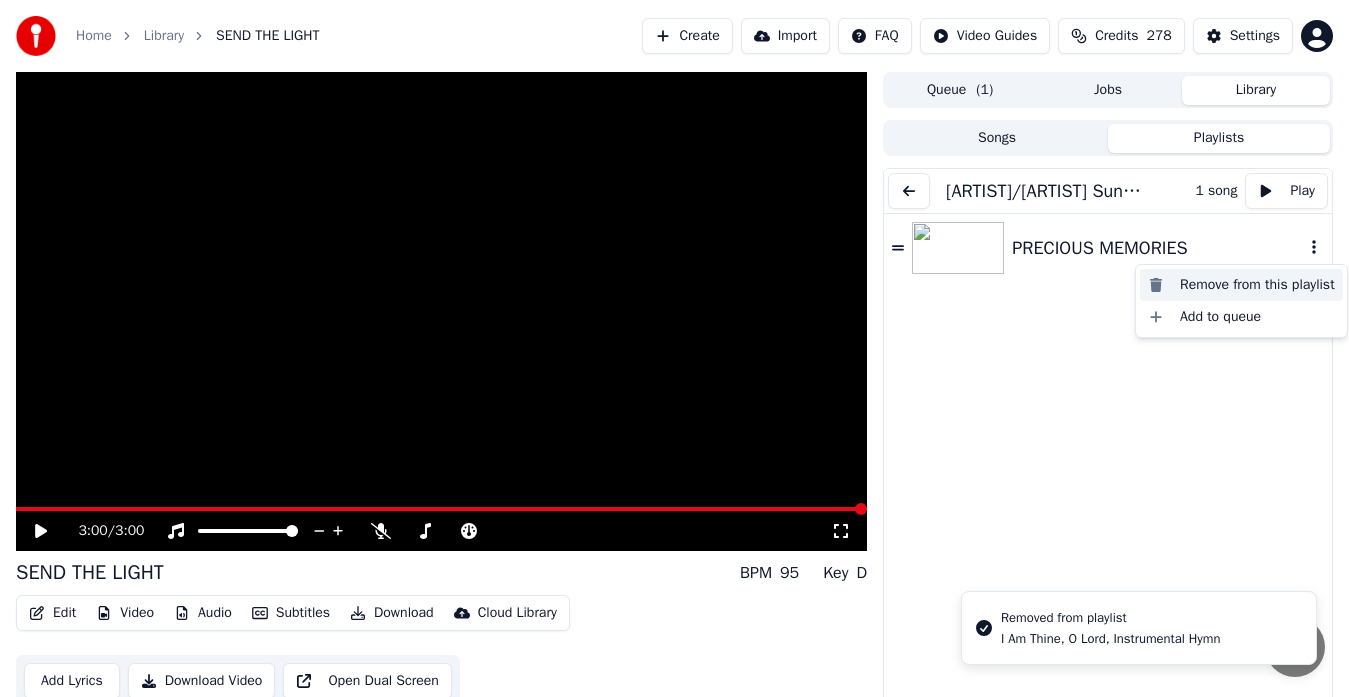 click on "Remove from this playlist" at bounding box center (1241, 285) 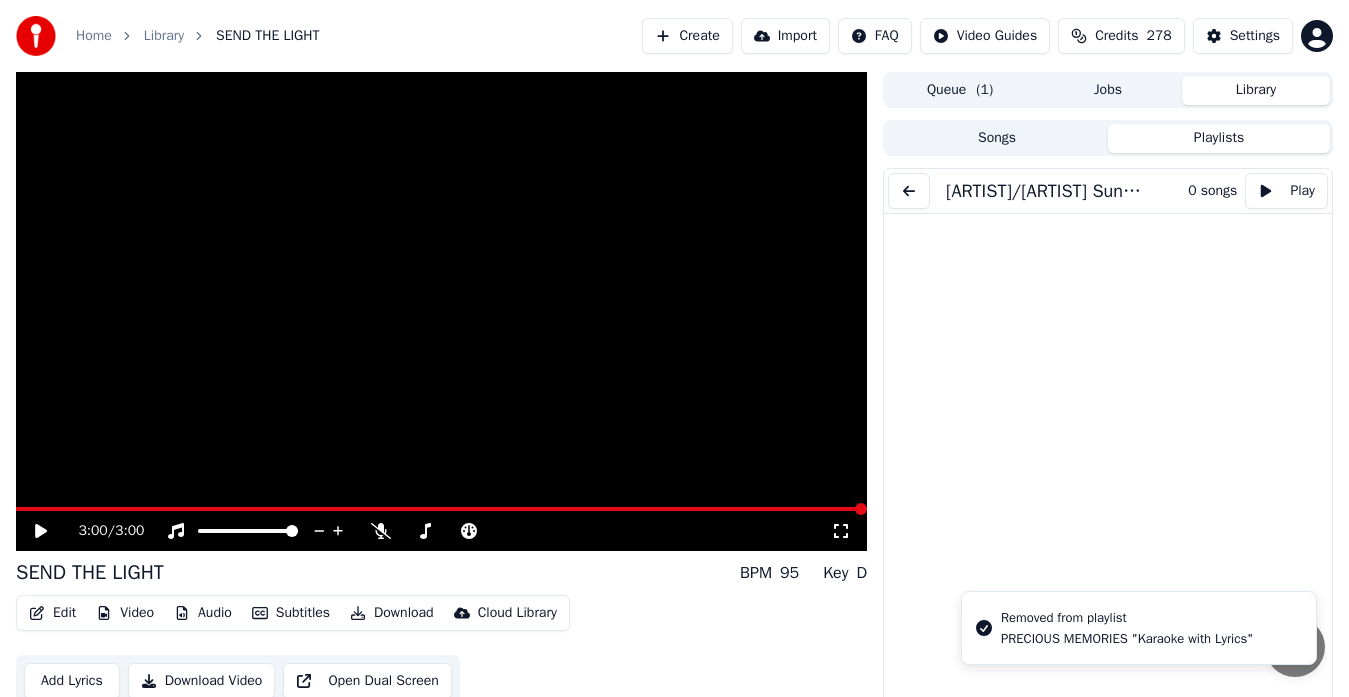 click on "Home" at bounding box center [94, 36] 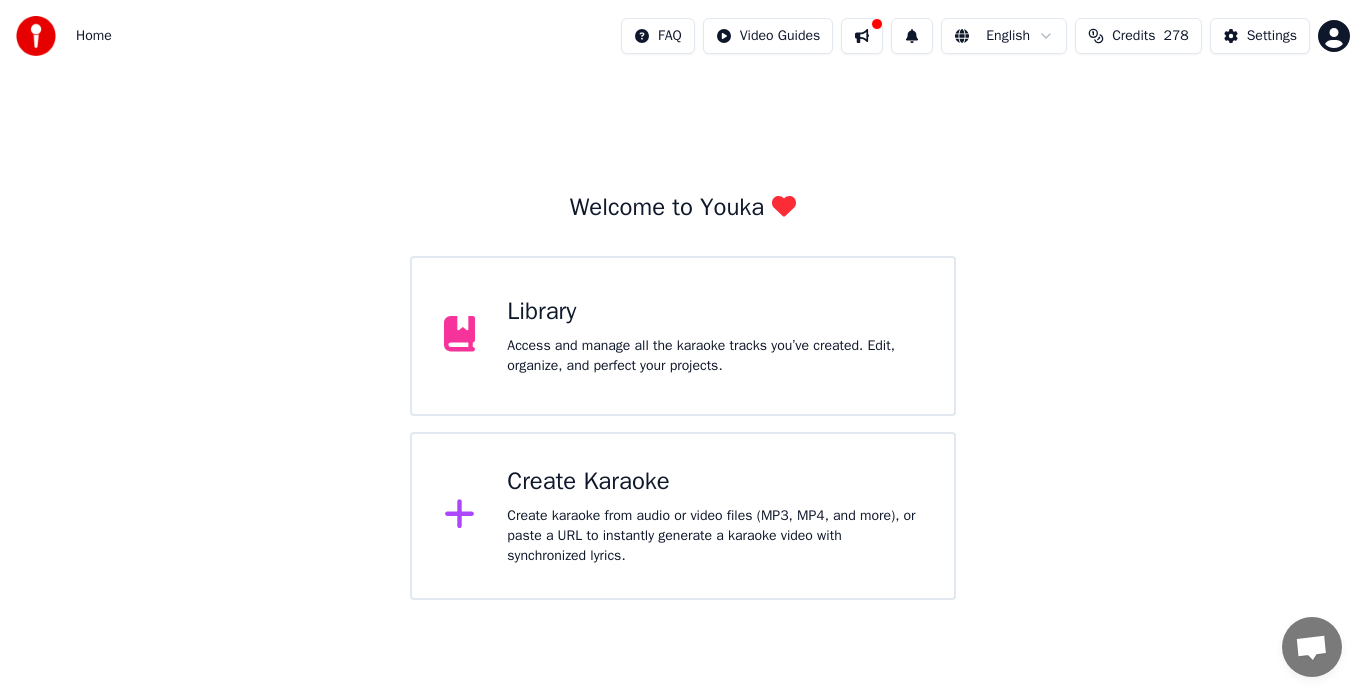 click on "Access and manage all the karaoke tracks you’ve created. Edit, organize, and perfect your projects." at bounding box center [714, 356] 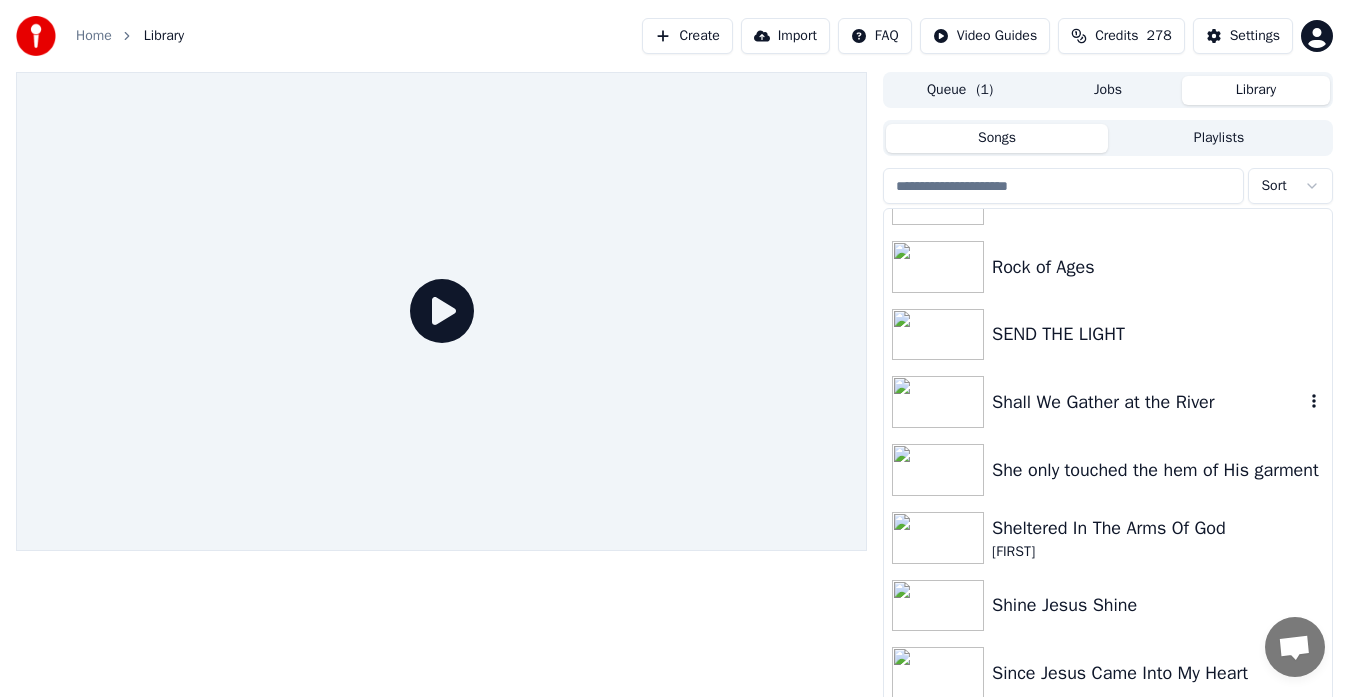 scroll, scrollTop: 9971, scrollLeft: 0, axis: vertical 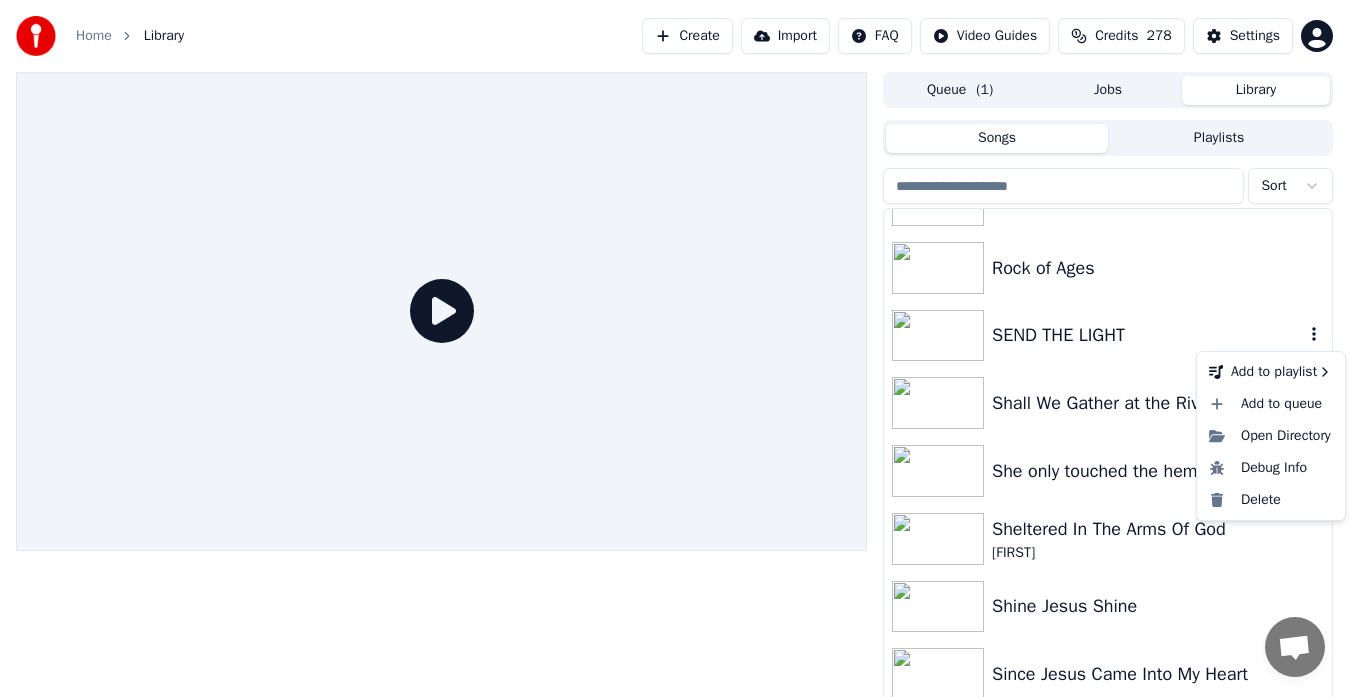click 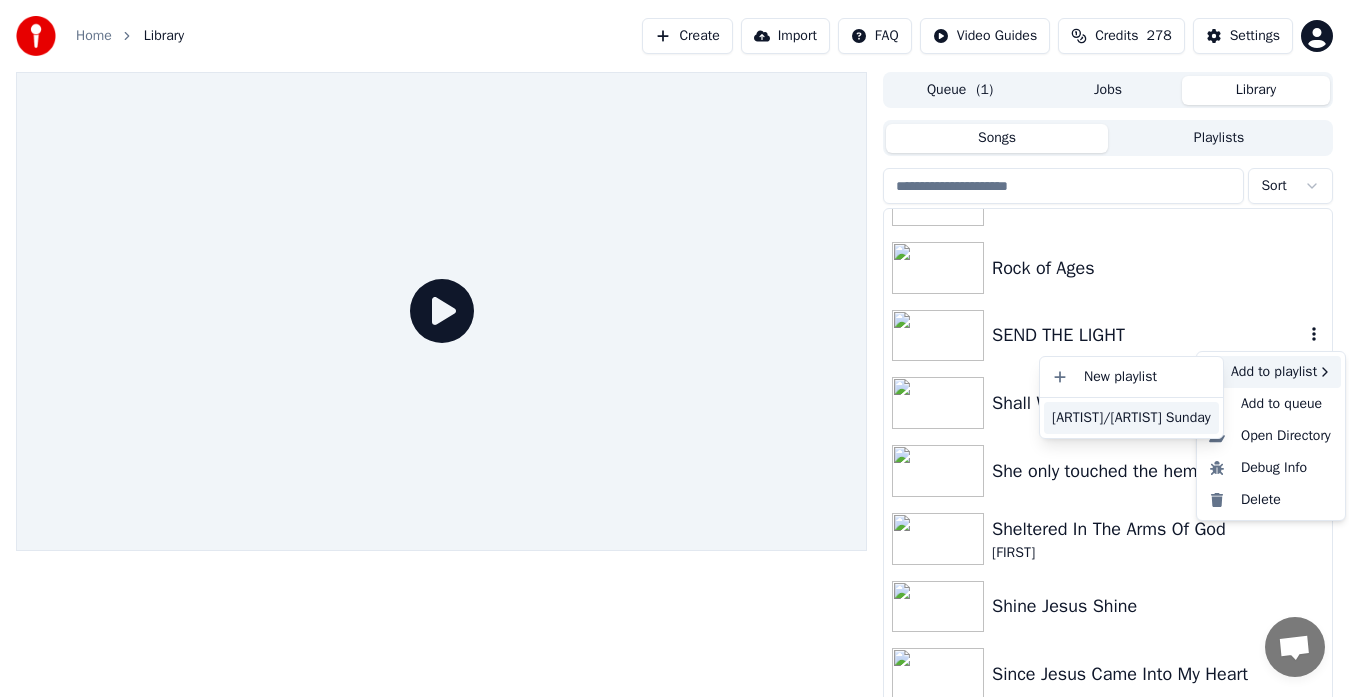click on "[ARTIST]/[ARTIST] Sunday" at bounding box center [1131, 418] 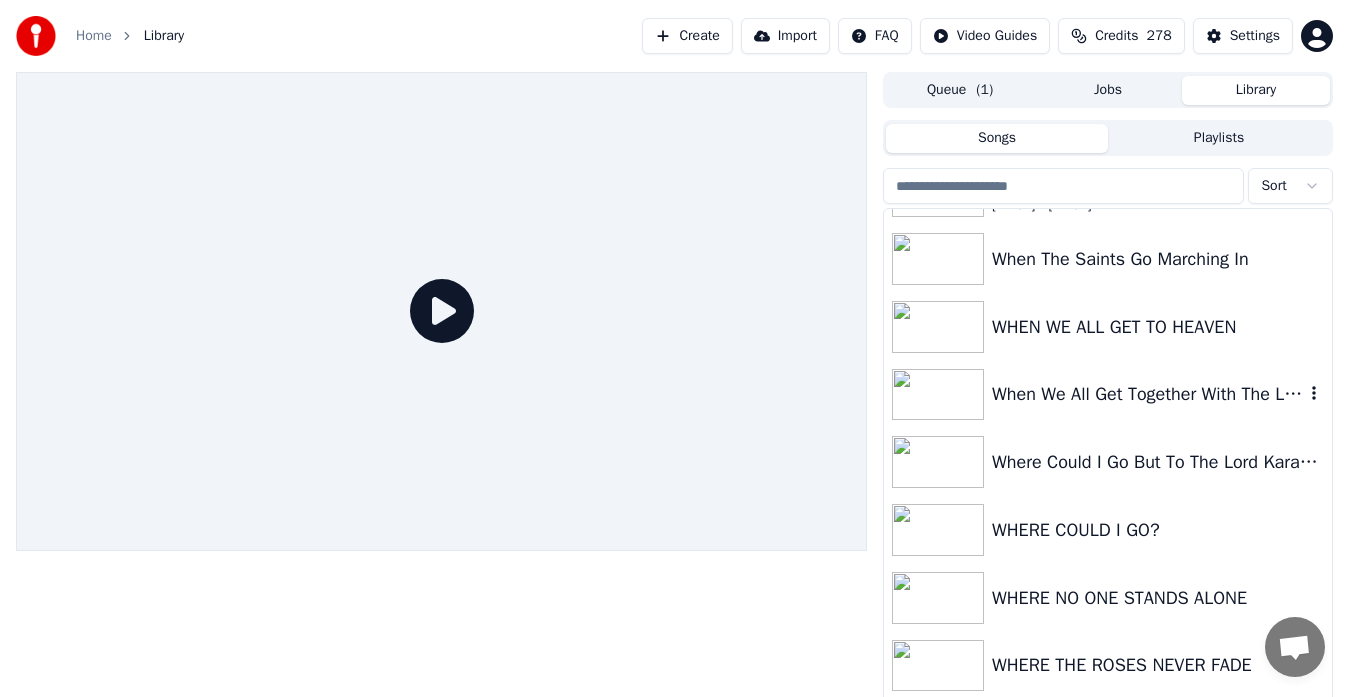 scroll, scrollTop: 13652, scrollLeft: 0, axis: vertical 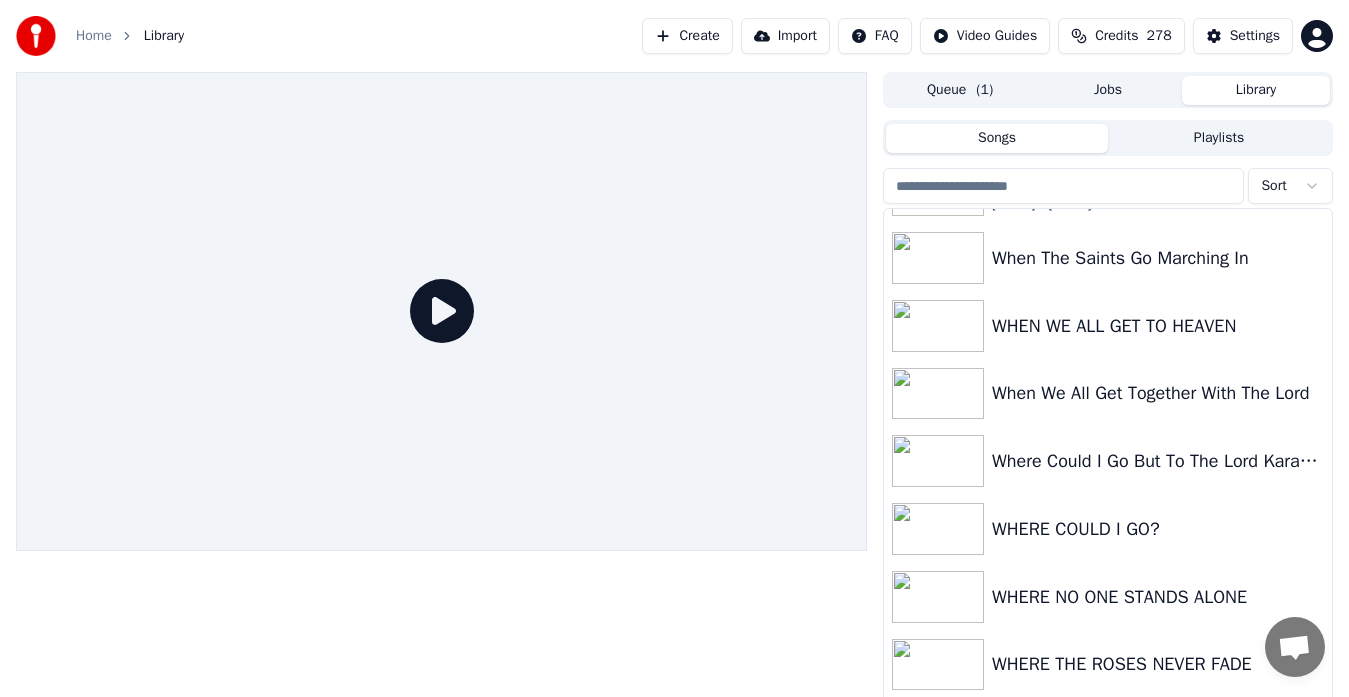 click at bounding box center [1063, 186] 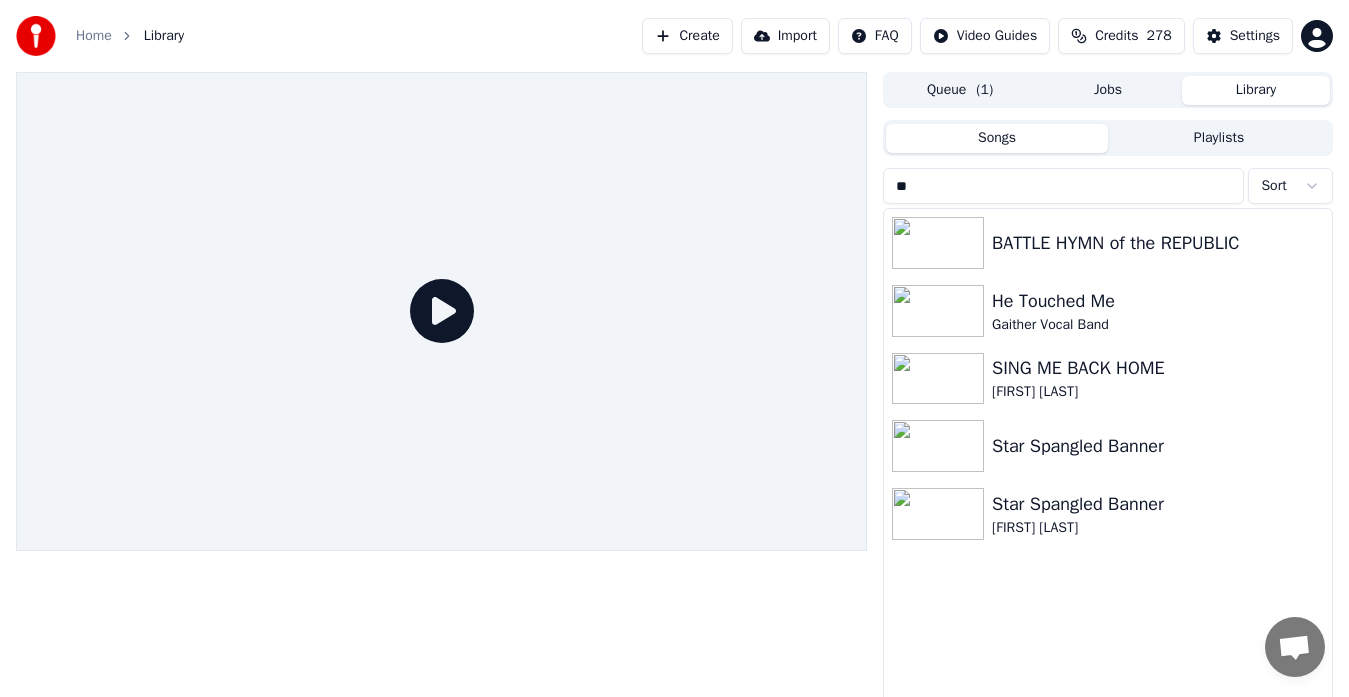 scroll, scrollTop: 0, scrollLeft: 0, axis: both 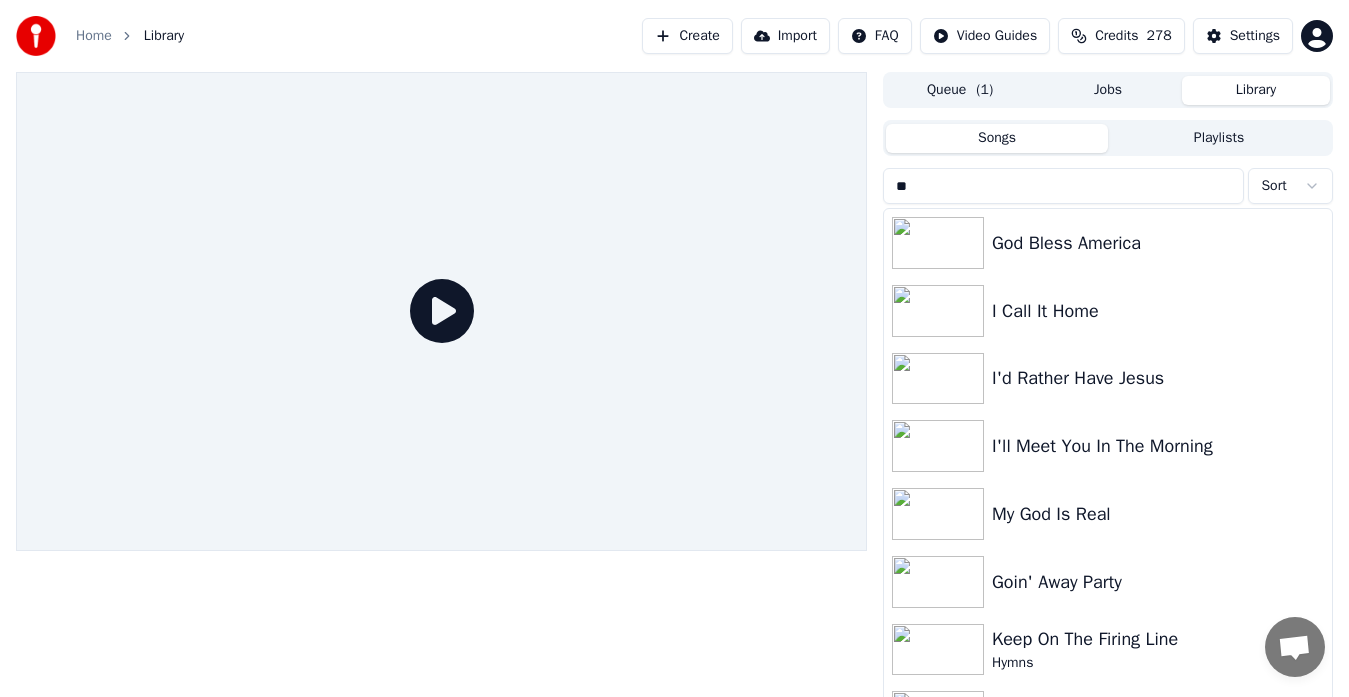 type on "*" 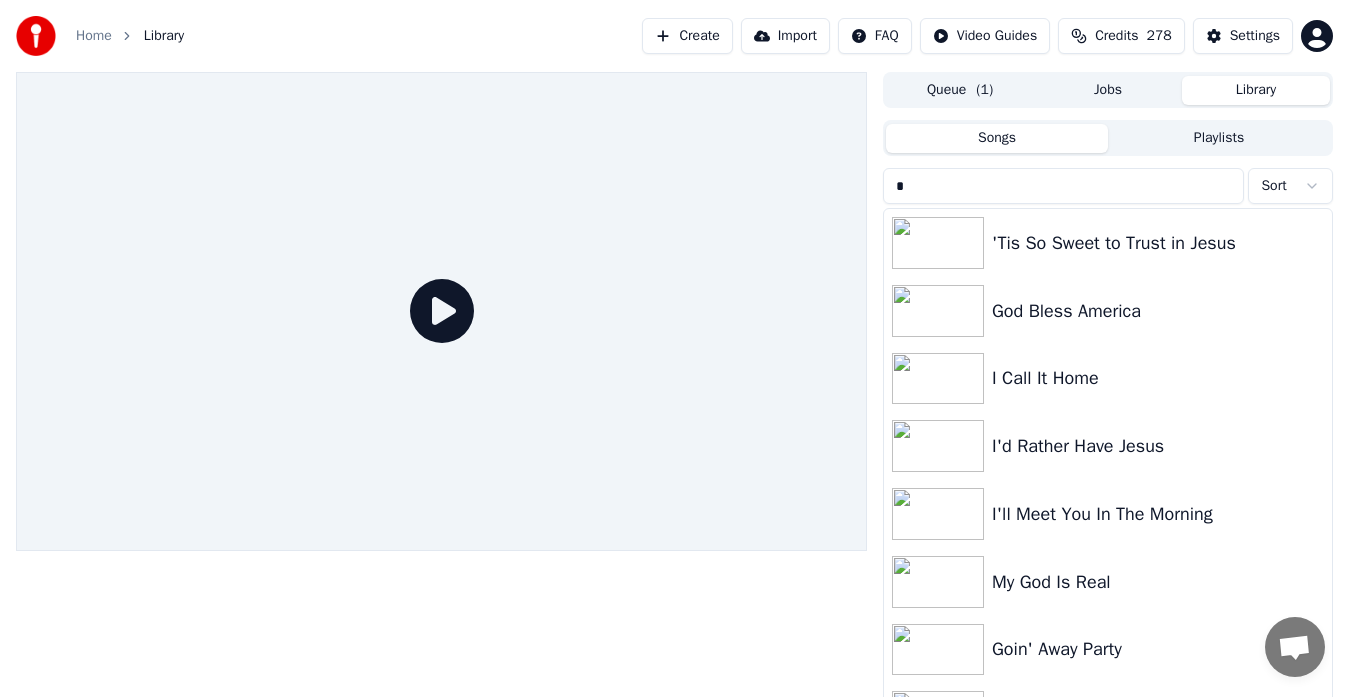 type 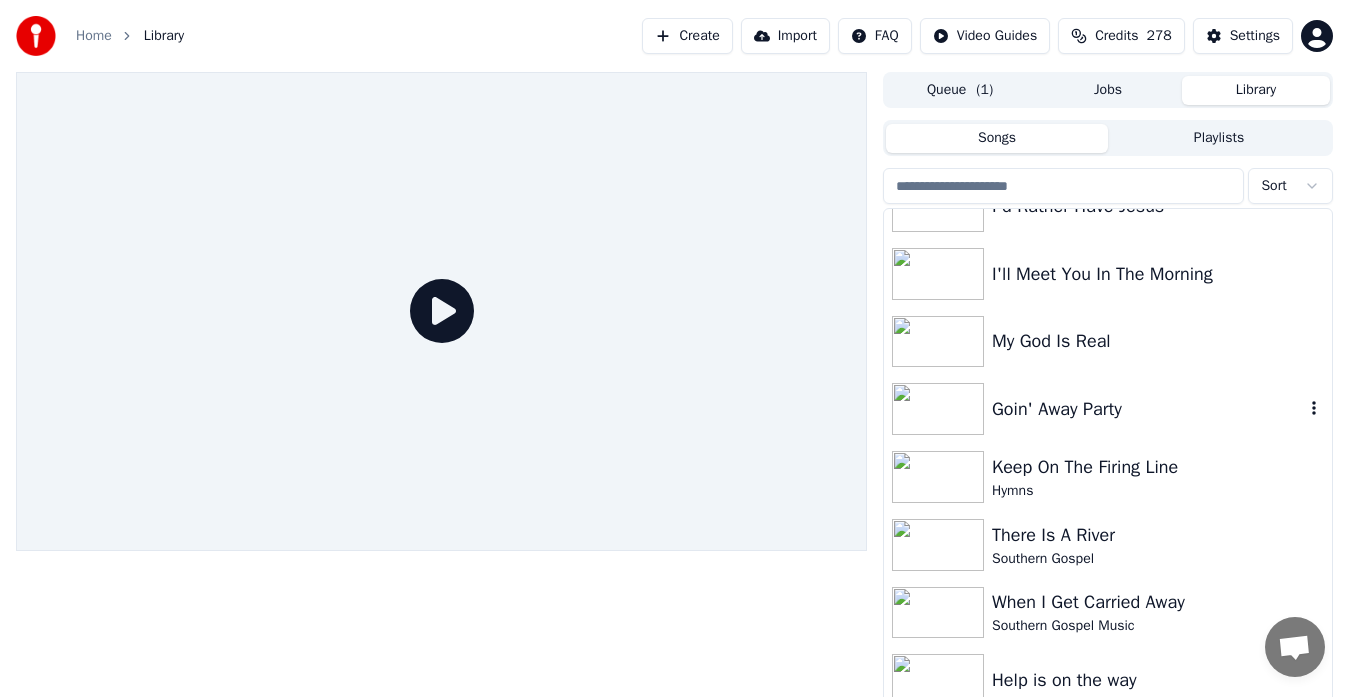 scroll, scrollTop: 0, scrollLeft: 0, axis: both 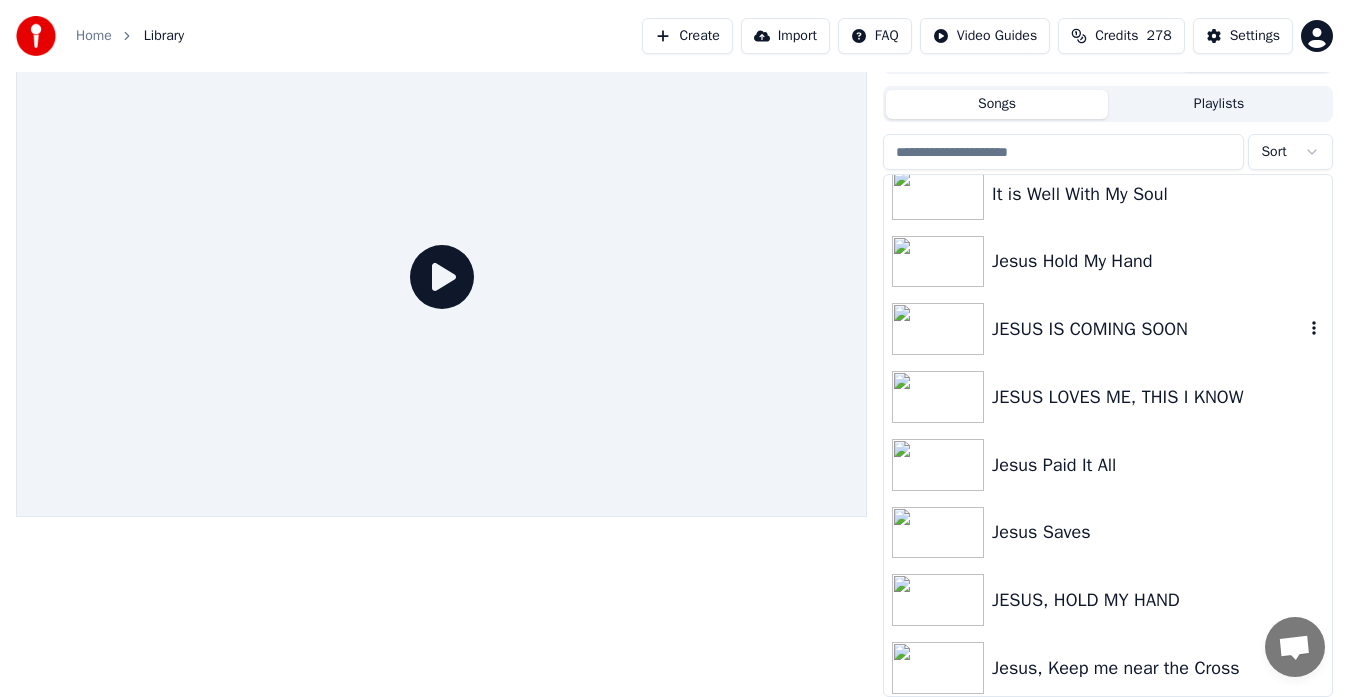 click at bounding box center [938, 329] 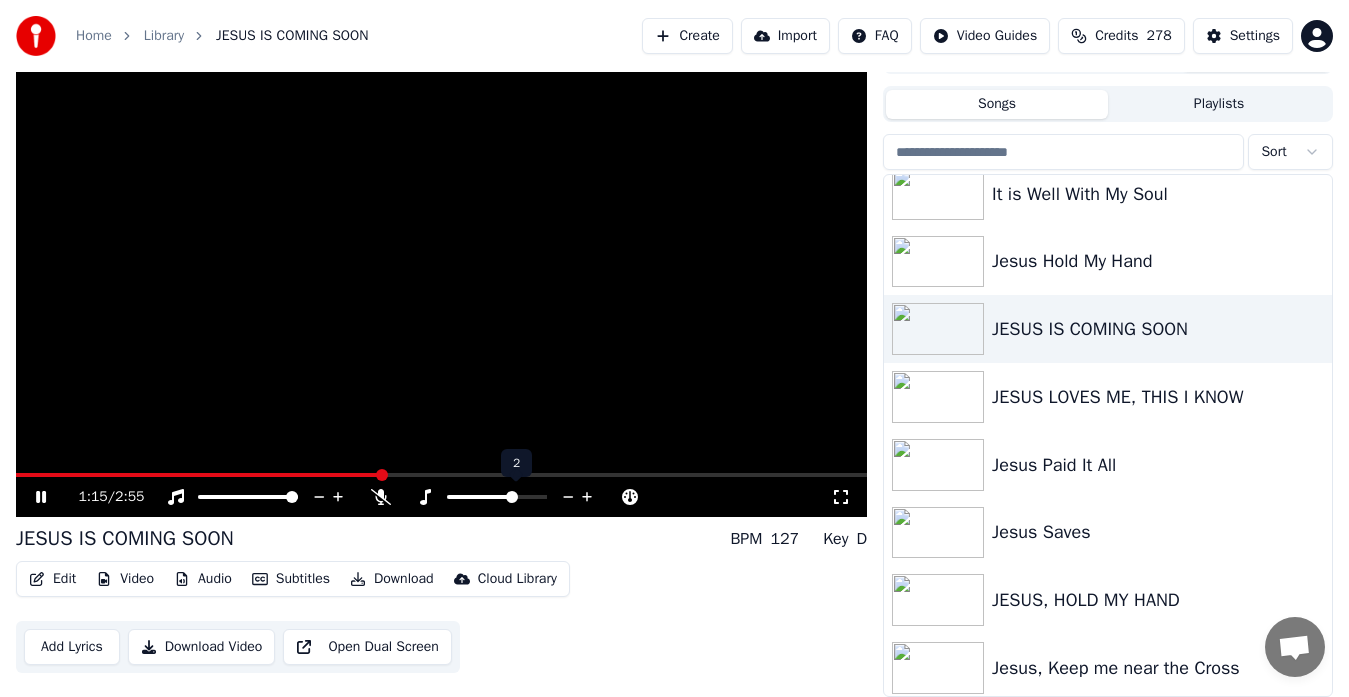 click 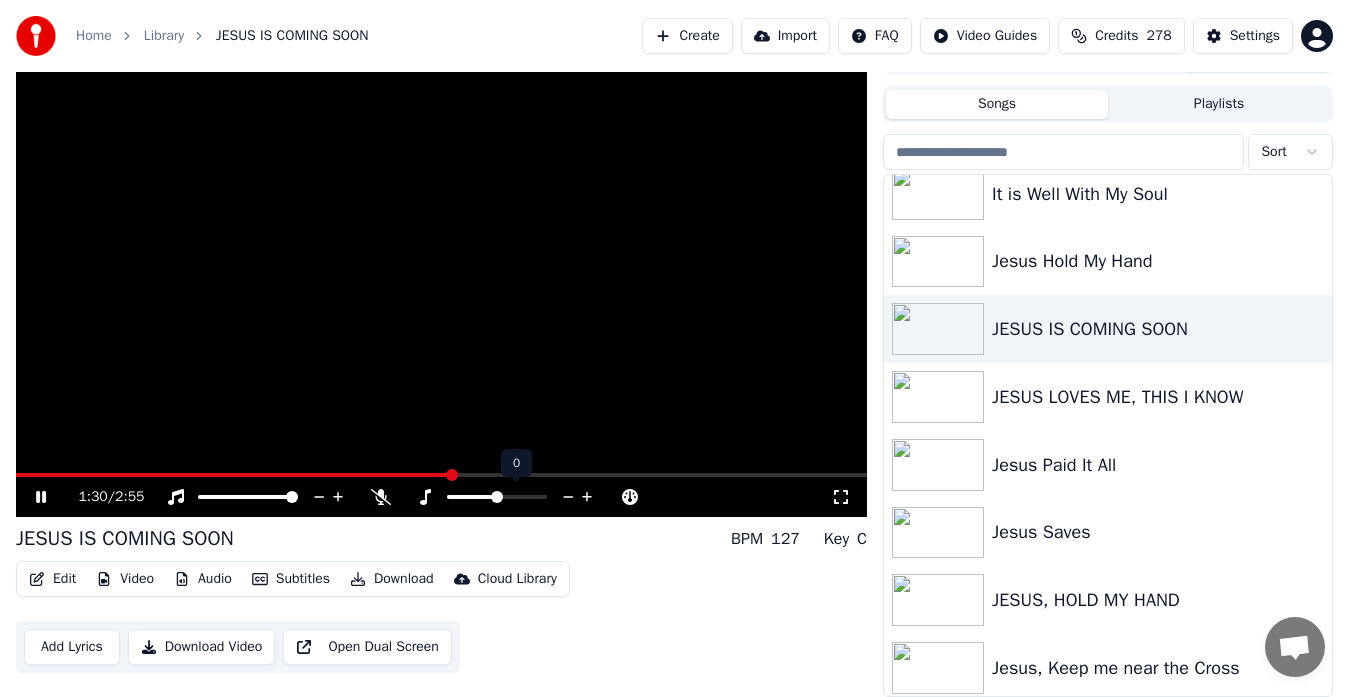 click 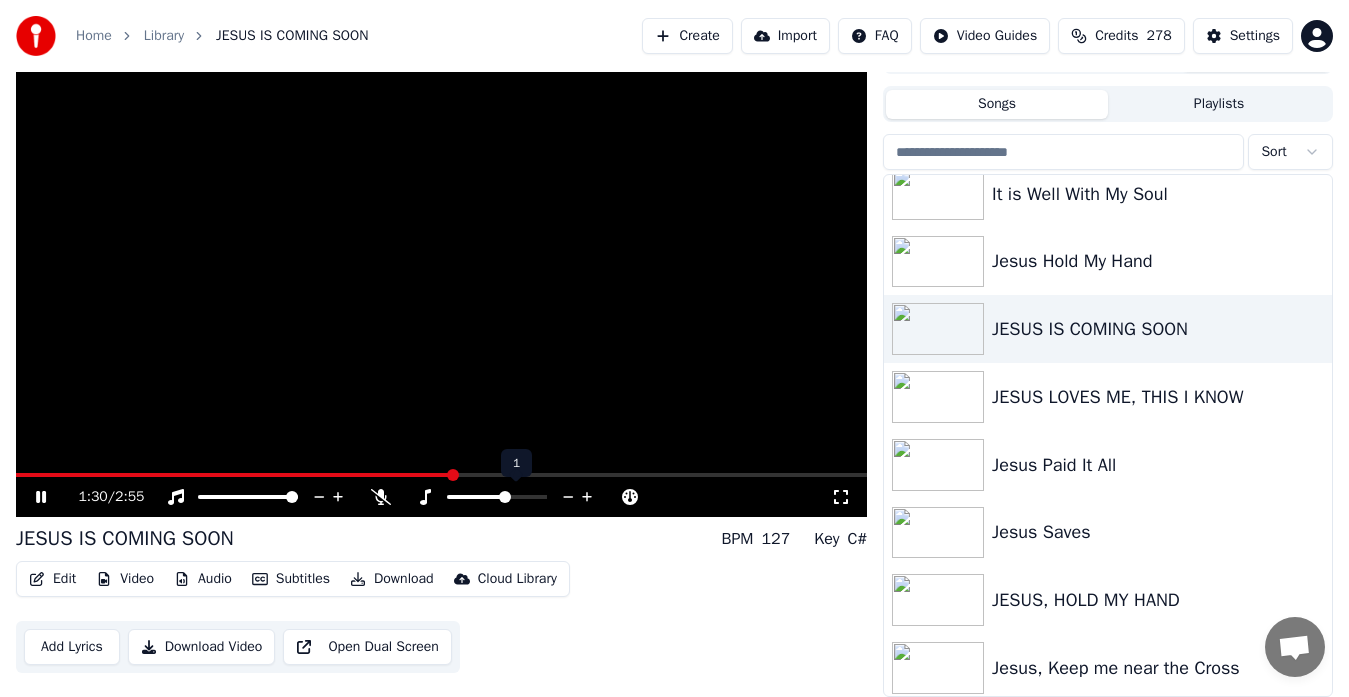 click 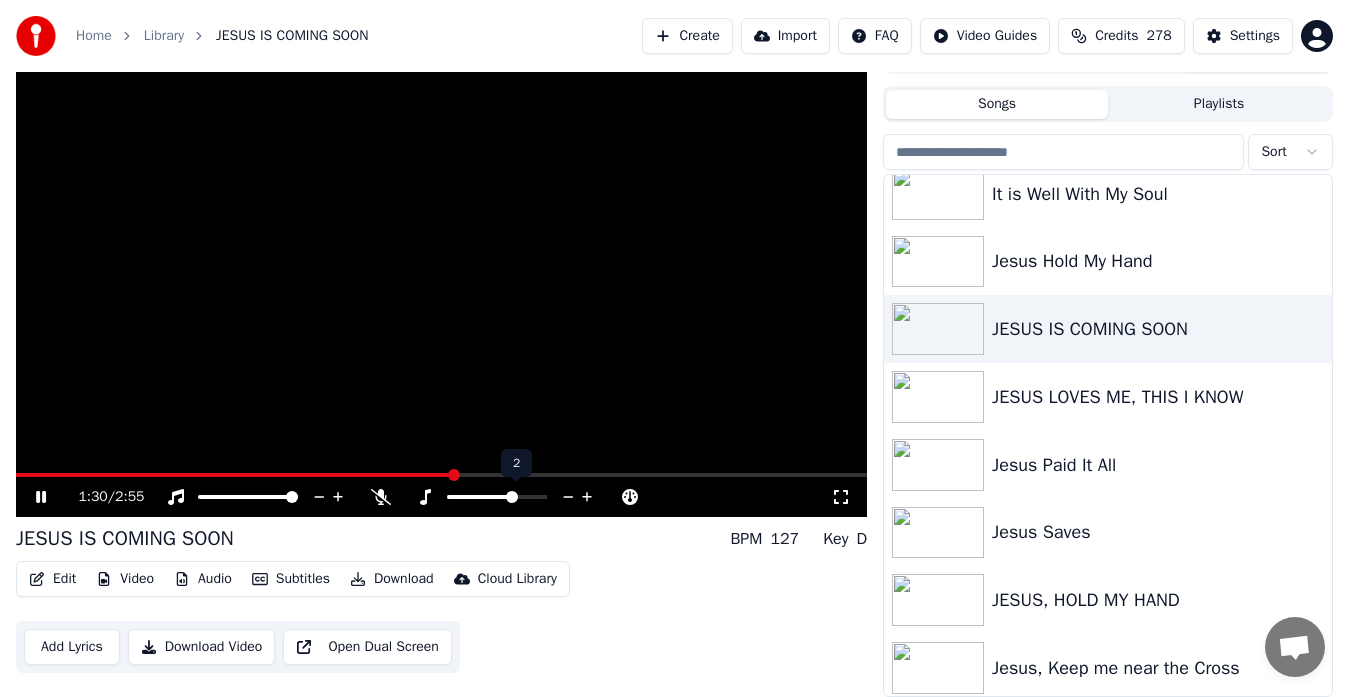 click 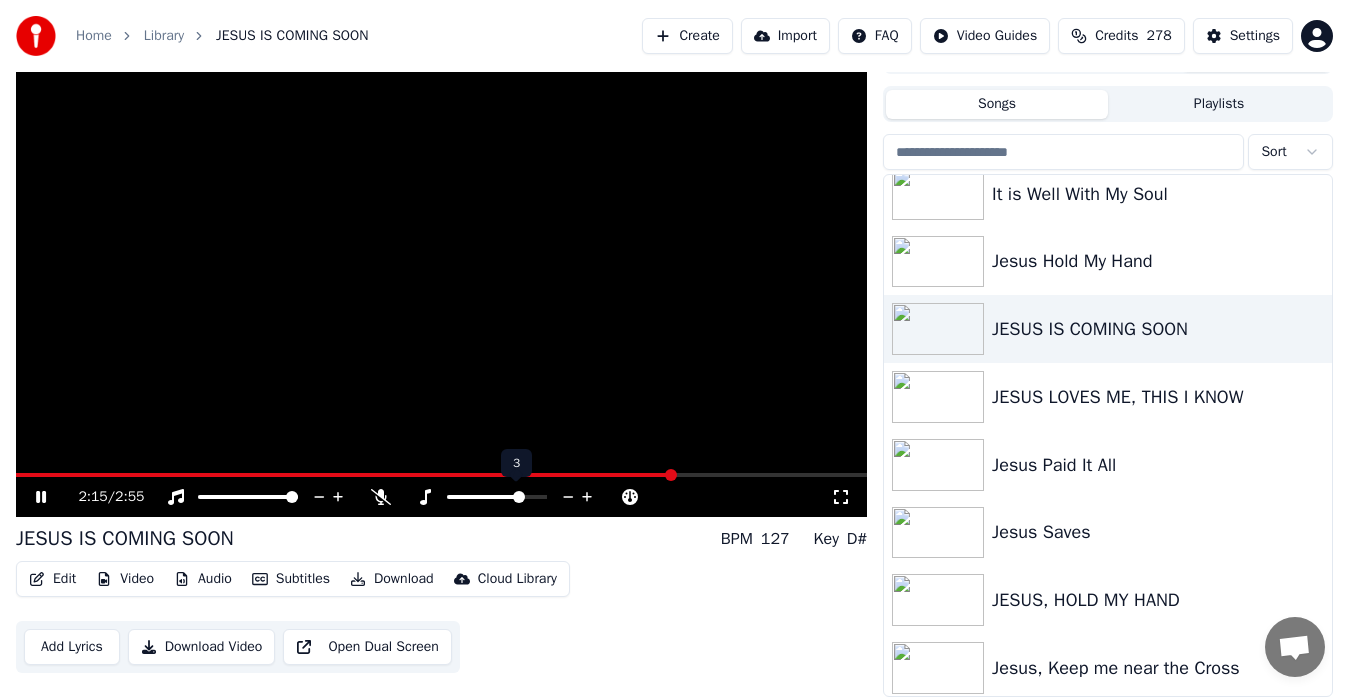click 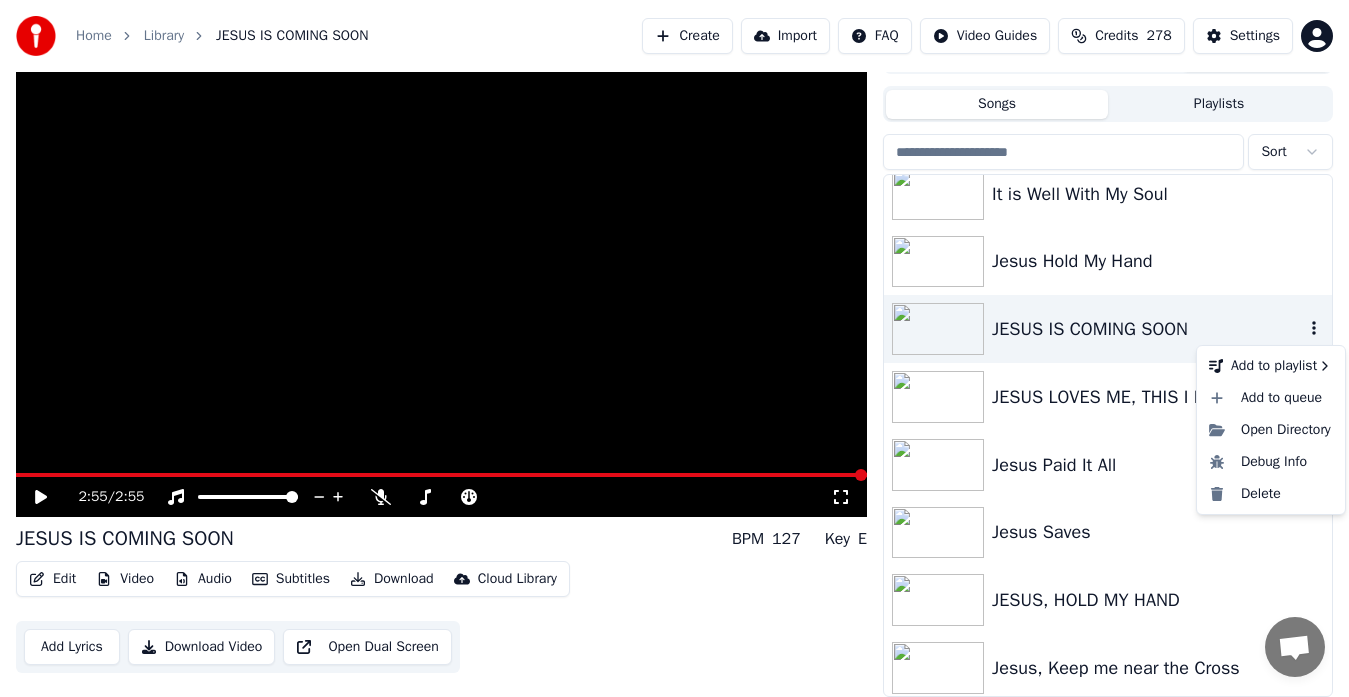 click 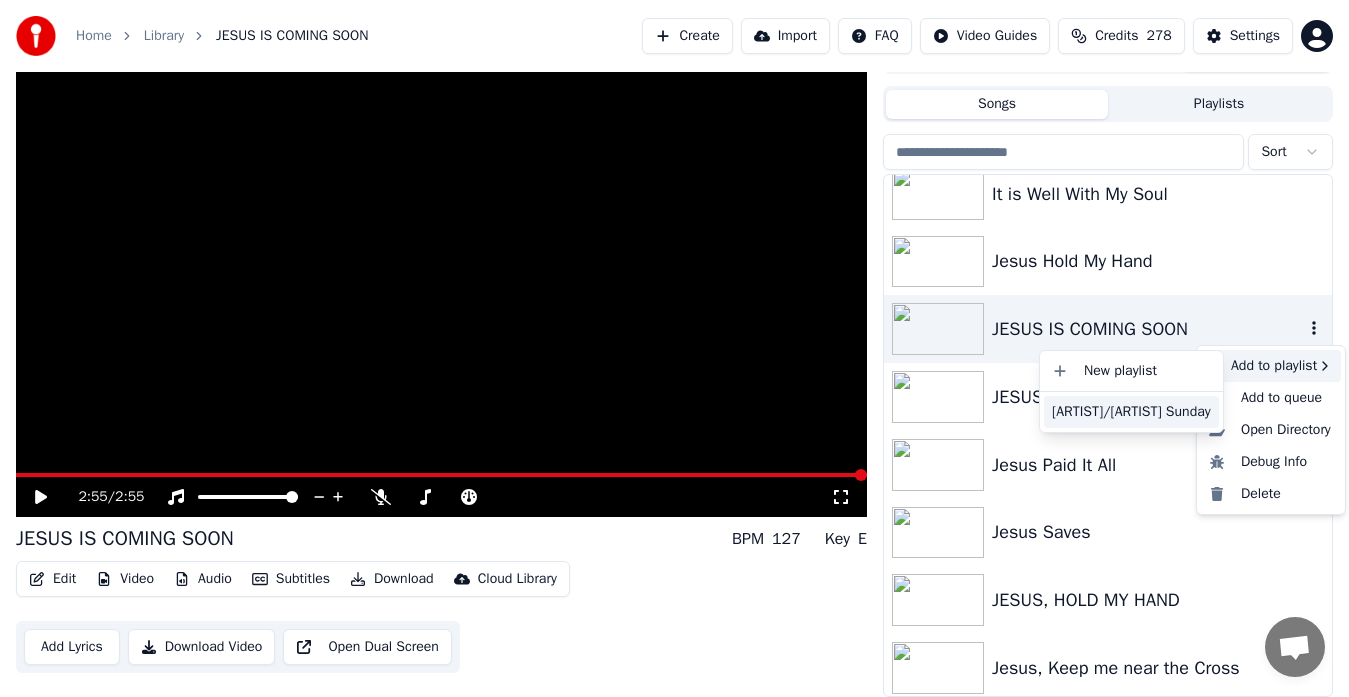 click on "[ARTIST]/[ARTIST] Sunday" at bounding box center (1131, 412) 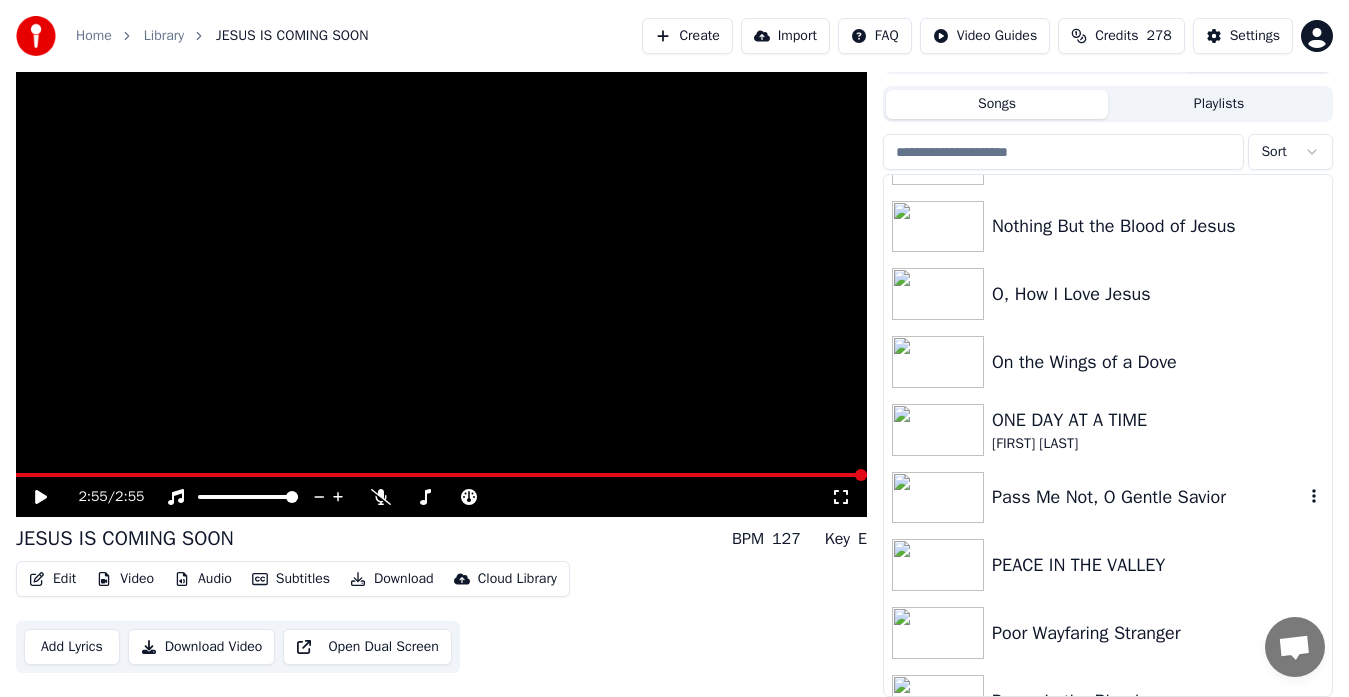 scroll, scrollTop: 9161, scrollLeft: 0, axis: vertical 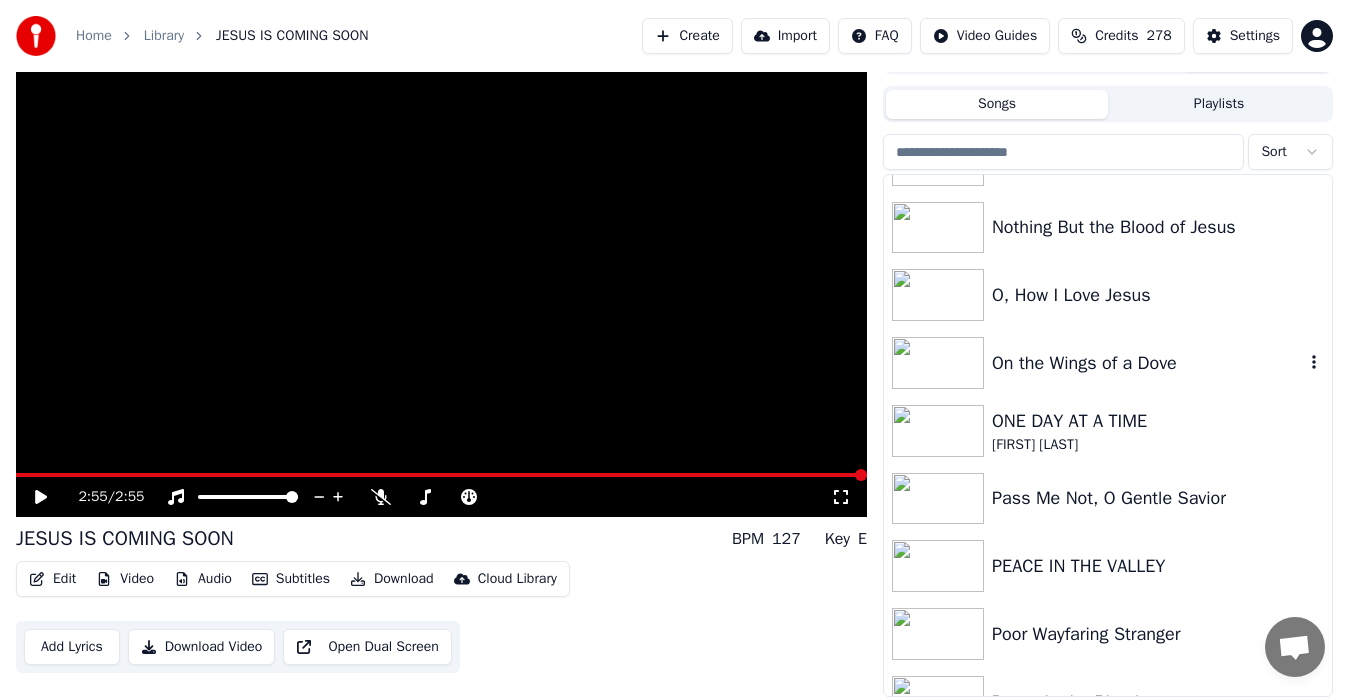 click at bounding box center (938, 363) 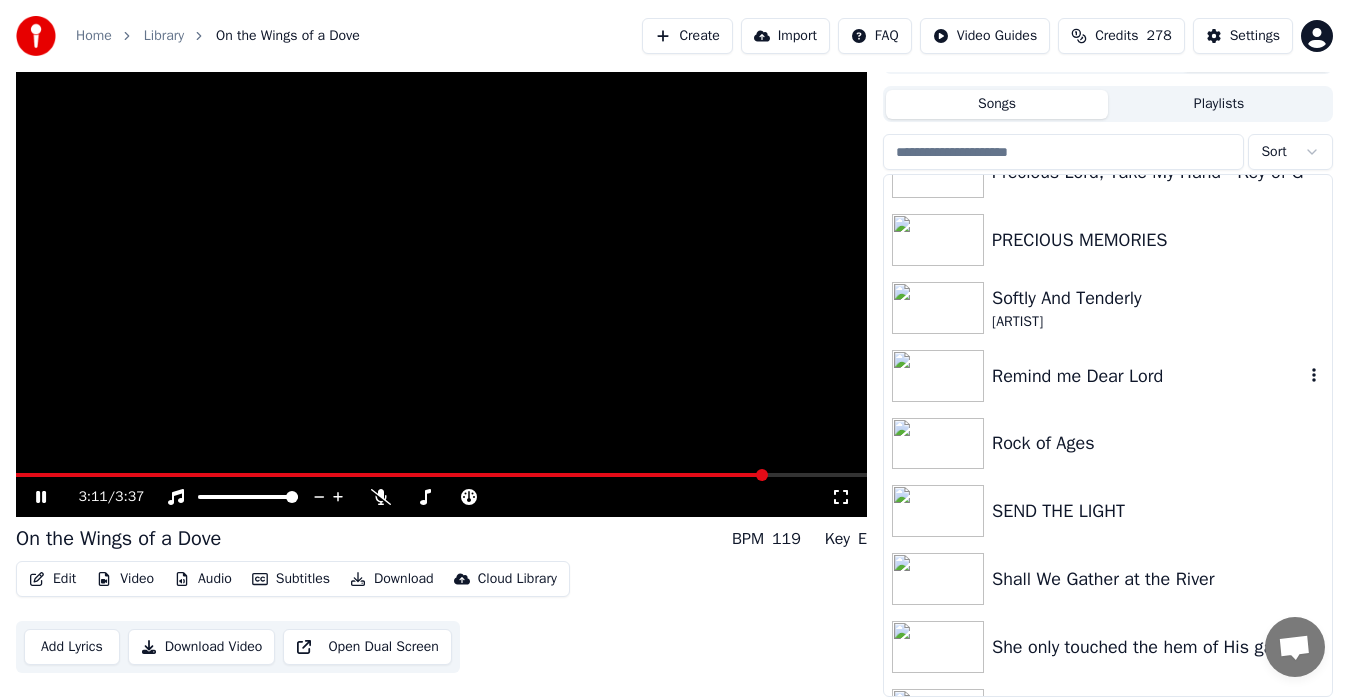 scroll, scrollTop: 9766, scrollLeft: 0, axis: vertical 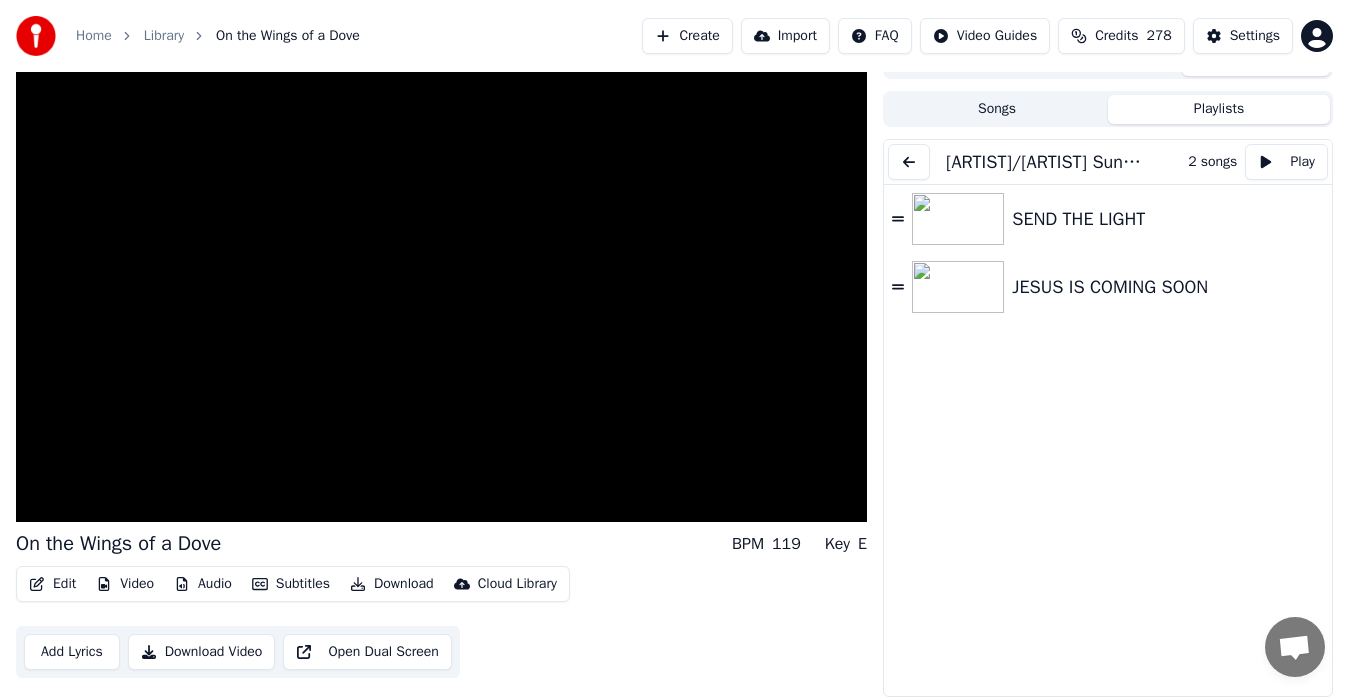 click on "Playlists" at bounding box center [1219, 109] 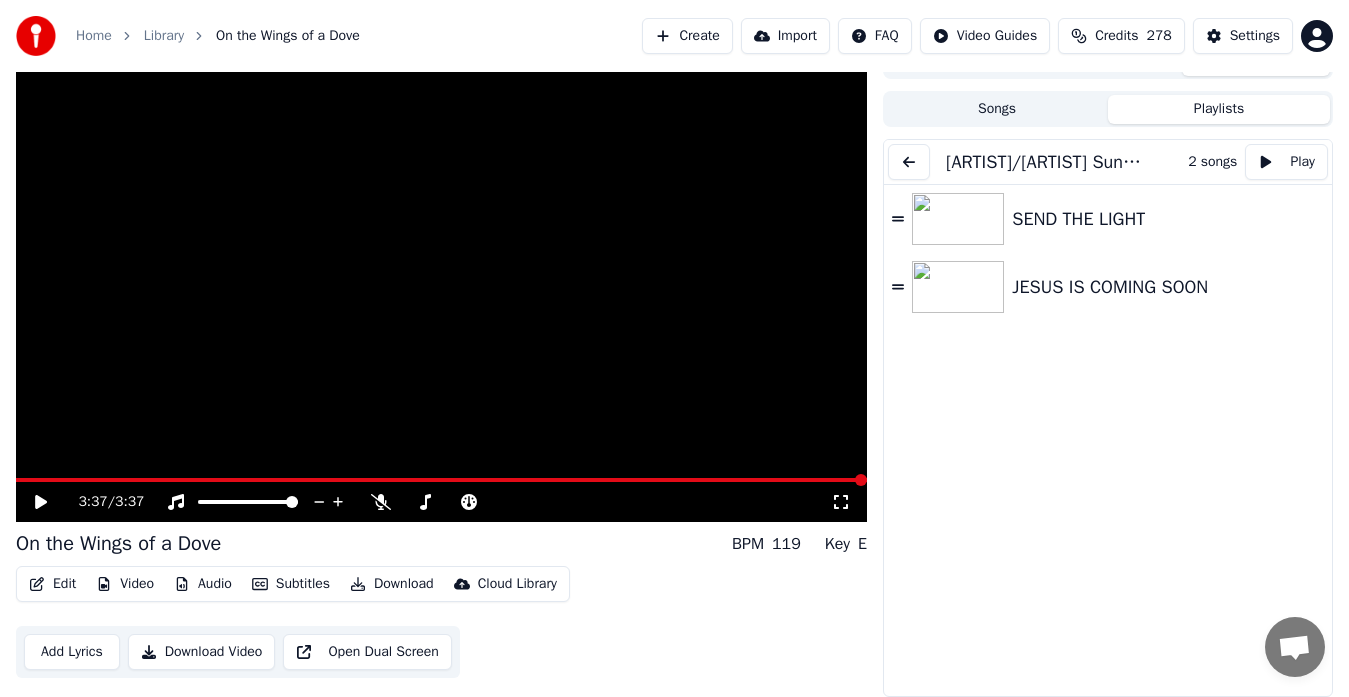 click on "Home" at bounding box center (94, 36) 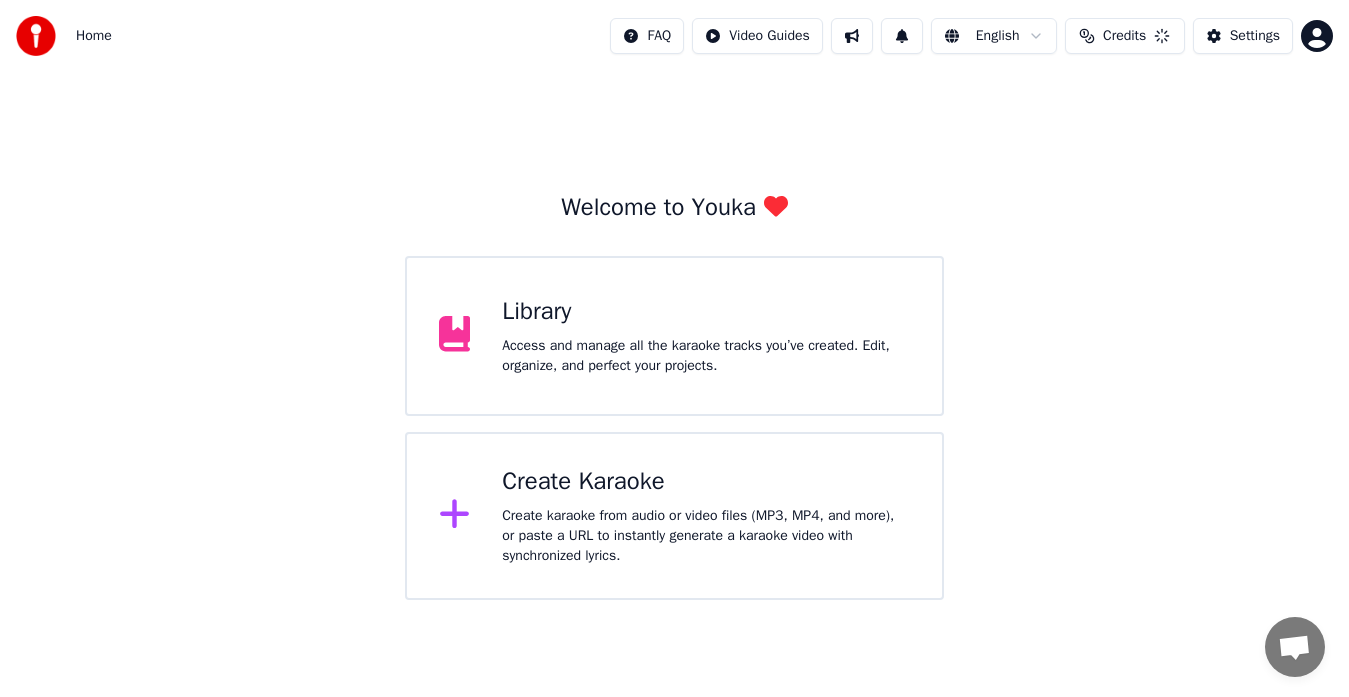 scroll, scrollTop: 0, scrollLeft: 0, axis: both 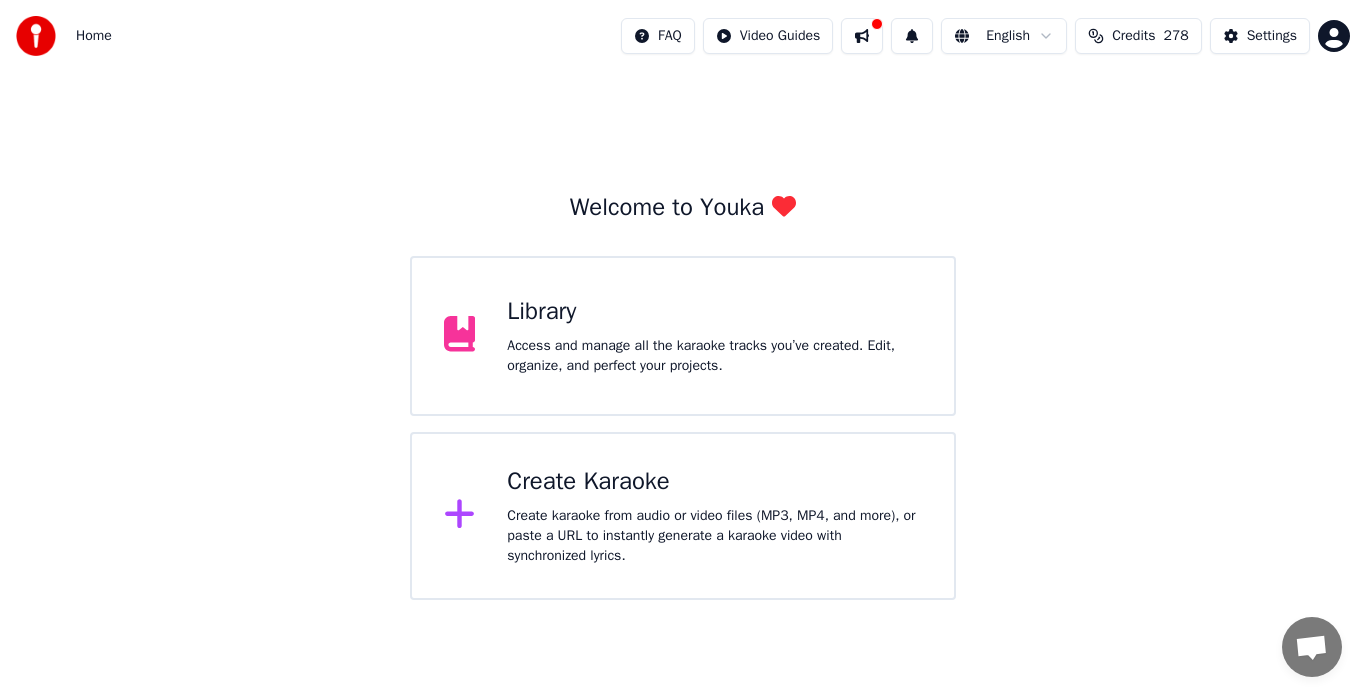 click on "Access and manage all the karaoke tracks you’ve created. Edit, organize, and perfect your projects." at bounding box center (714, 356) 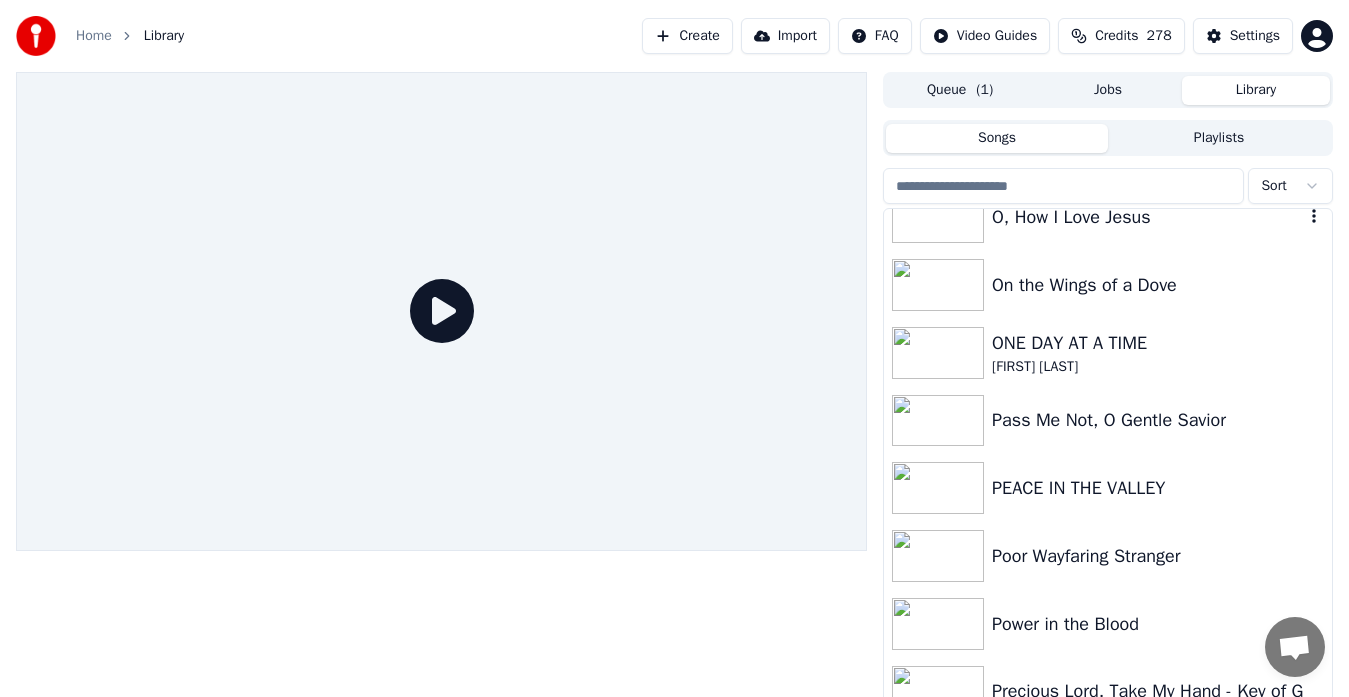 scroll, scrollTop: 9274, scrollLeft: 0, axis: vertical 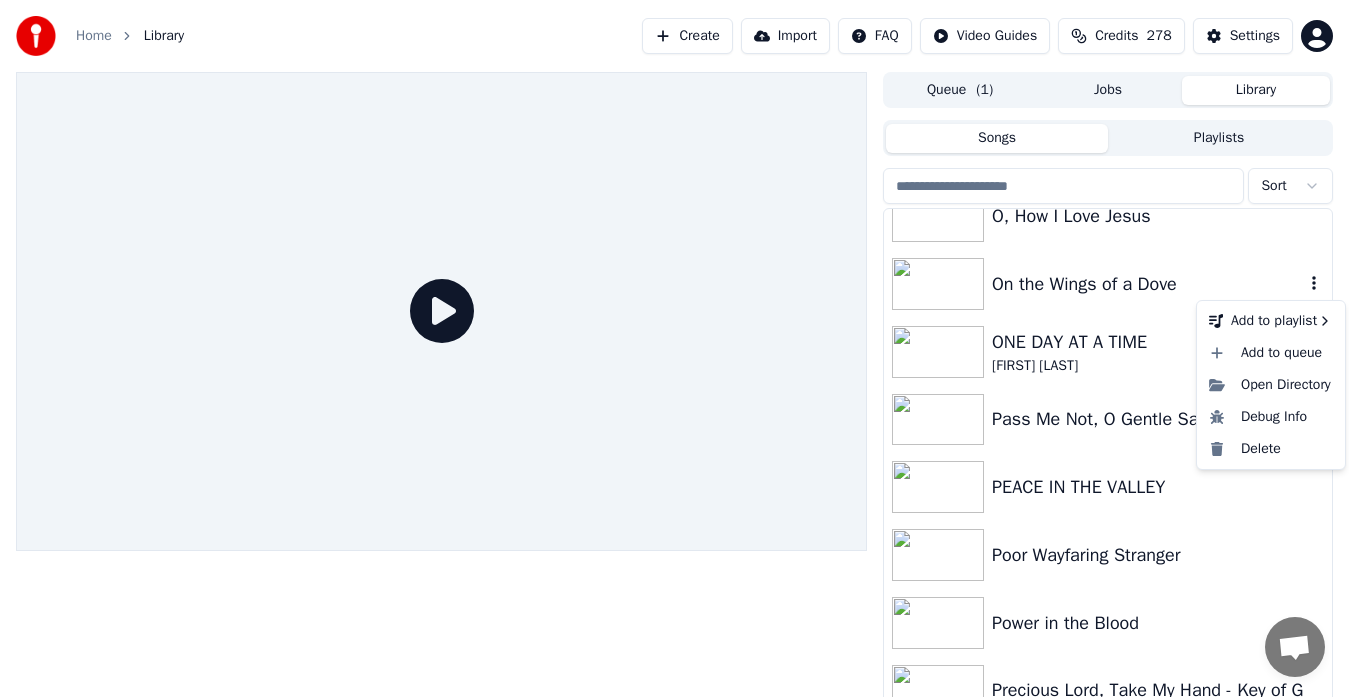 click 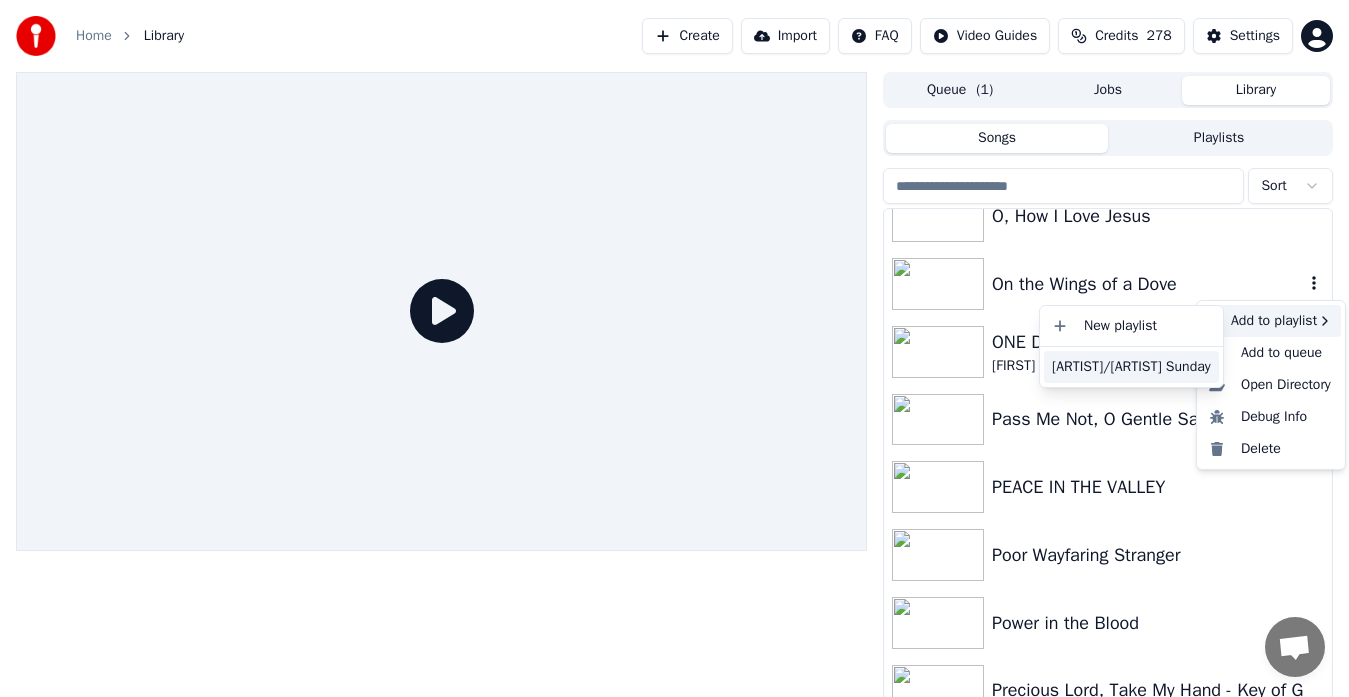 click on "[ARTIST]/[ARTIST] Sunday" at bounding box center [1131, 367] 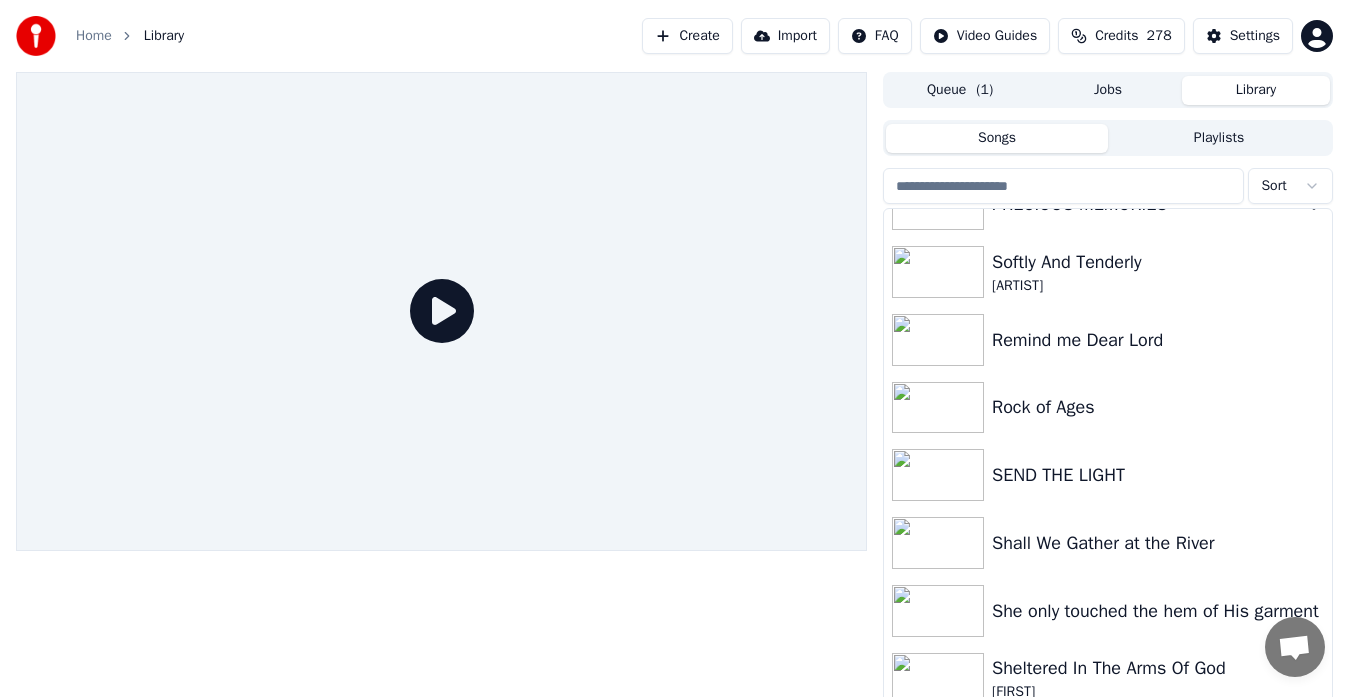 scroll, scrollTop: 9834, scrollLeft: 0, axis: vertical 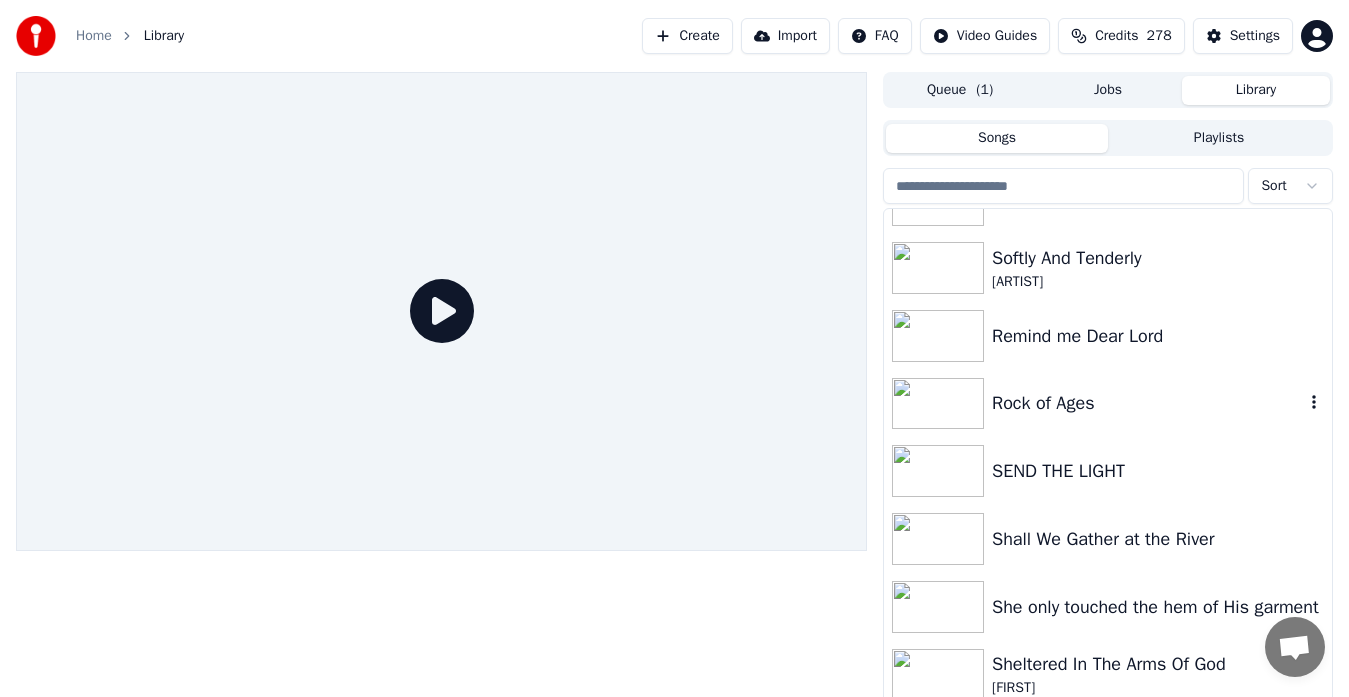 click at bounding box center [938, 404] 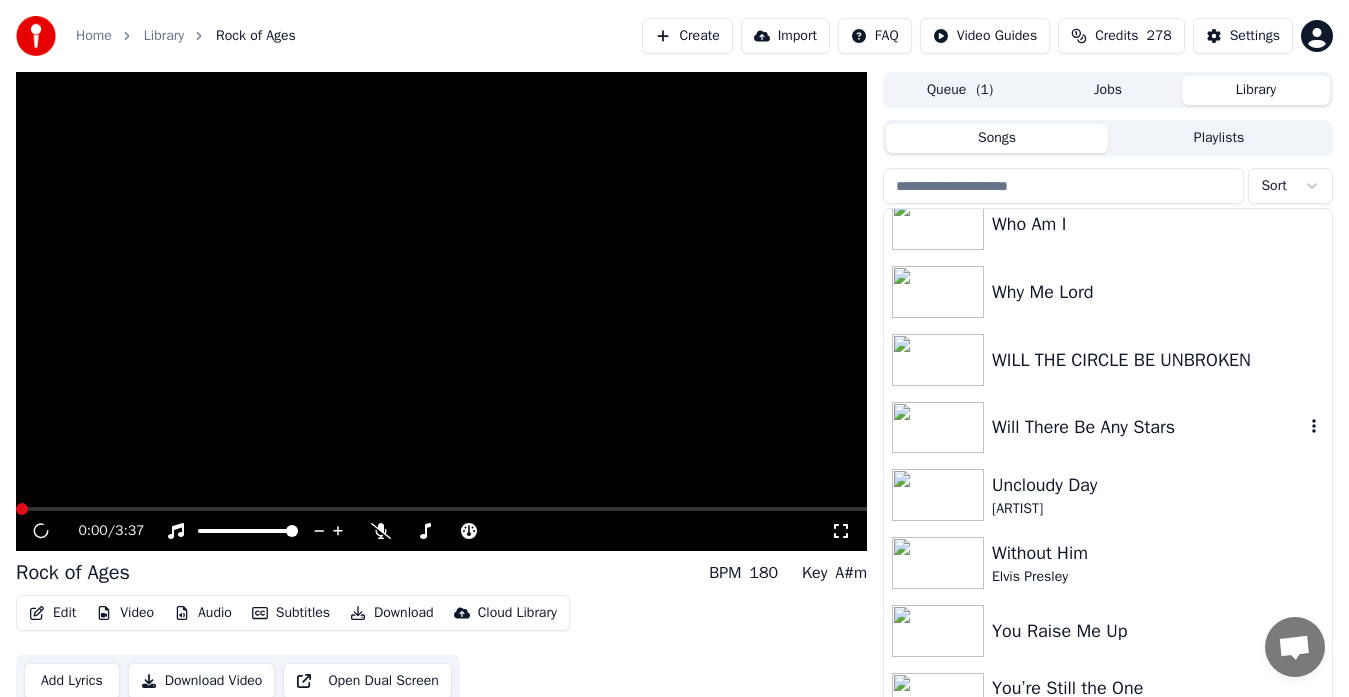 scroll, scrollTop: 14368, scrollLeft: 0, axis: vertical 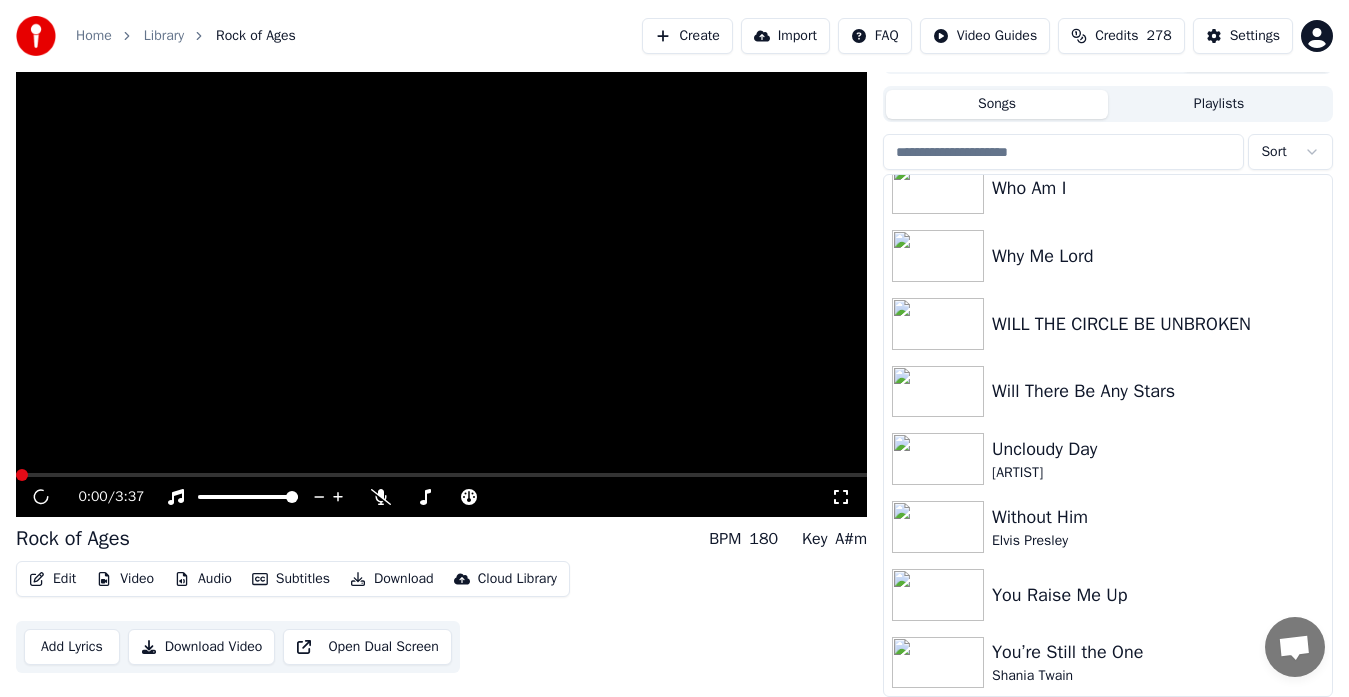 click at bounding box center (1063, 152) 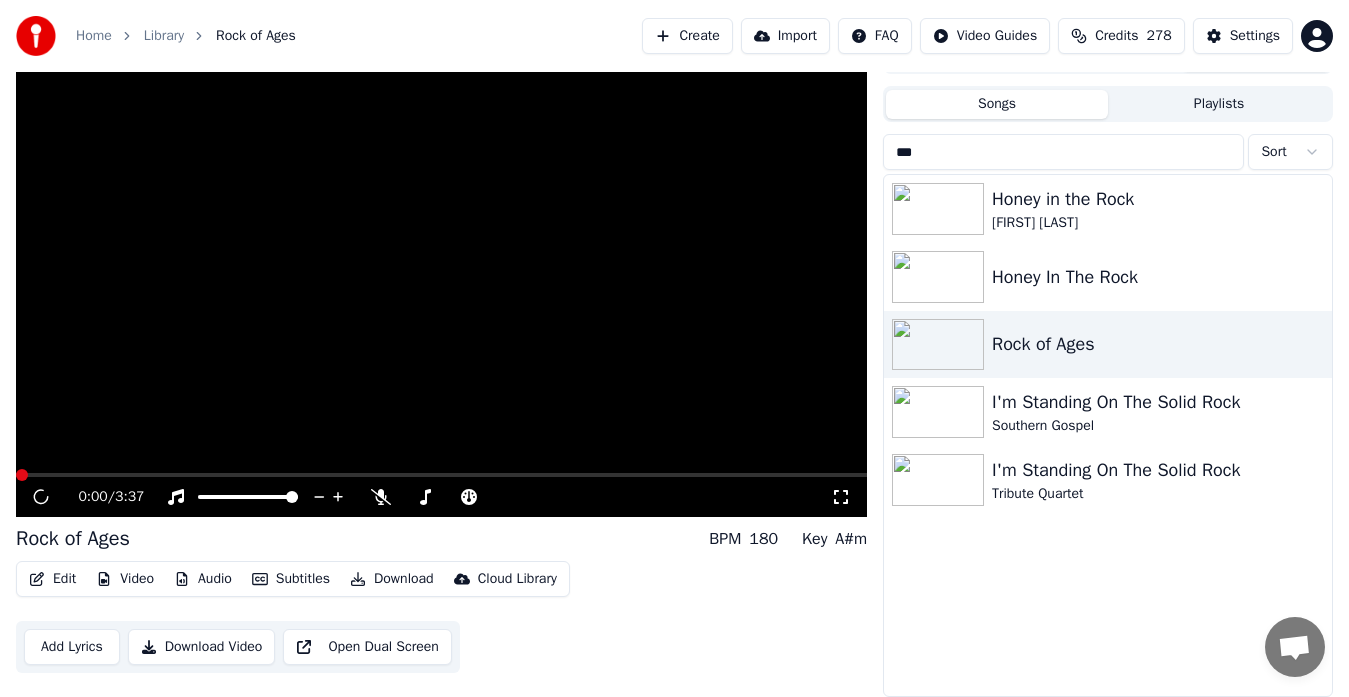 scroll, scrollTop: 0, scrollLeft: 0, axis: both 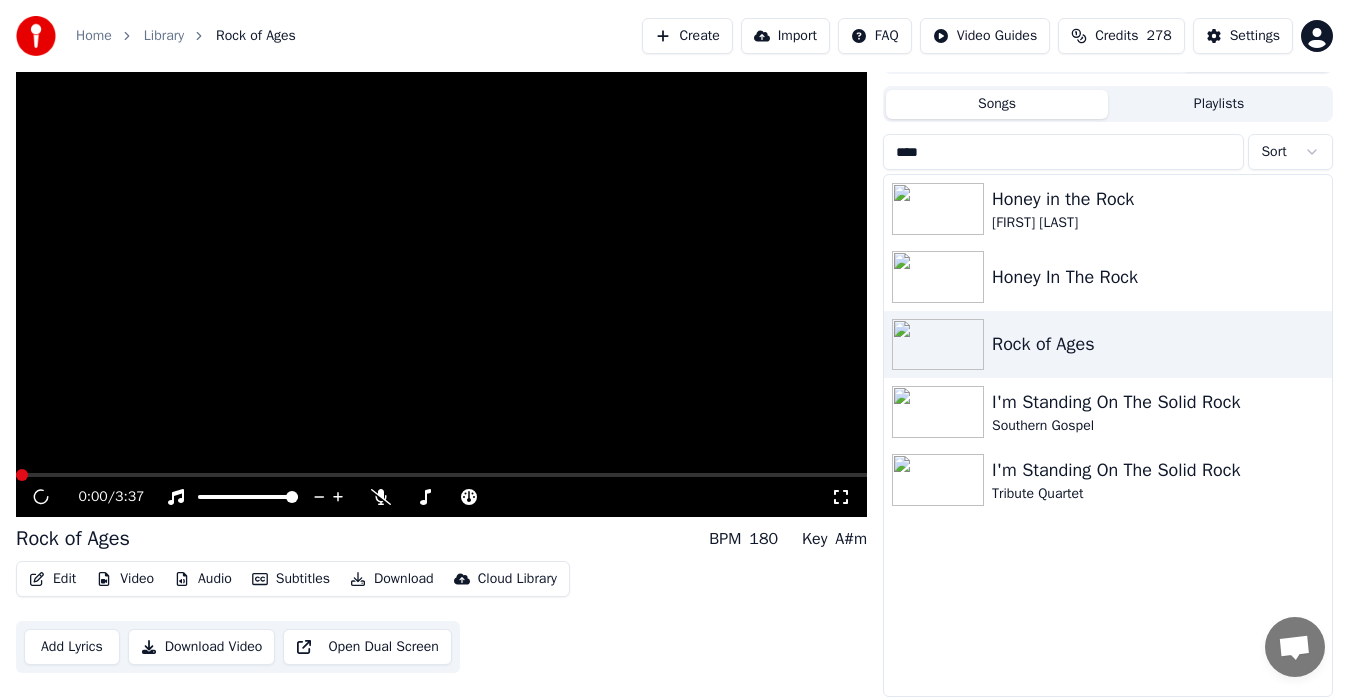 click at bounding box center [441, 277] 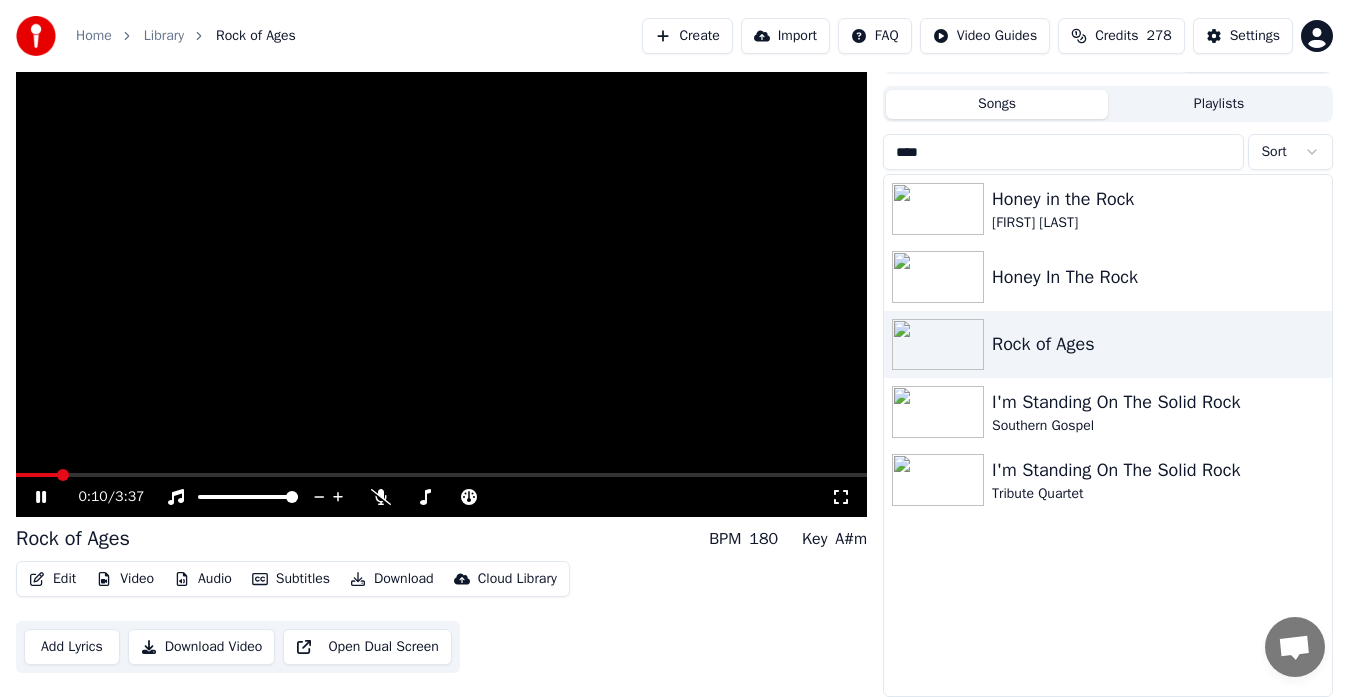 click on "****" at bounding box center [1063, 152] 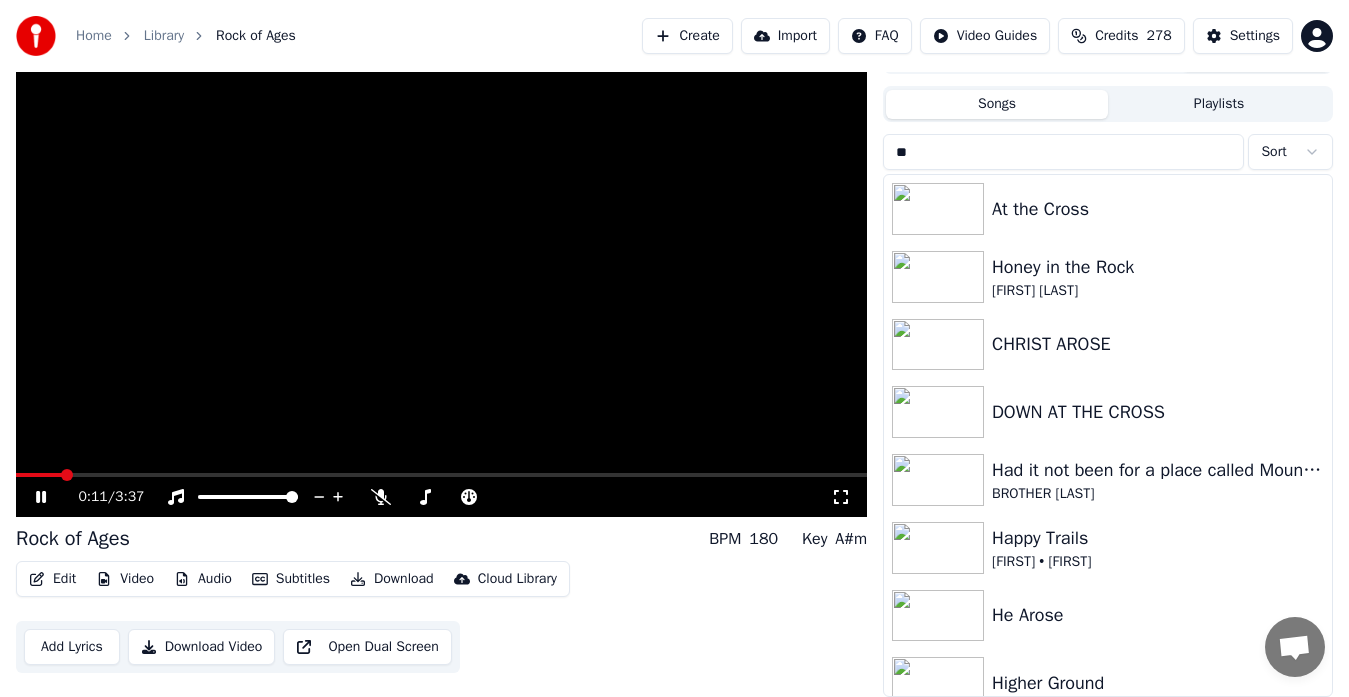 type on "*" 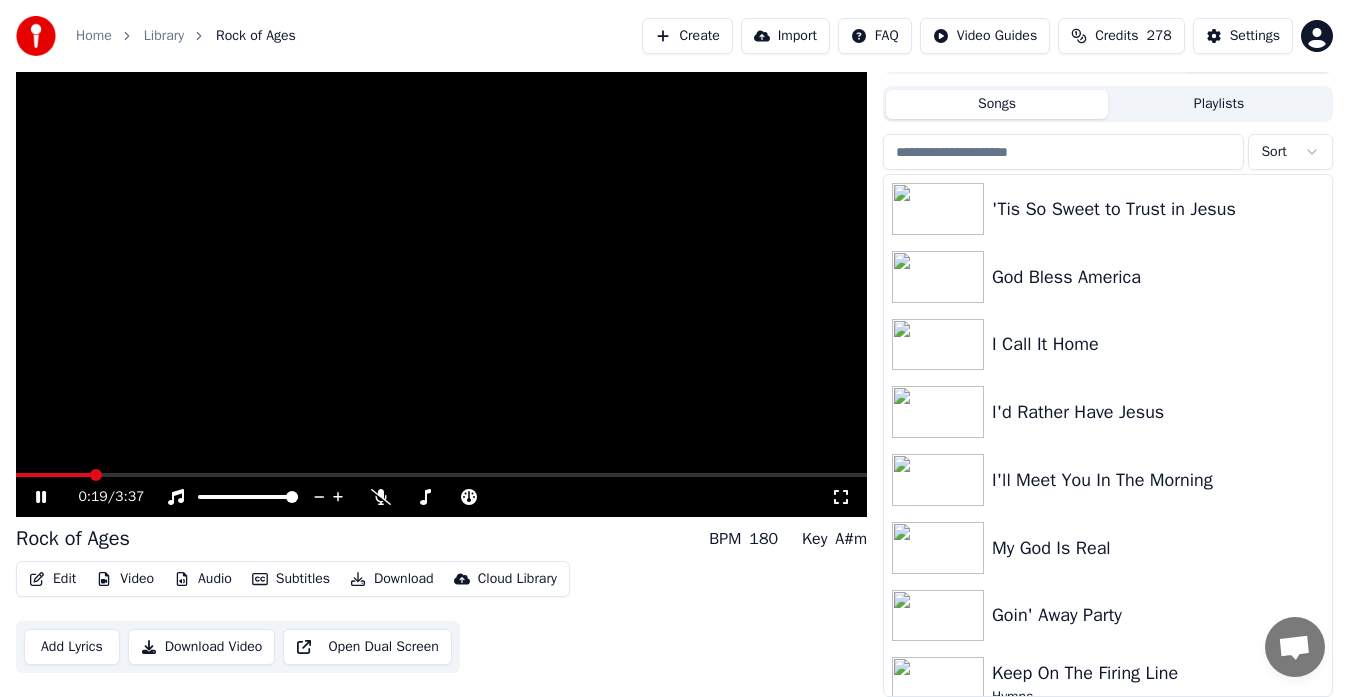 click at bounding box center (441, 277) 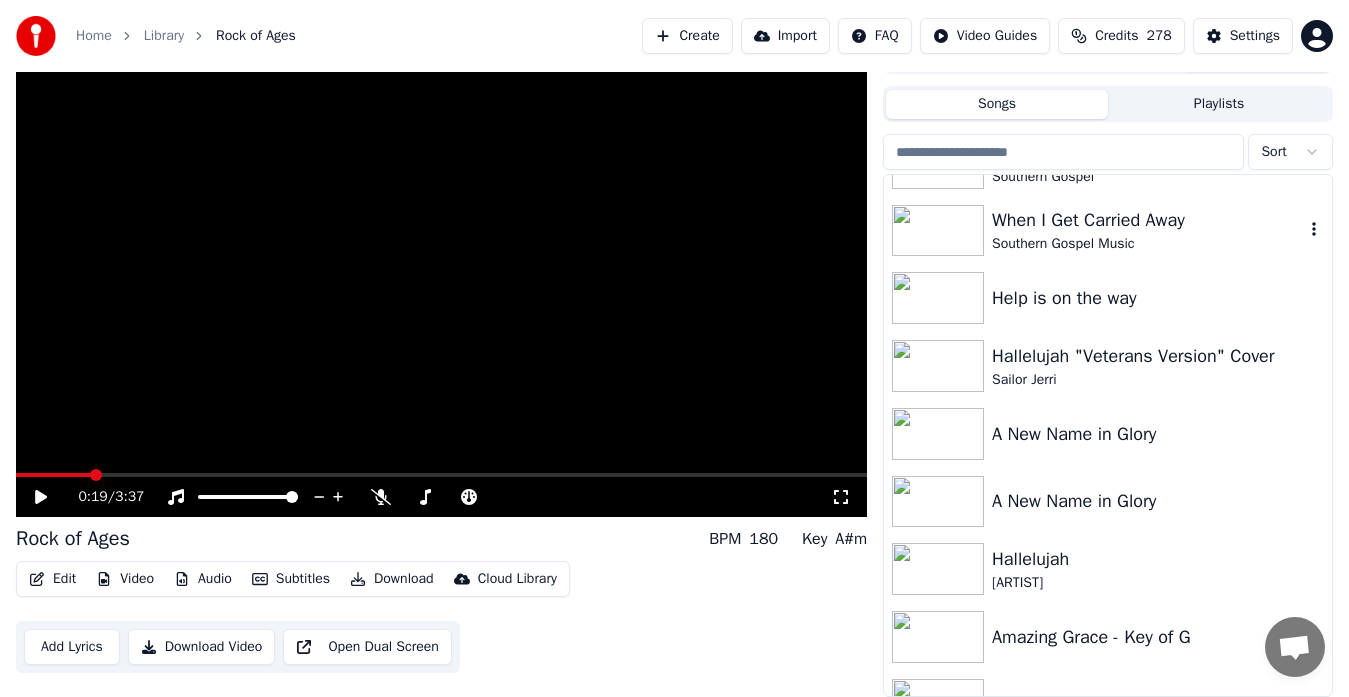scroll, scrollTop: 592, scrollLeft: 0, axis: vertical 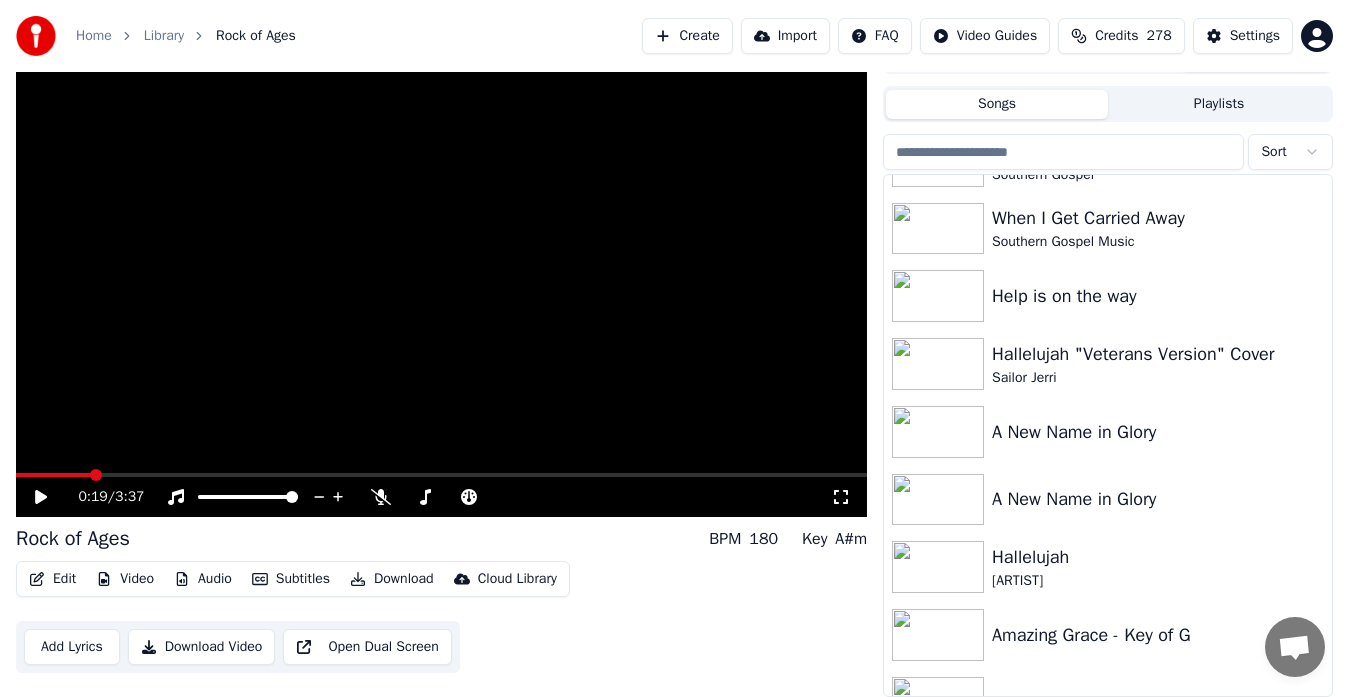 click at bounding box center [1063, 152] 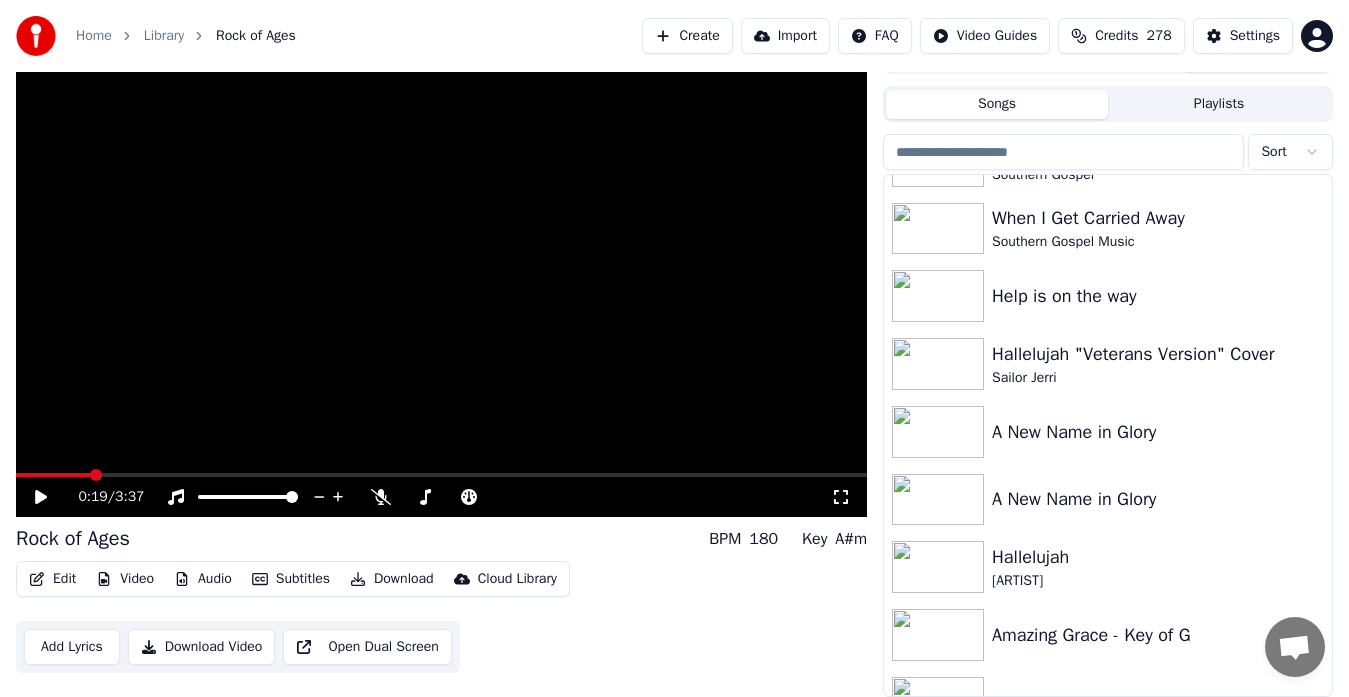 click at bounding box center [1063, 152] 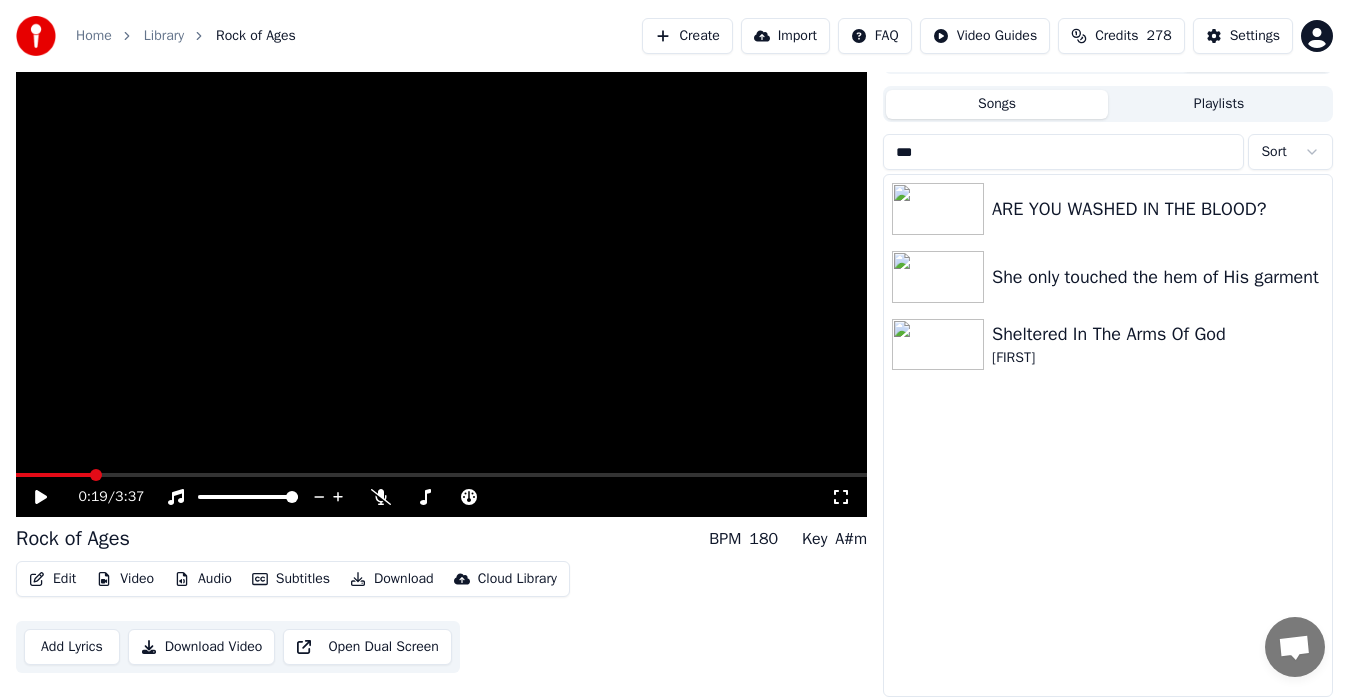 scroll, scrollTop: 0, scrollLeft: 0, axis: both 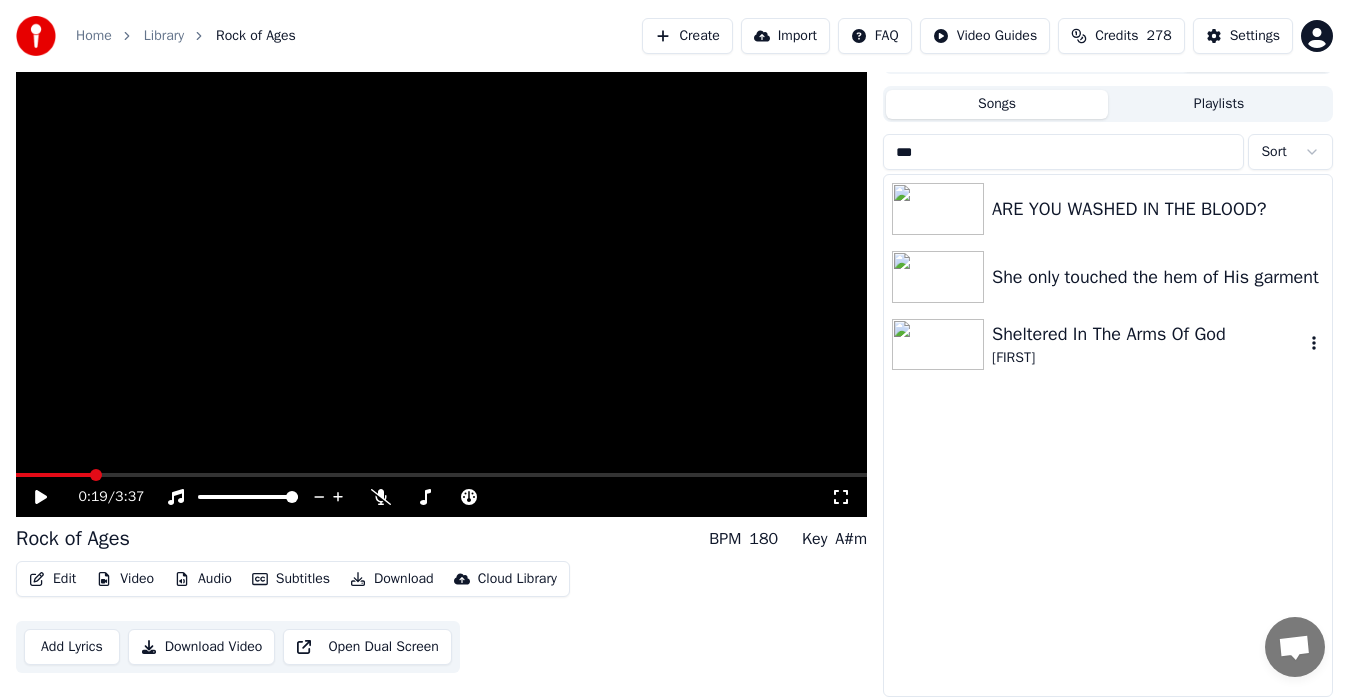 click at bounding box center (938, 345) 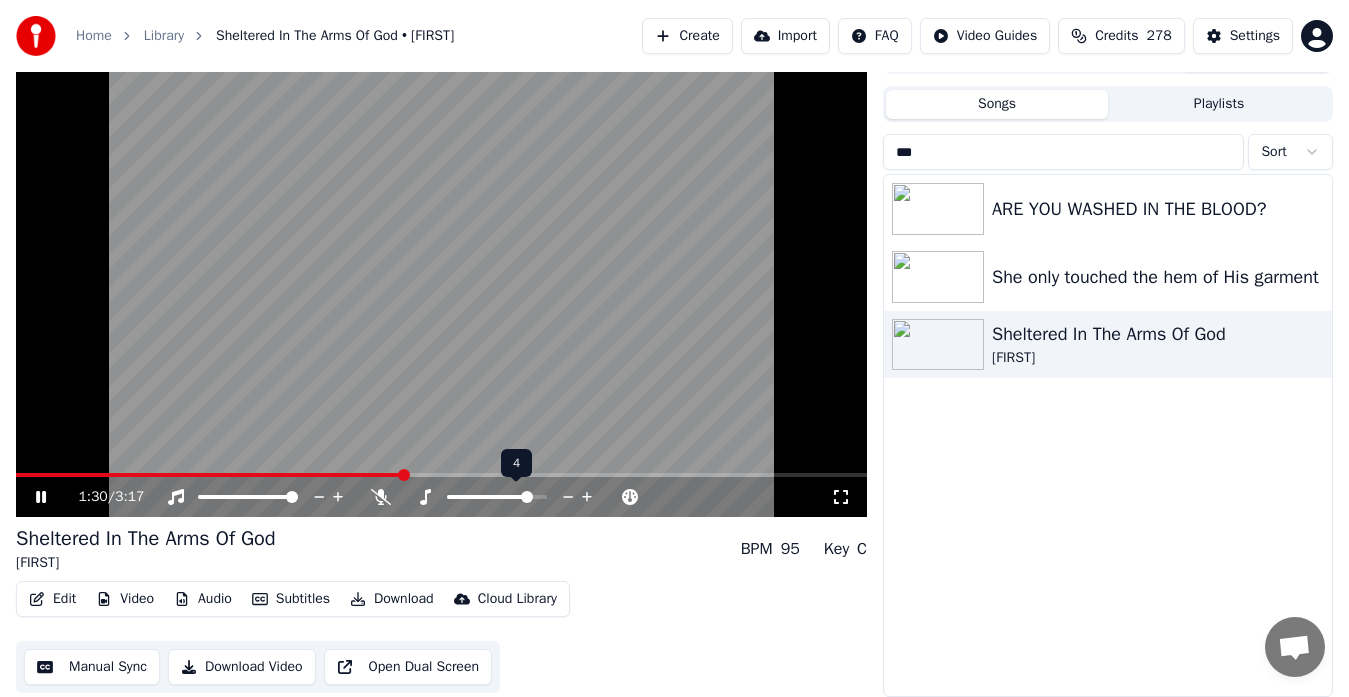 click 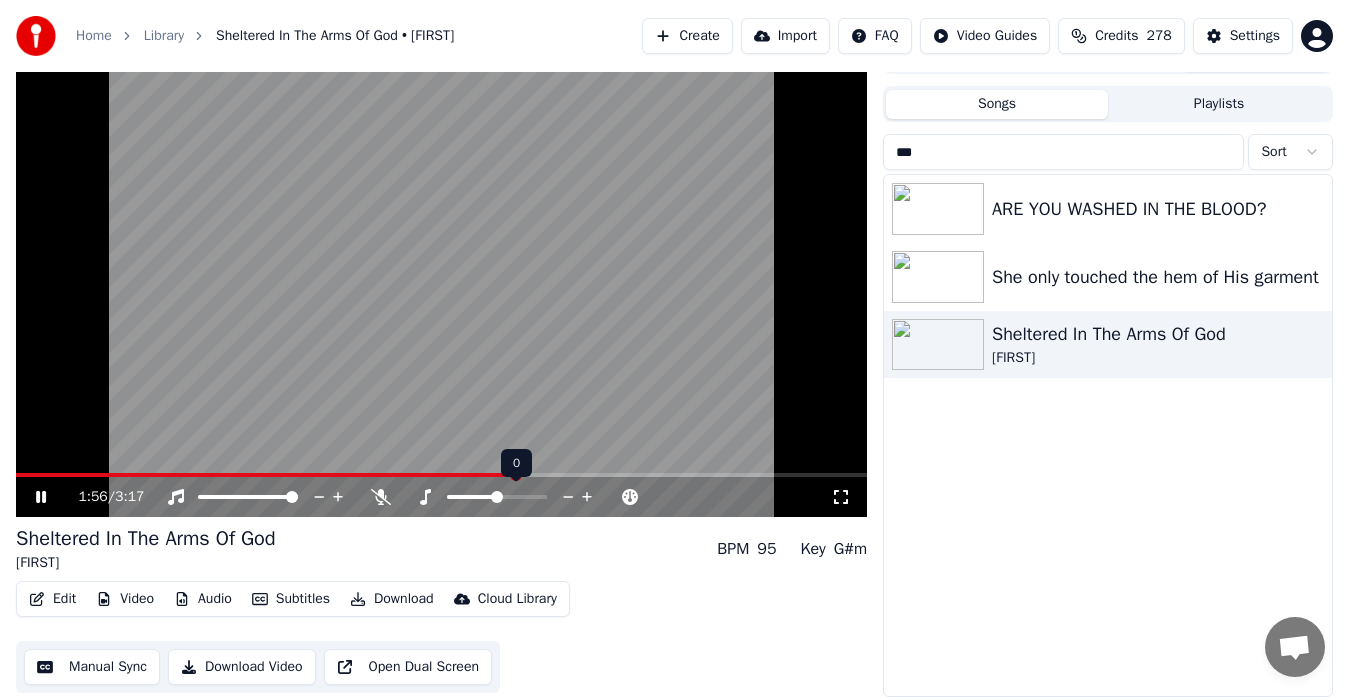 click 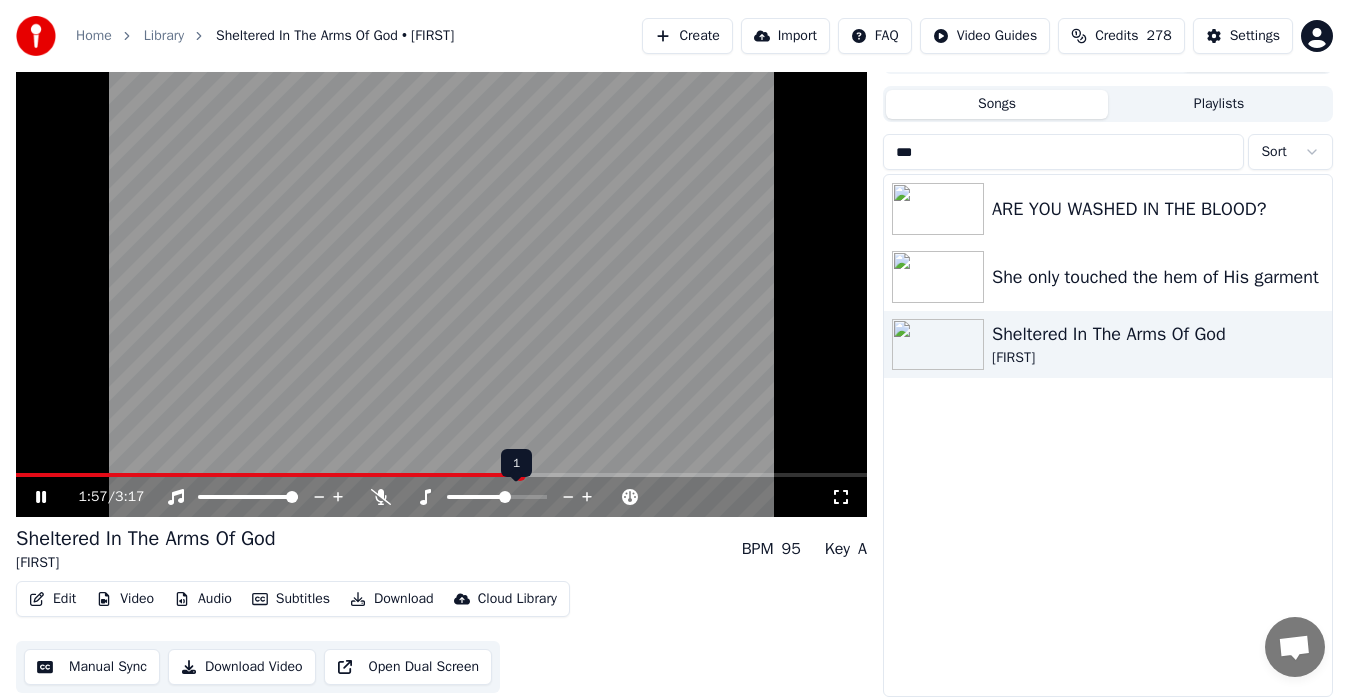 click 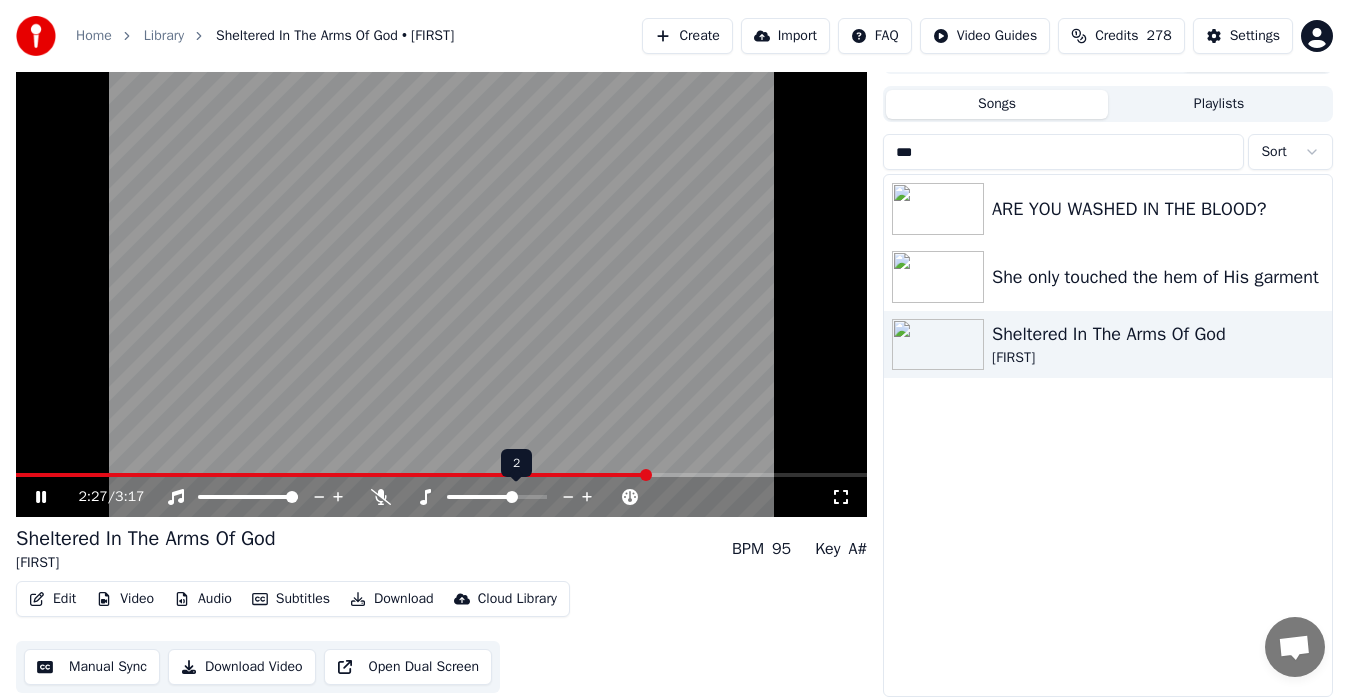 click 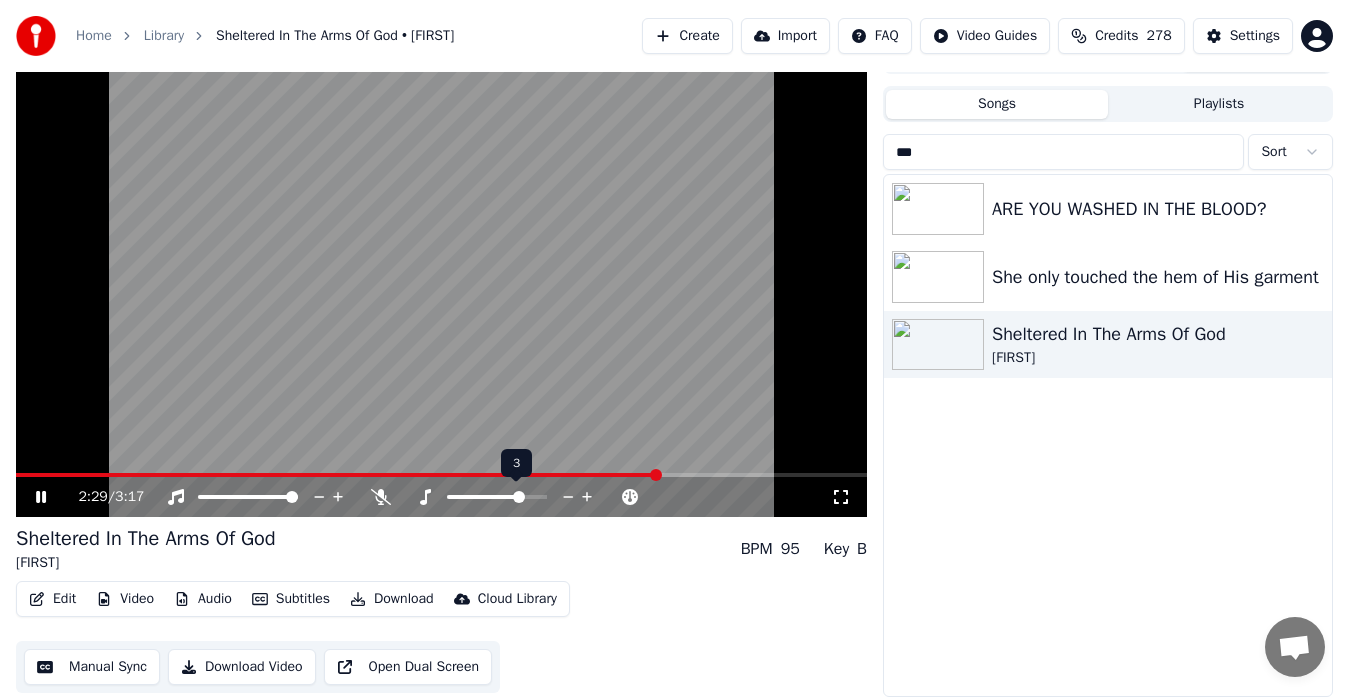 click 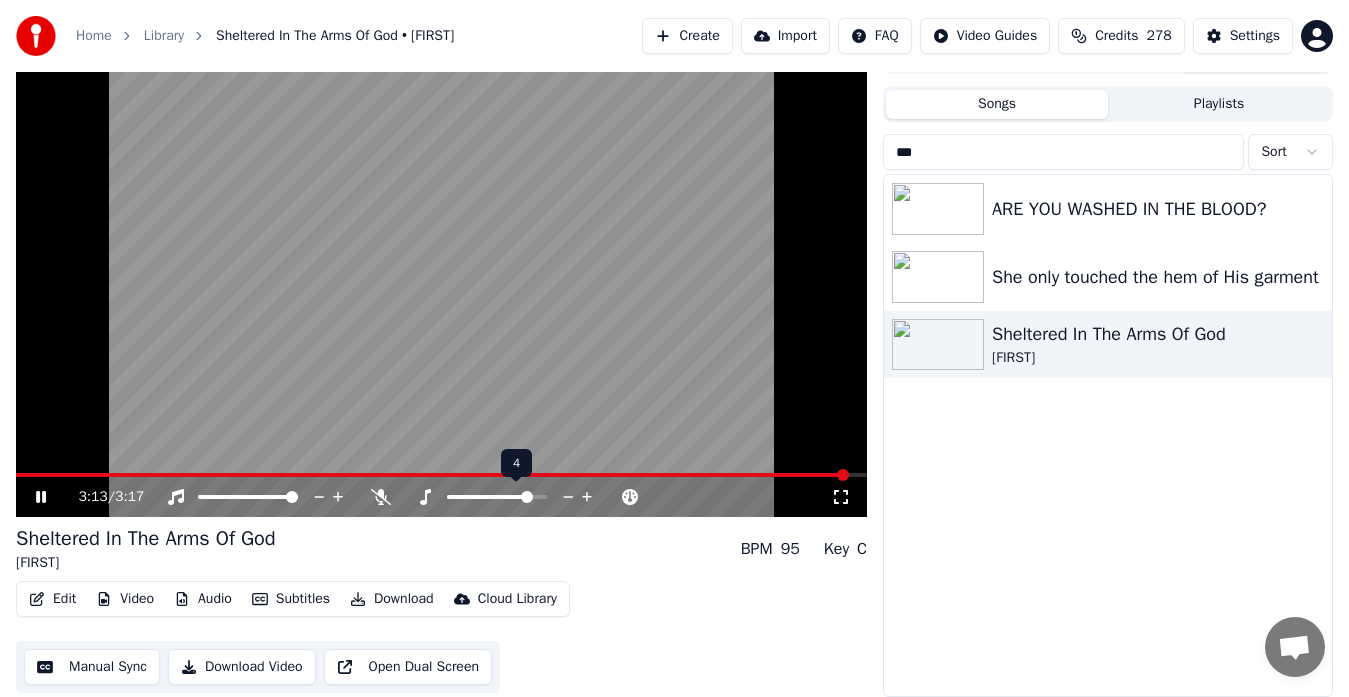 click 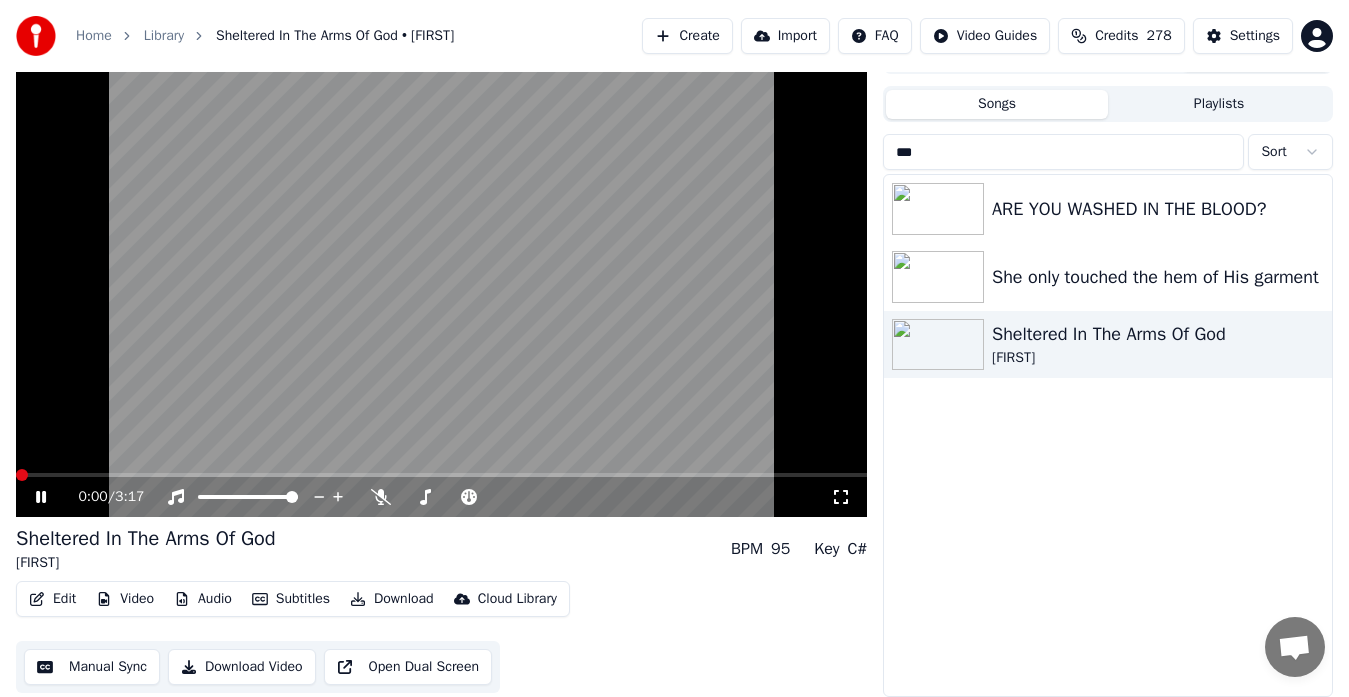 click at bounding box center (22, 475) 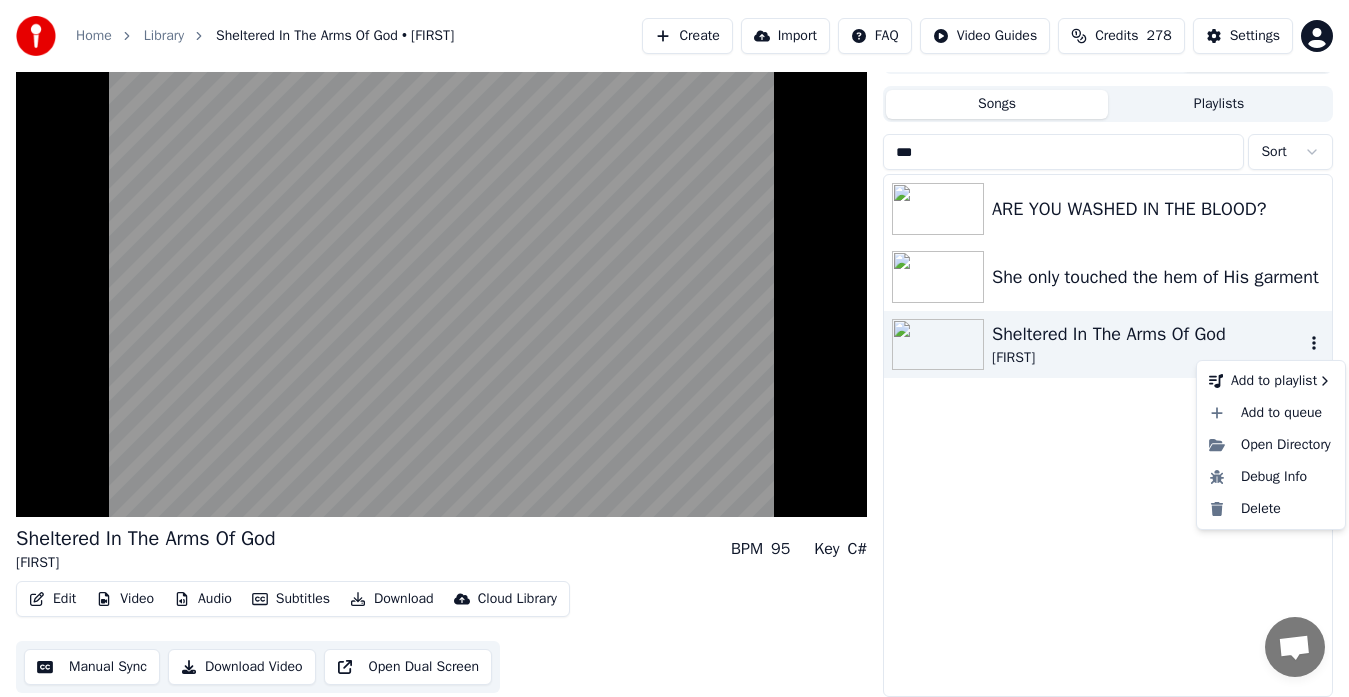 click 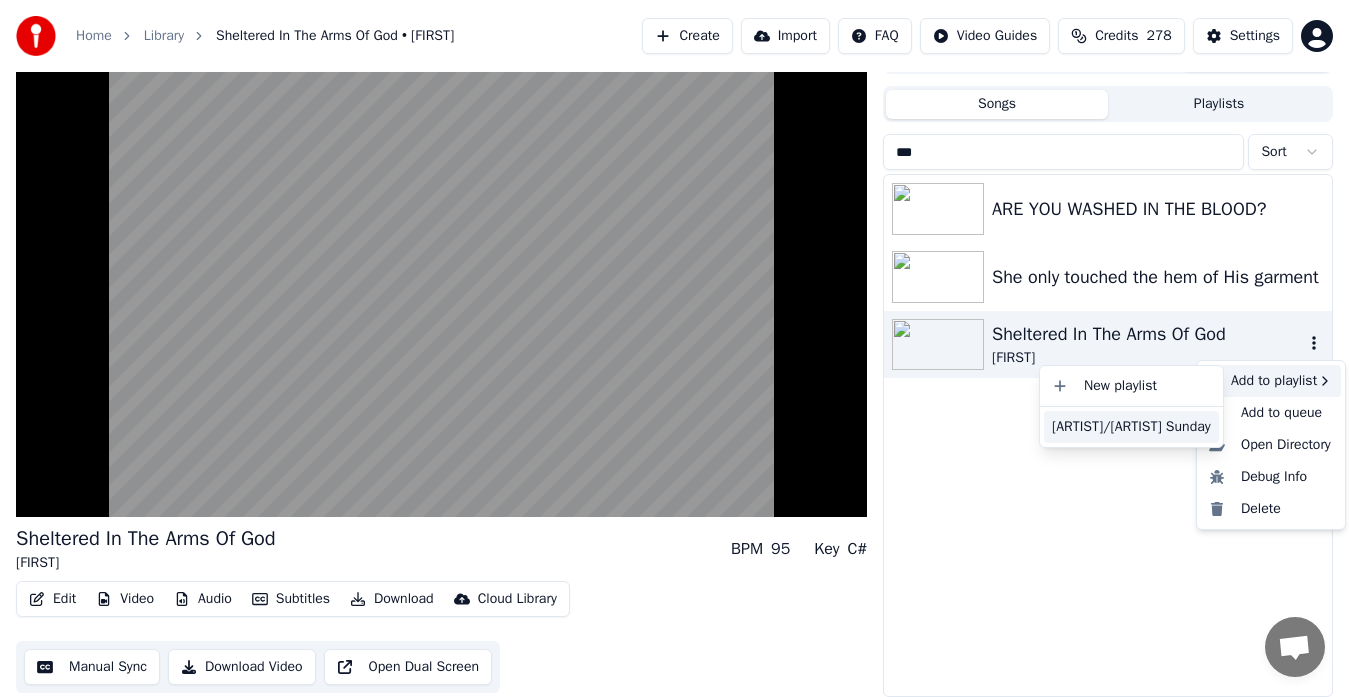 click on "[ARTIST]/[ARTIST] Sunday" at bounding box center (1131, 427) 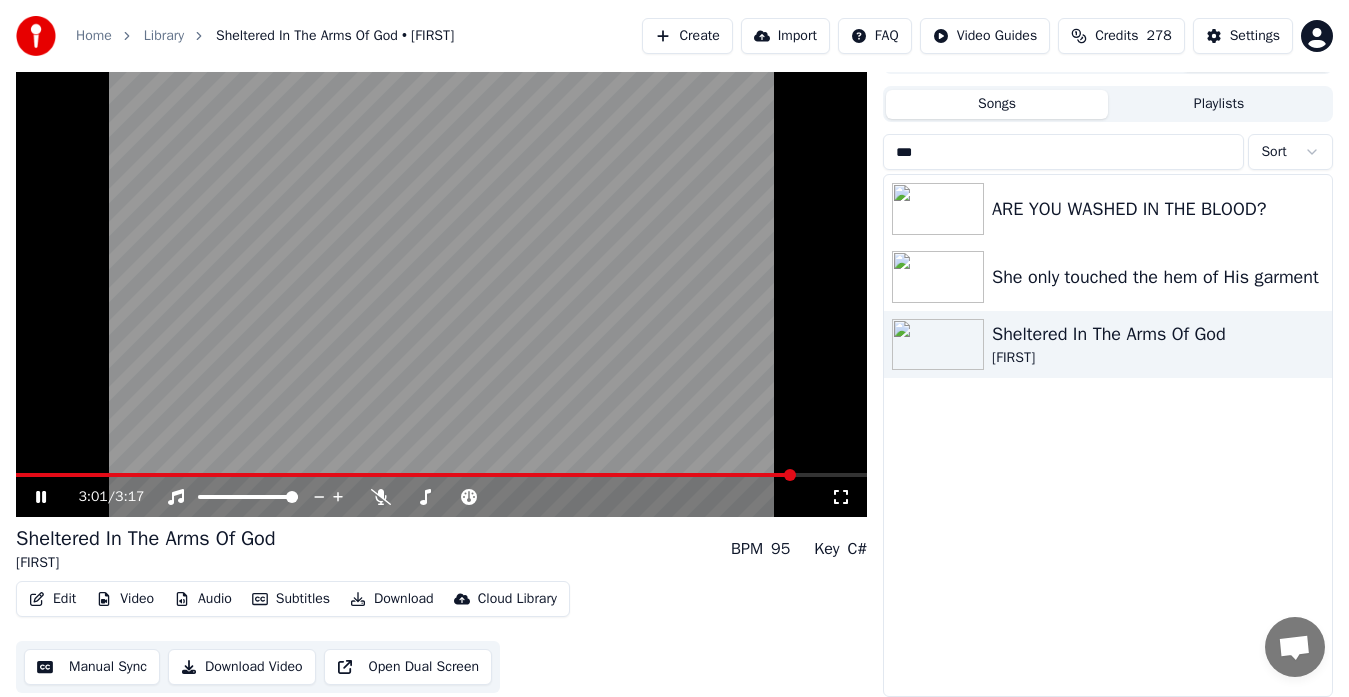 click on "***" at bounding box center (1063, 152) 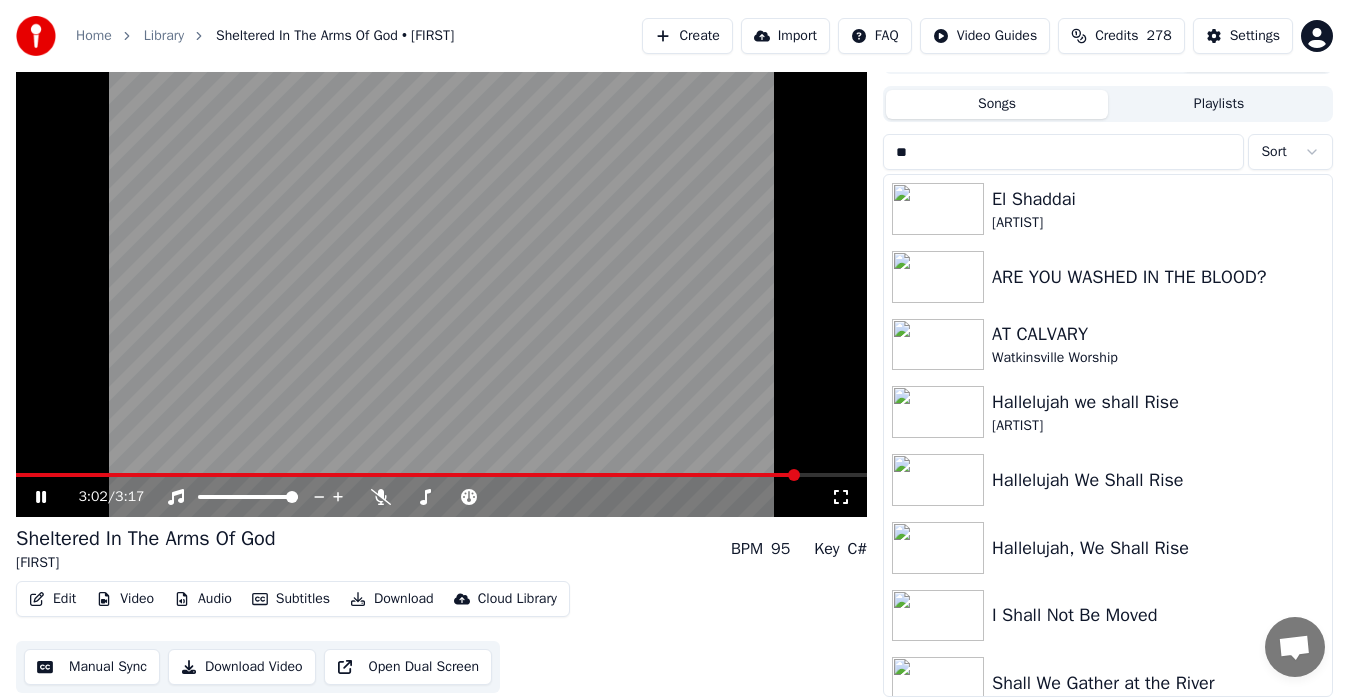 type on "*" 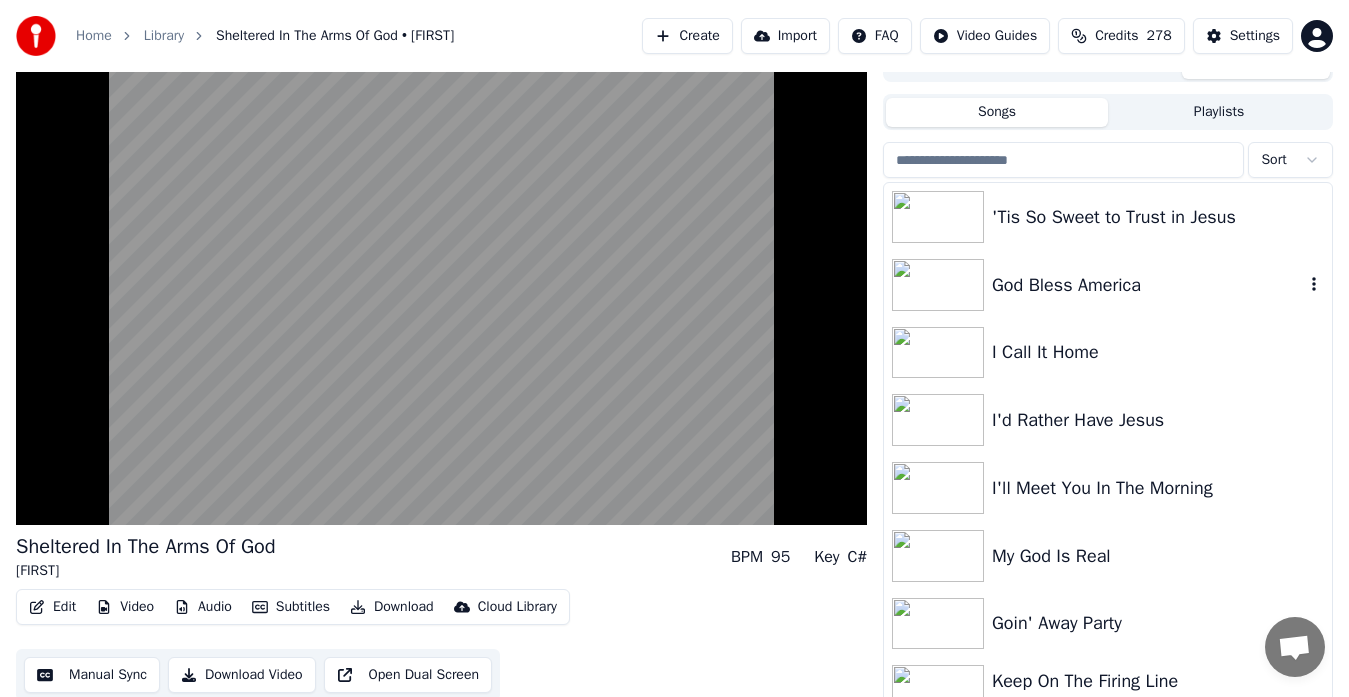scroll, scrollTop: 34, scrollLeft: 0, axis: vertical 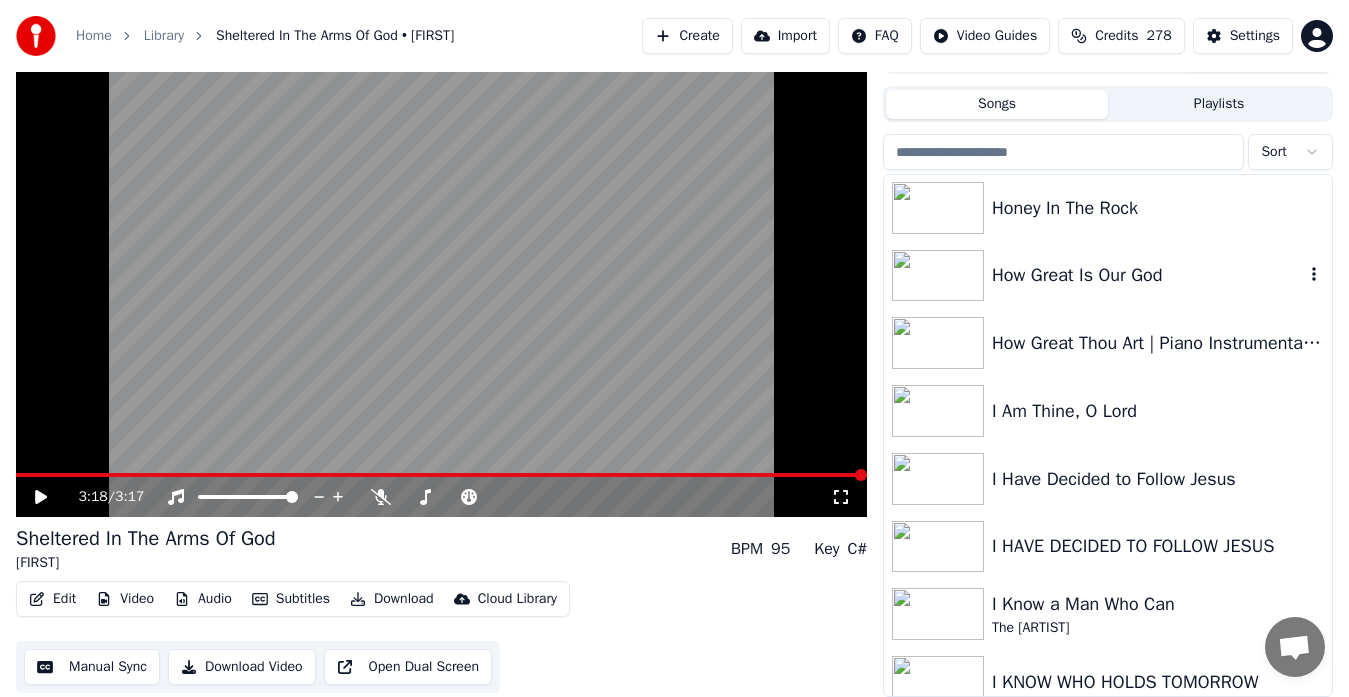 type 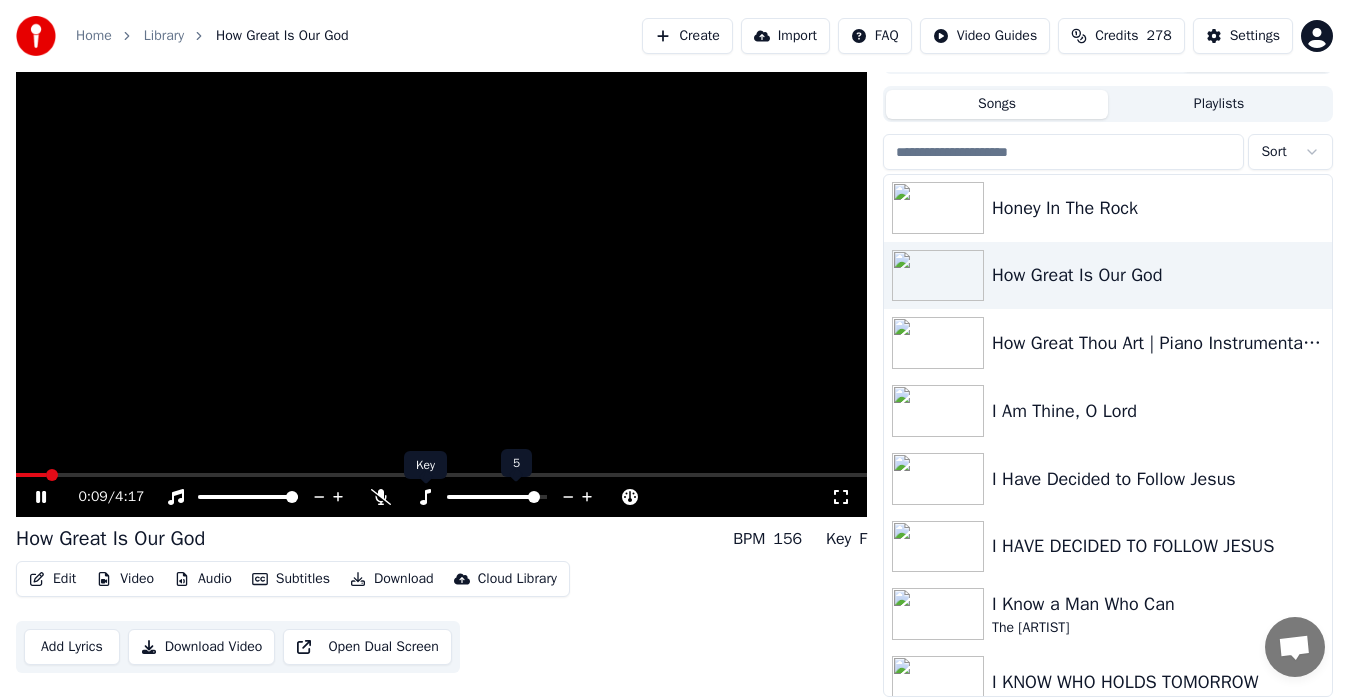 click 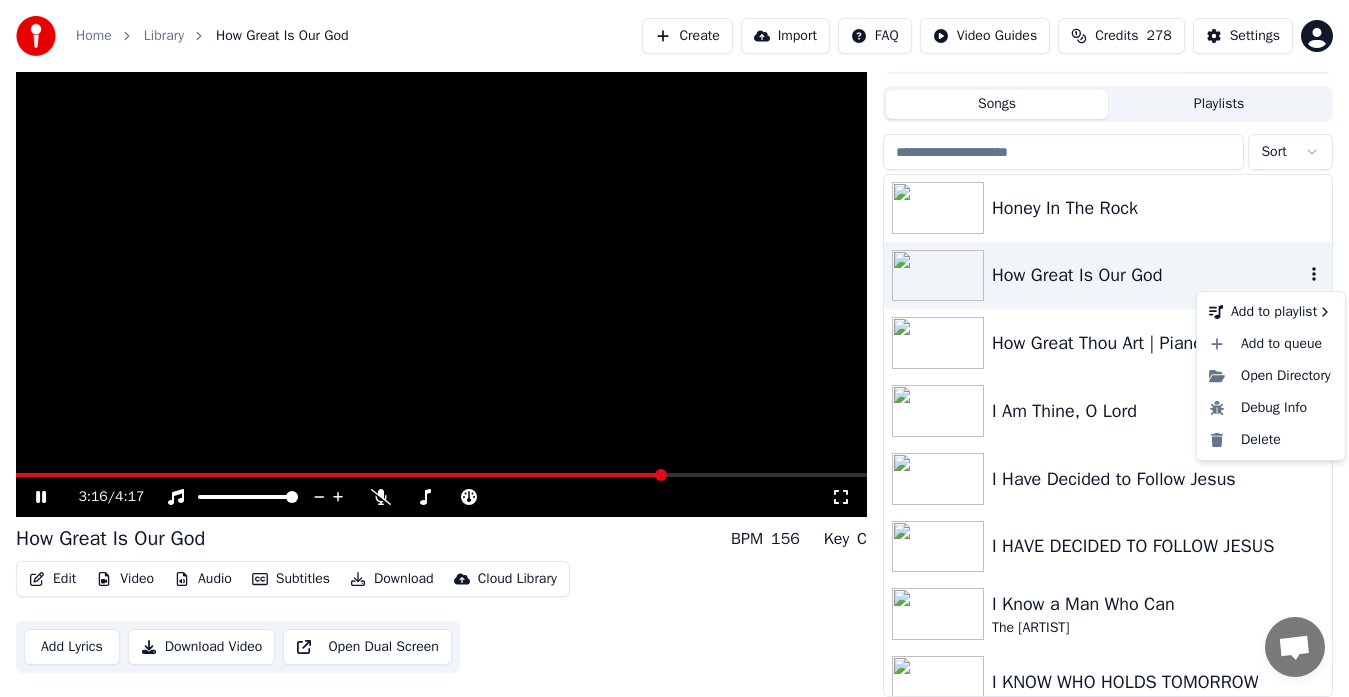 click 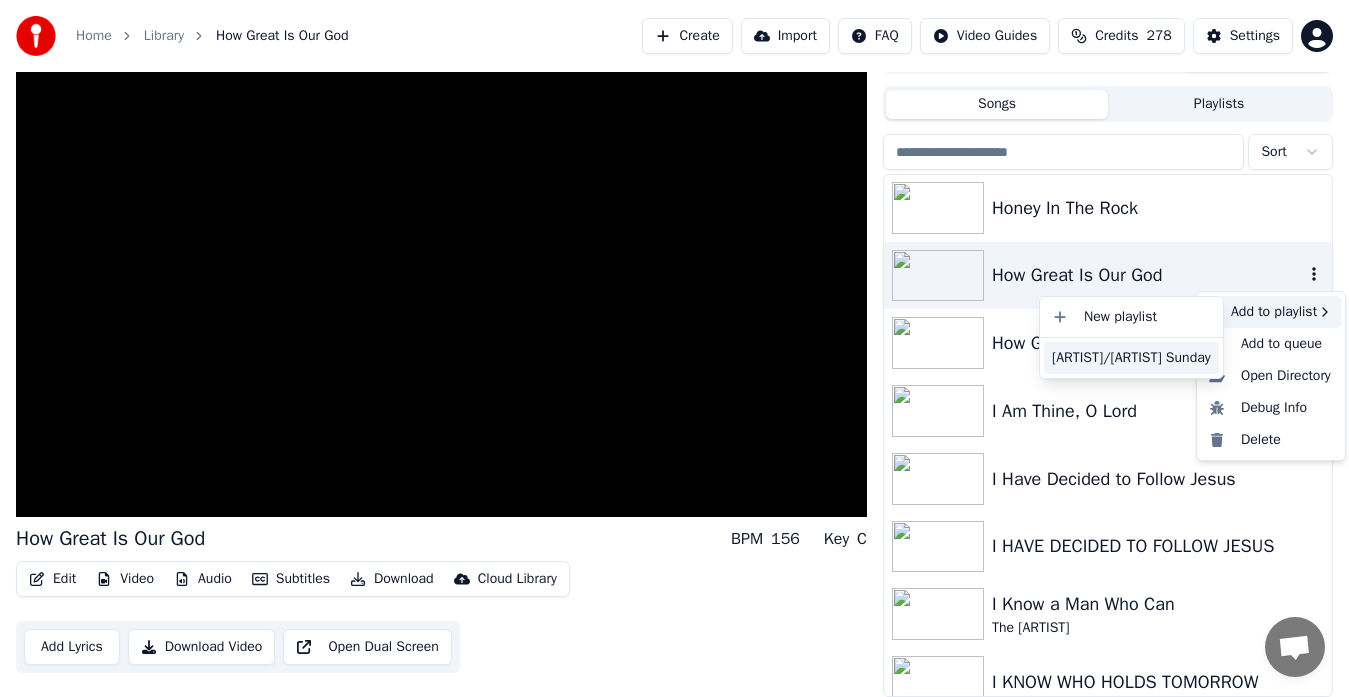 click on "[ARTIST]/[ARTIST] Sunday" at bounding box center [1131, 358] 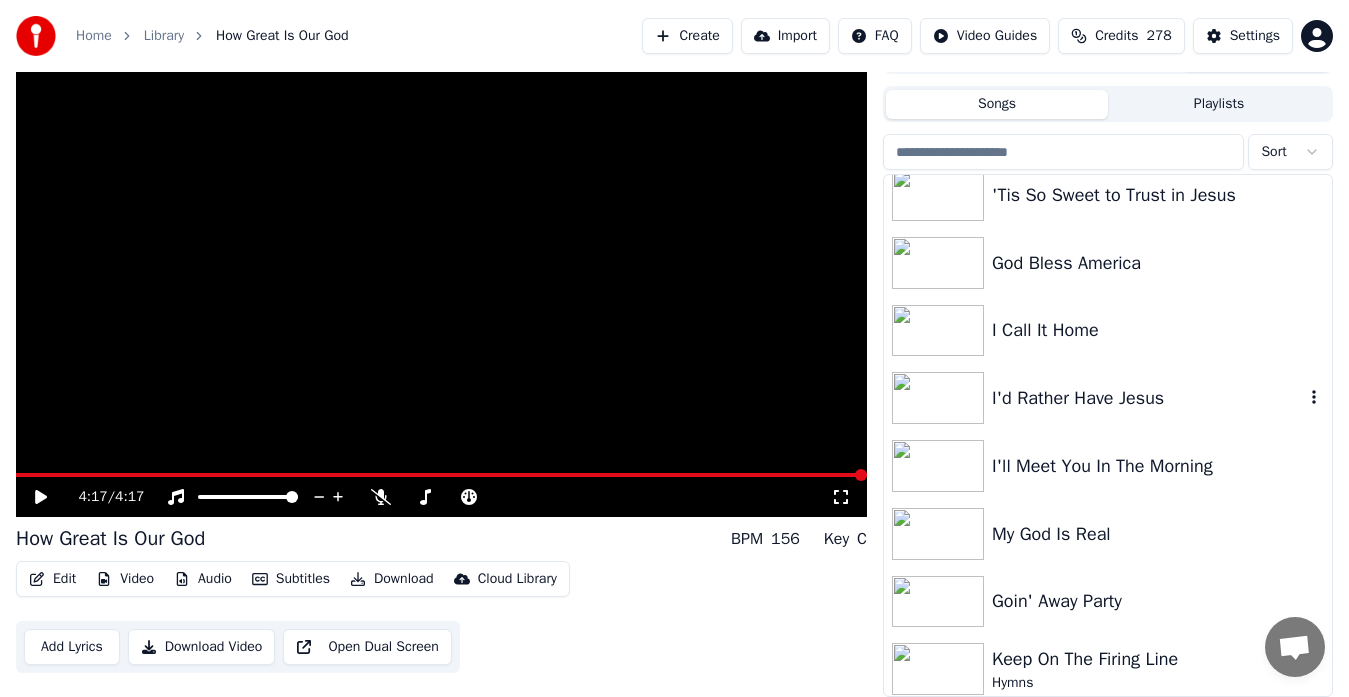scroll, scrollTop: 0, scrollLeft: 0, axis: both 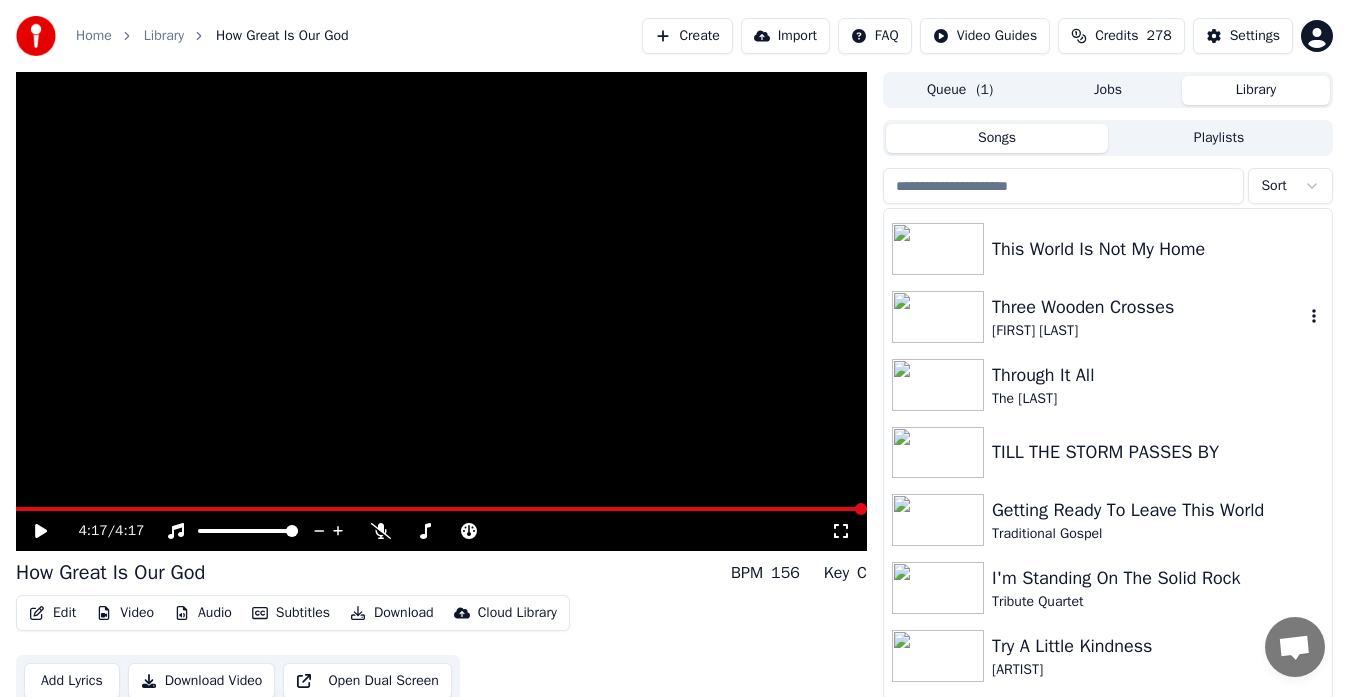 click at bounding box center [938, 317] 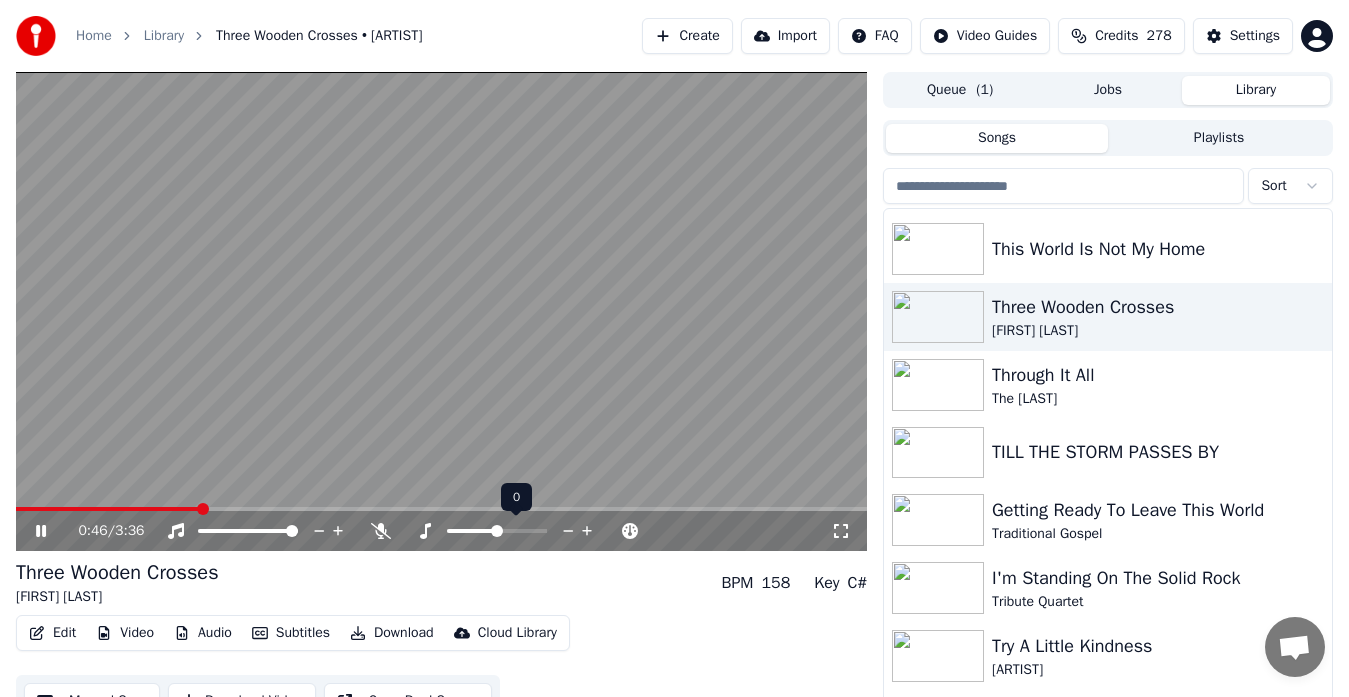 click 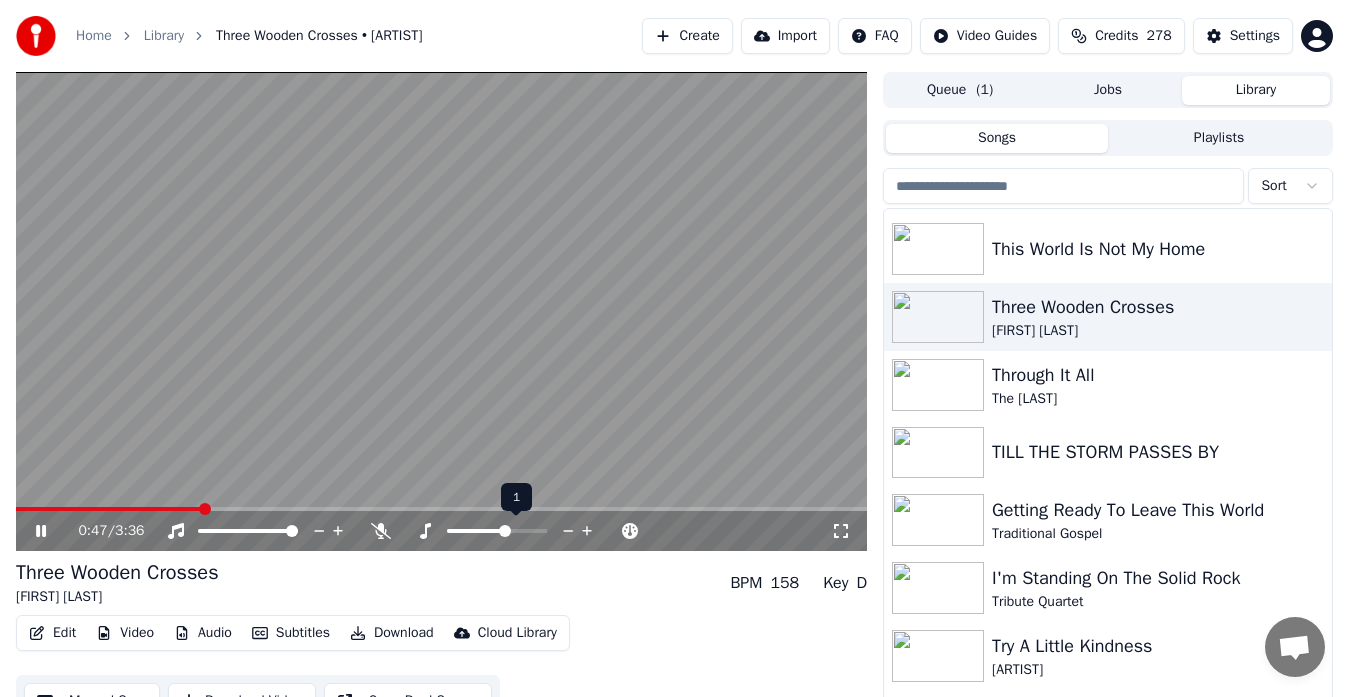click 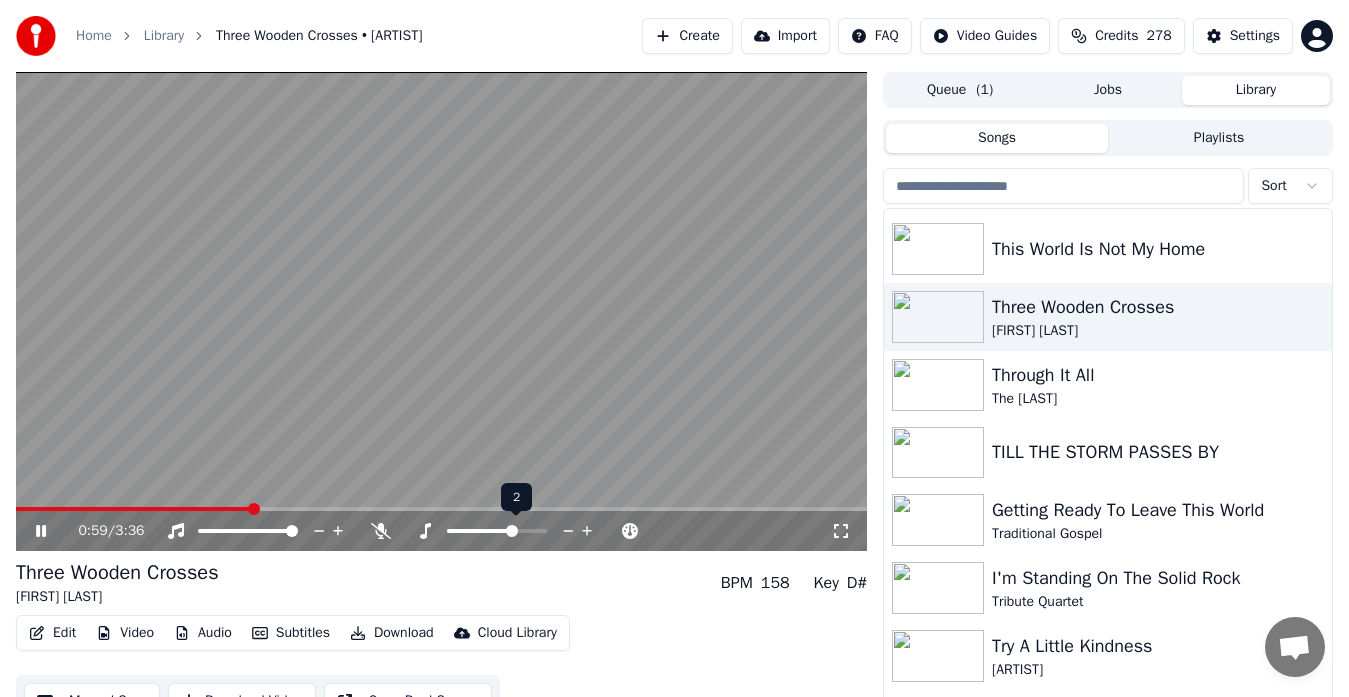 click 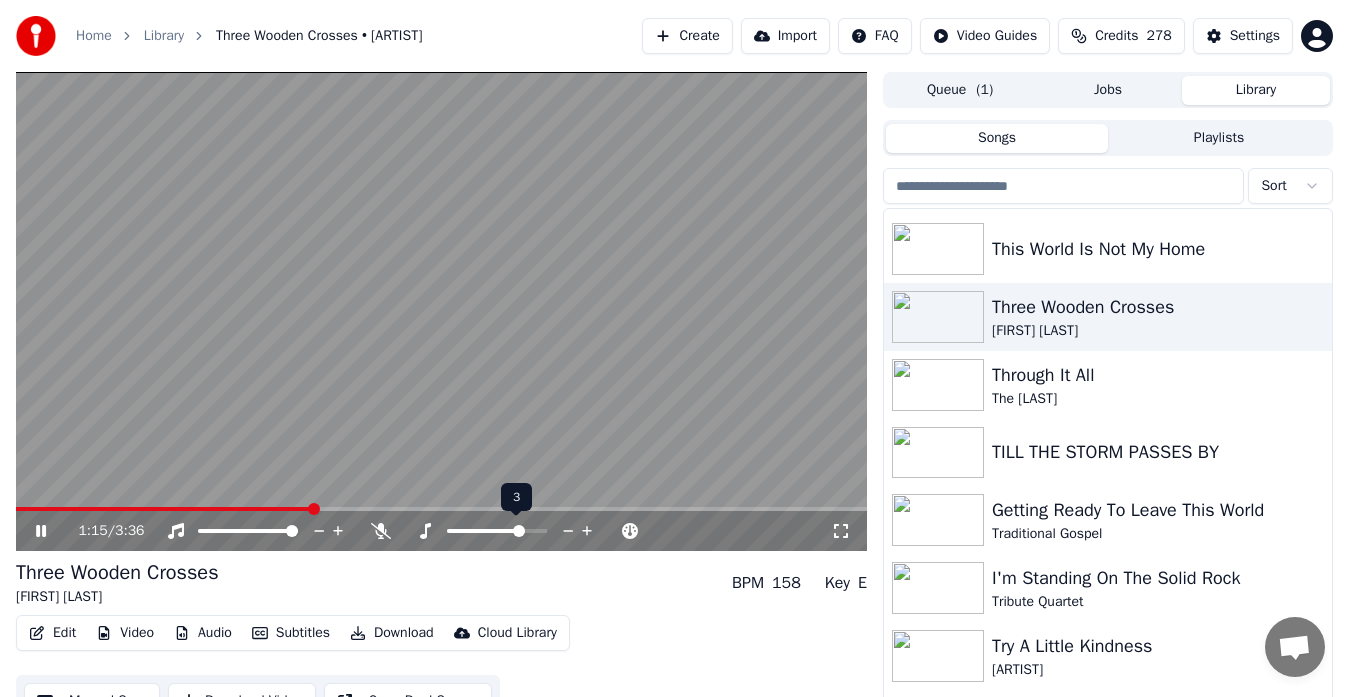 click 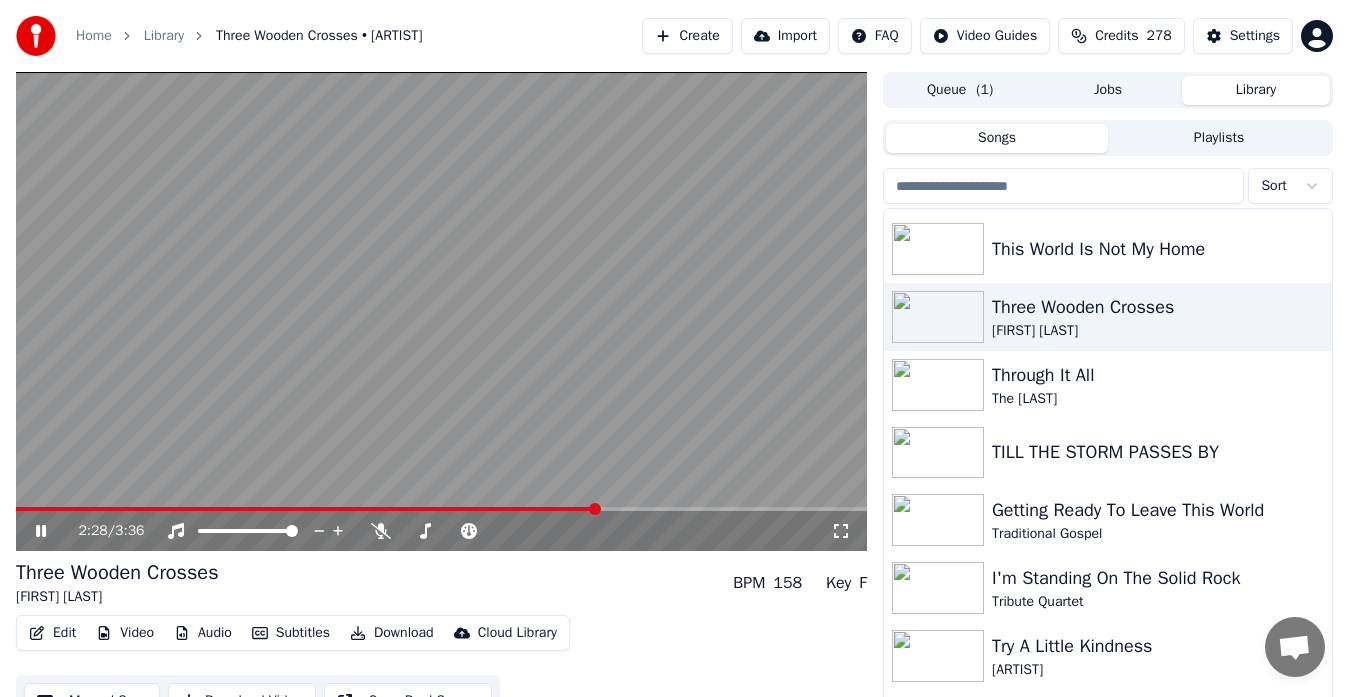 click at bounding box center [441, 311] 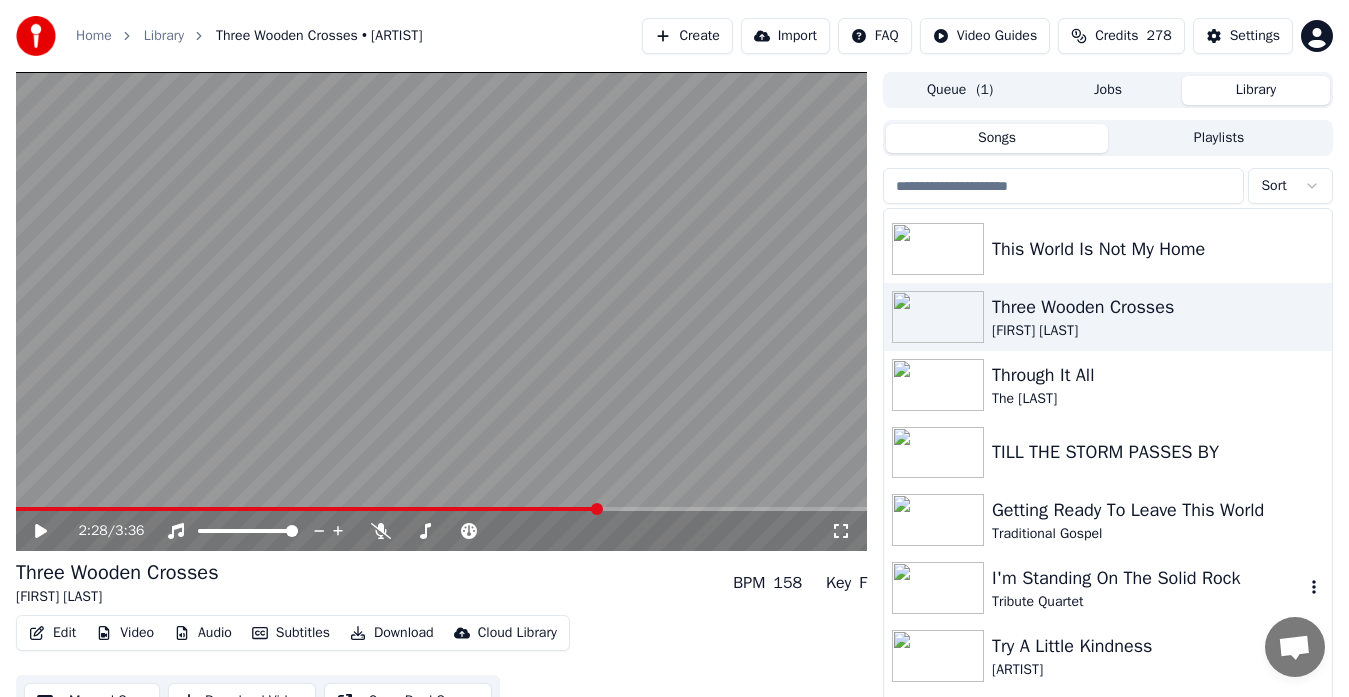 click at bounding box center (938, 588) 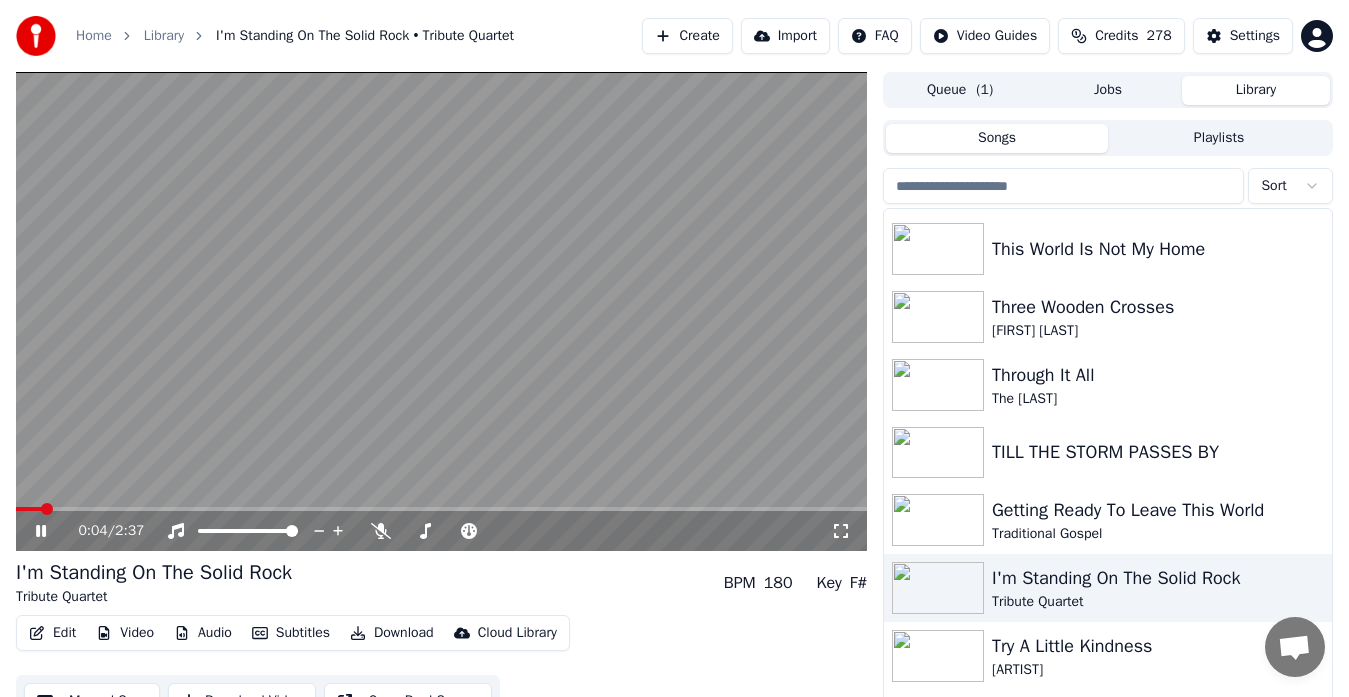 click at bounding box center (441, 311) 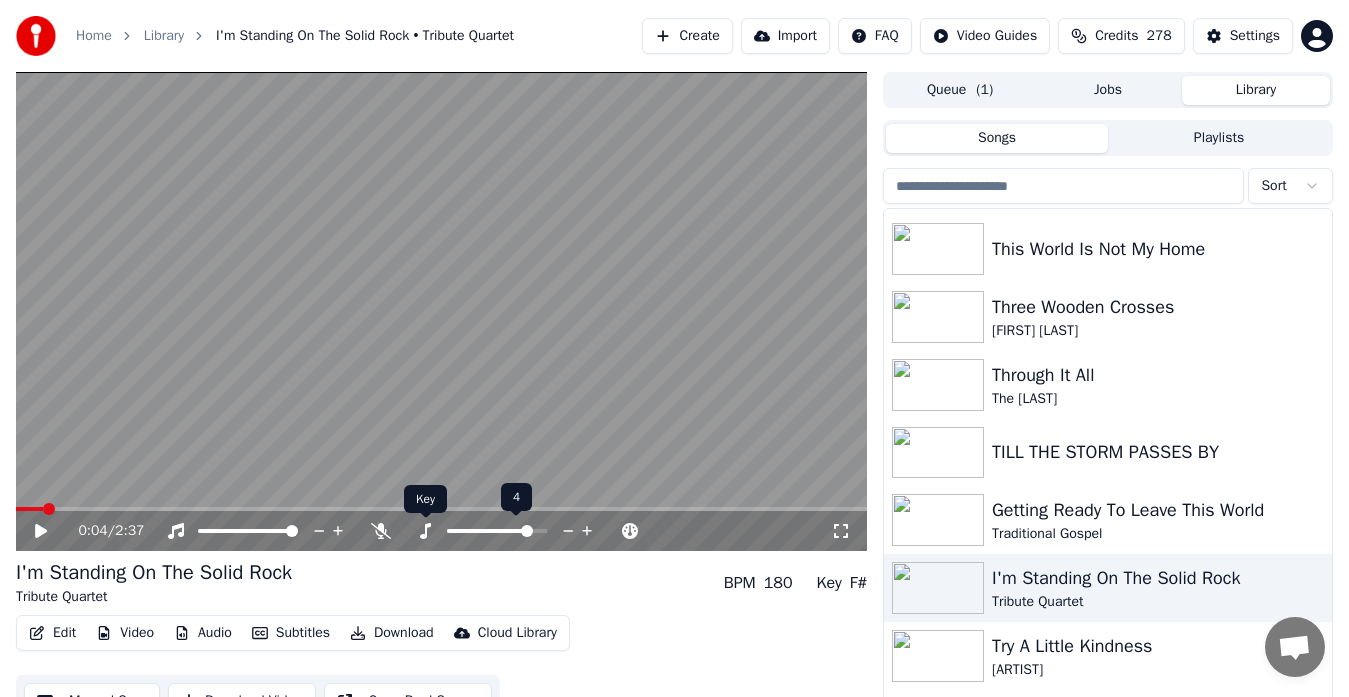 click 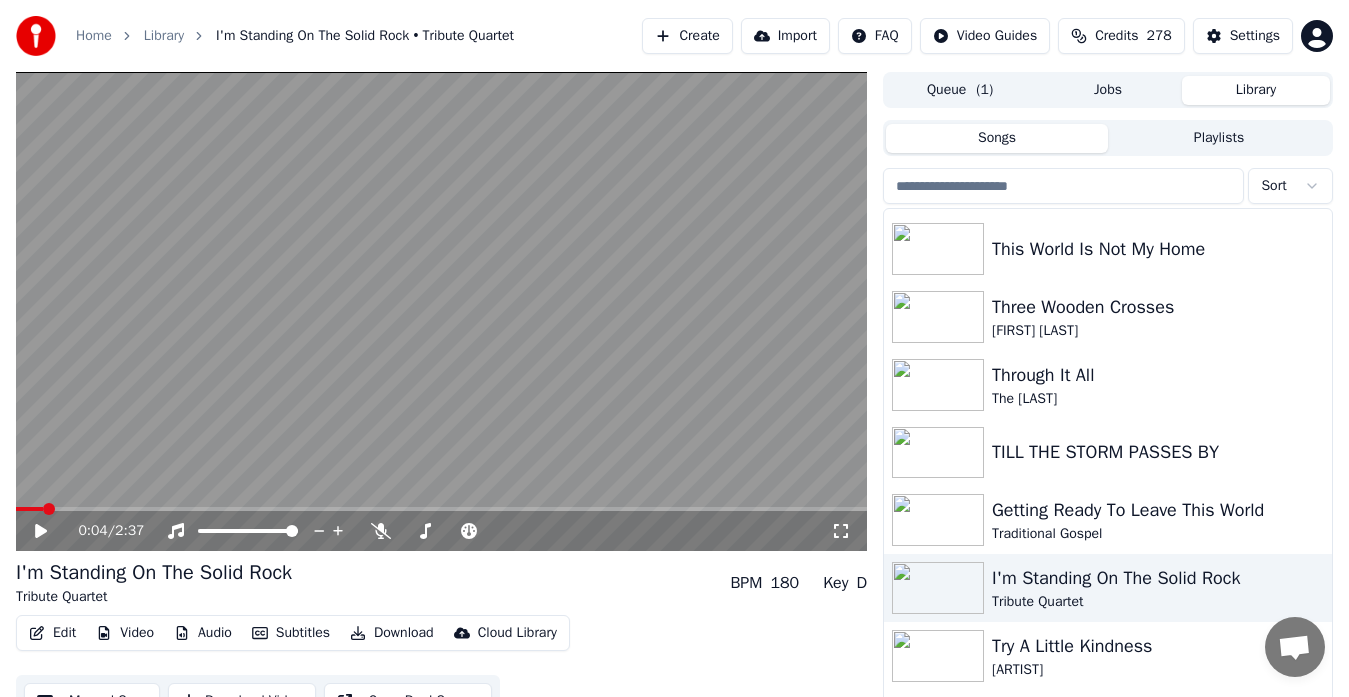 click at bounding box center [441, 311] 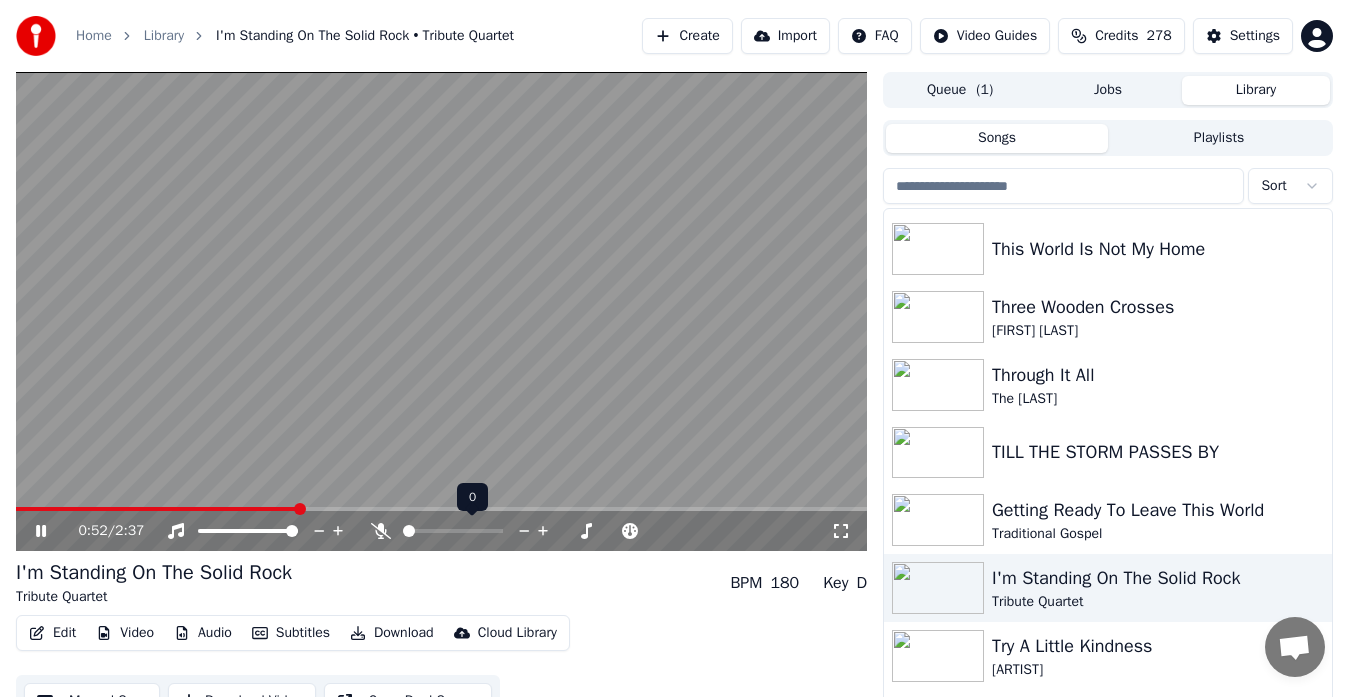 click at bounding box center (441, 311) 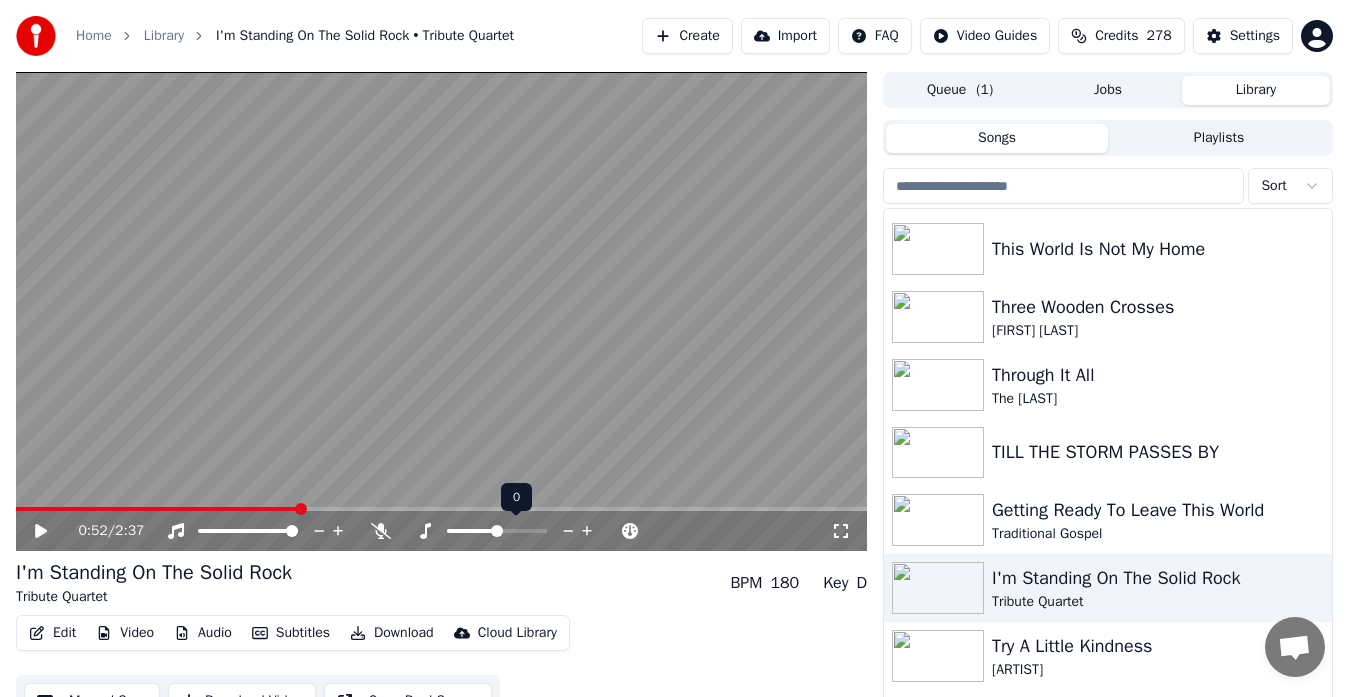 click 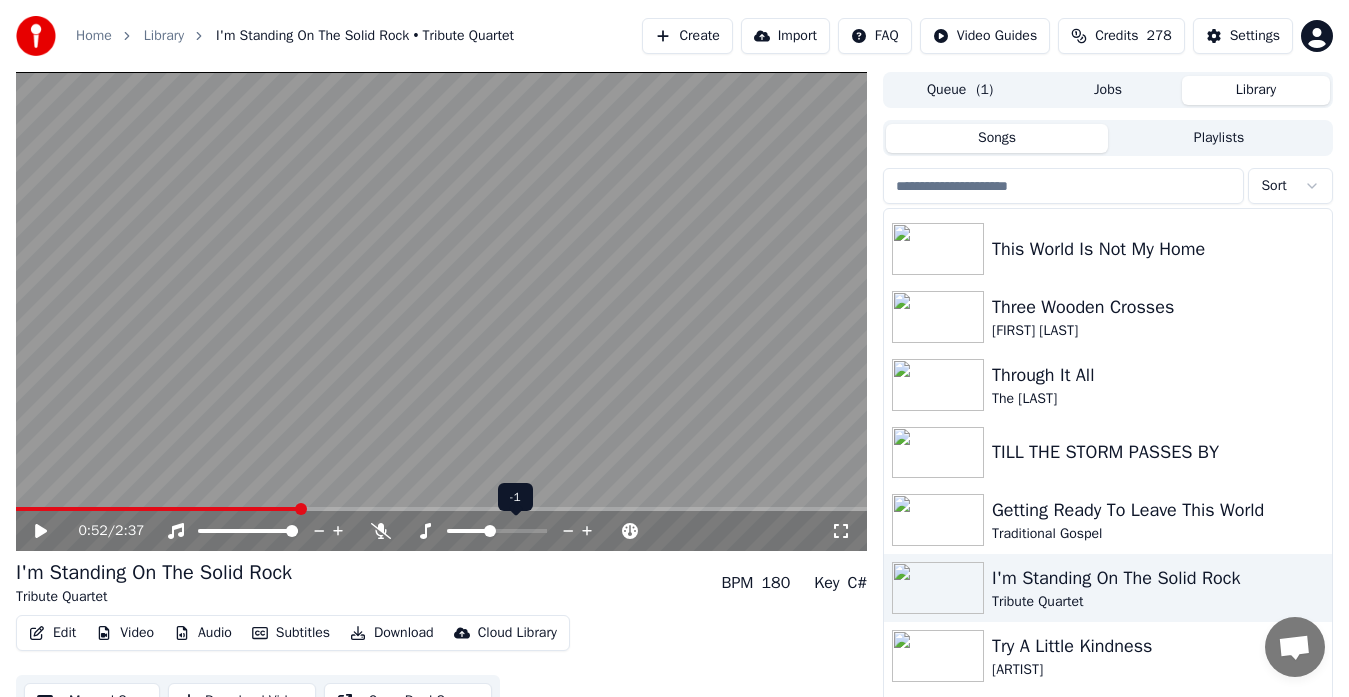 click 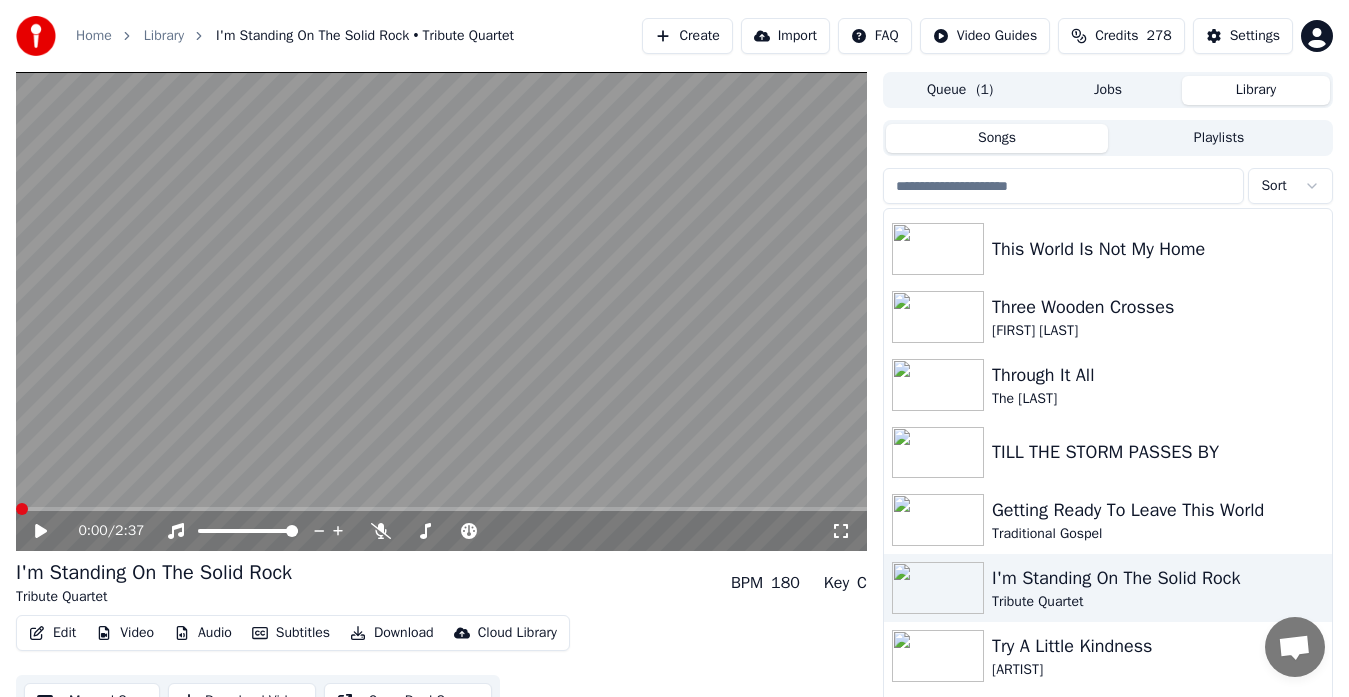 click at bounding box center [22, 509] 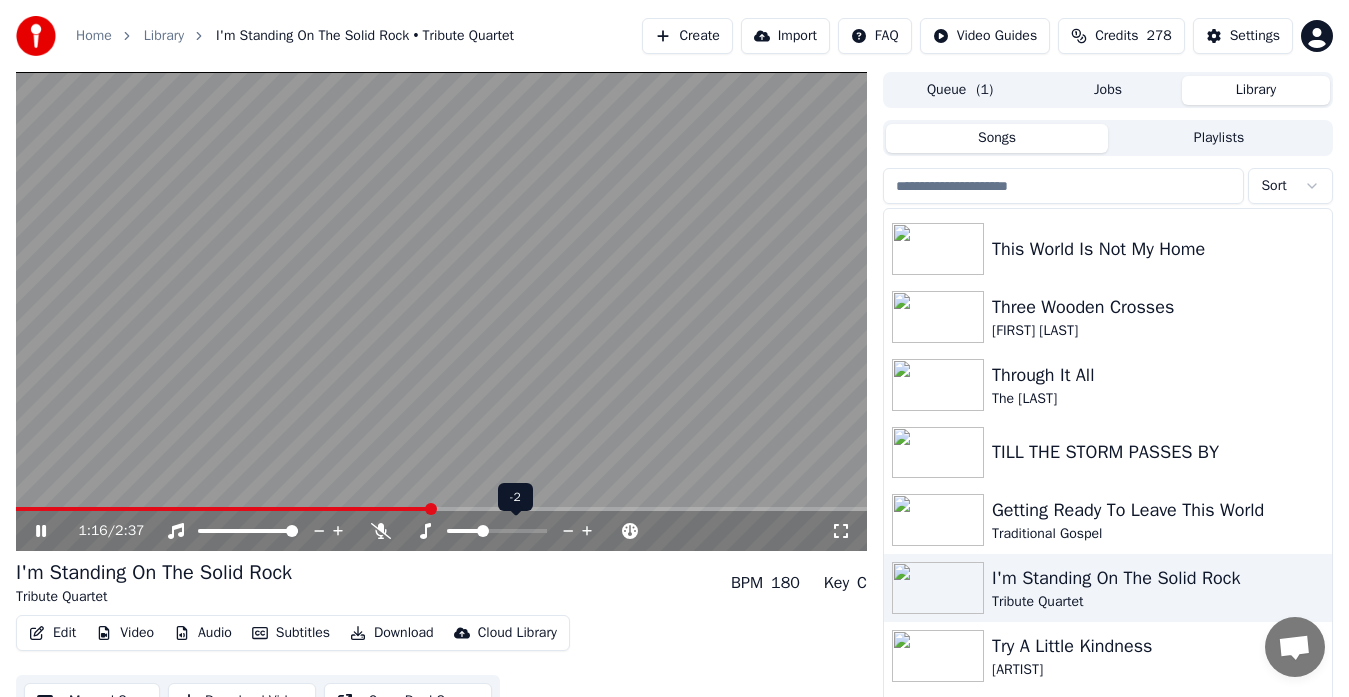 click 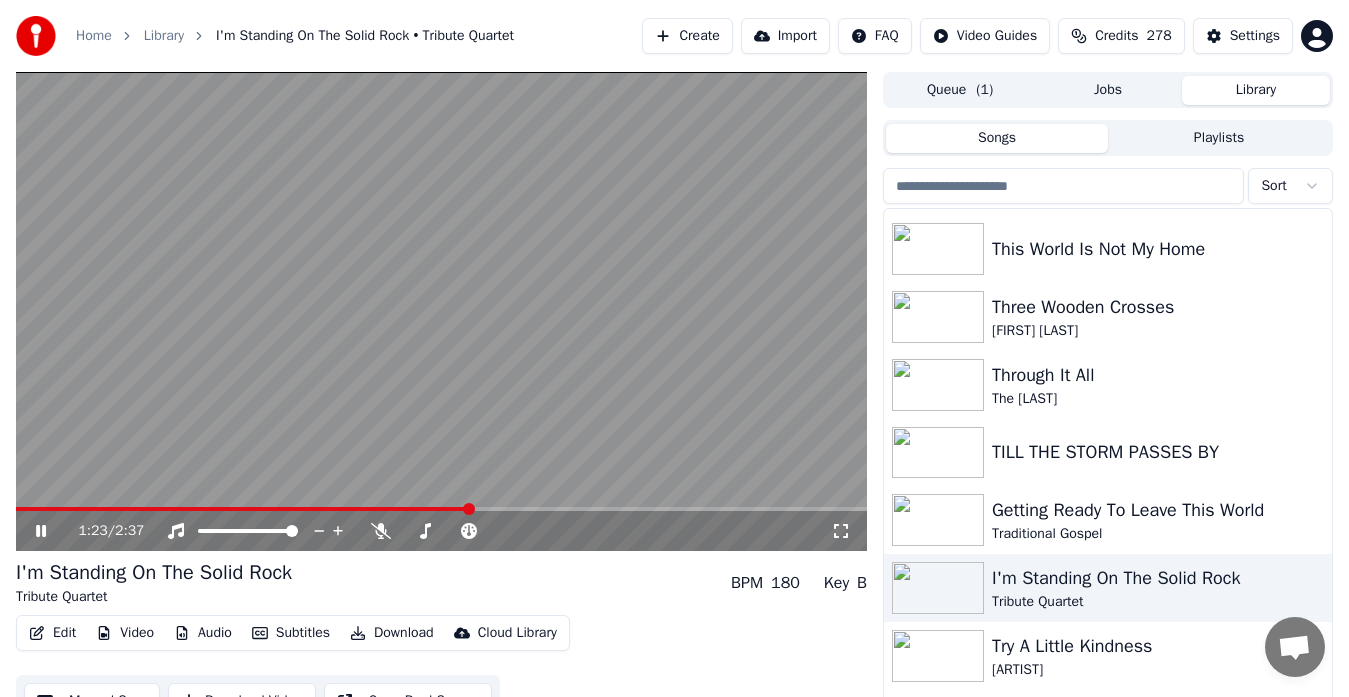 drag, startPoint x: 460, startPoint y: 500, endPoint x: 0, endPoint y: 490, distance: 460.10867 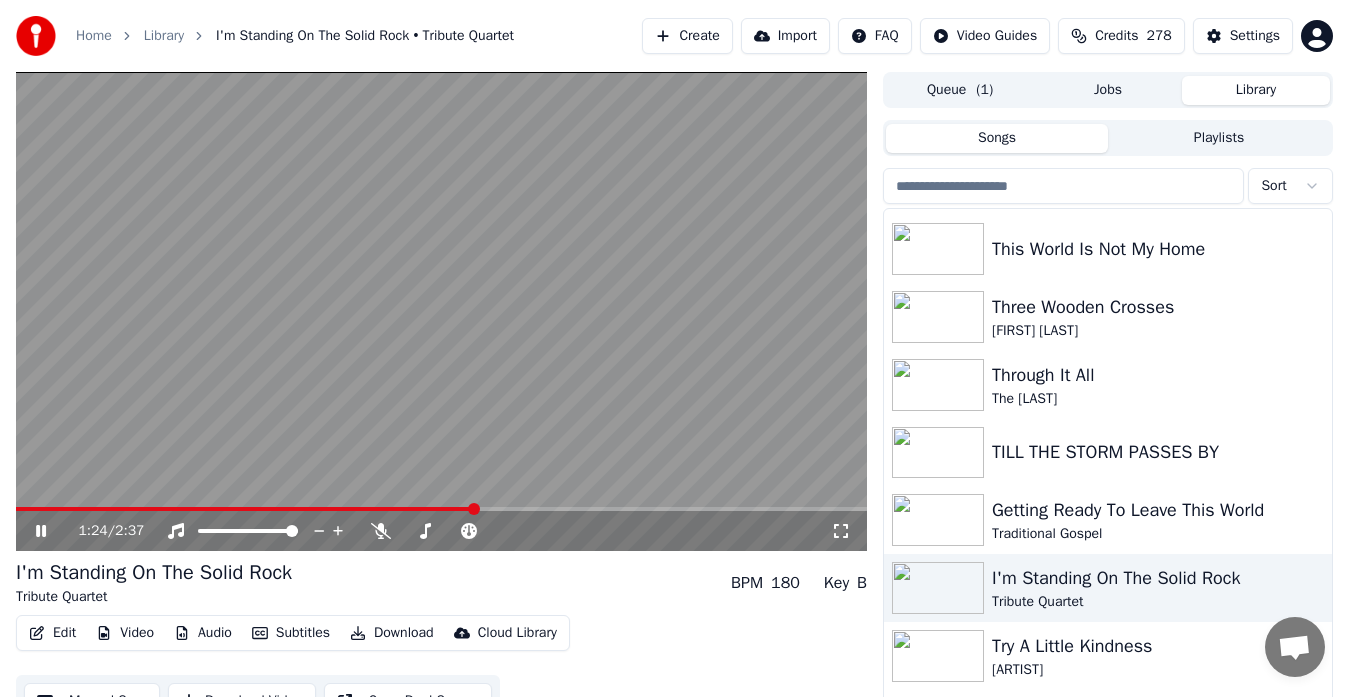 click at bounding box center [441, 311] 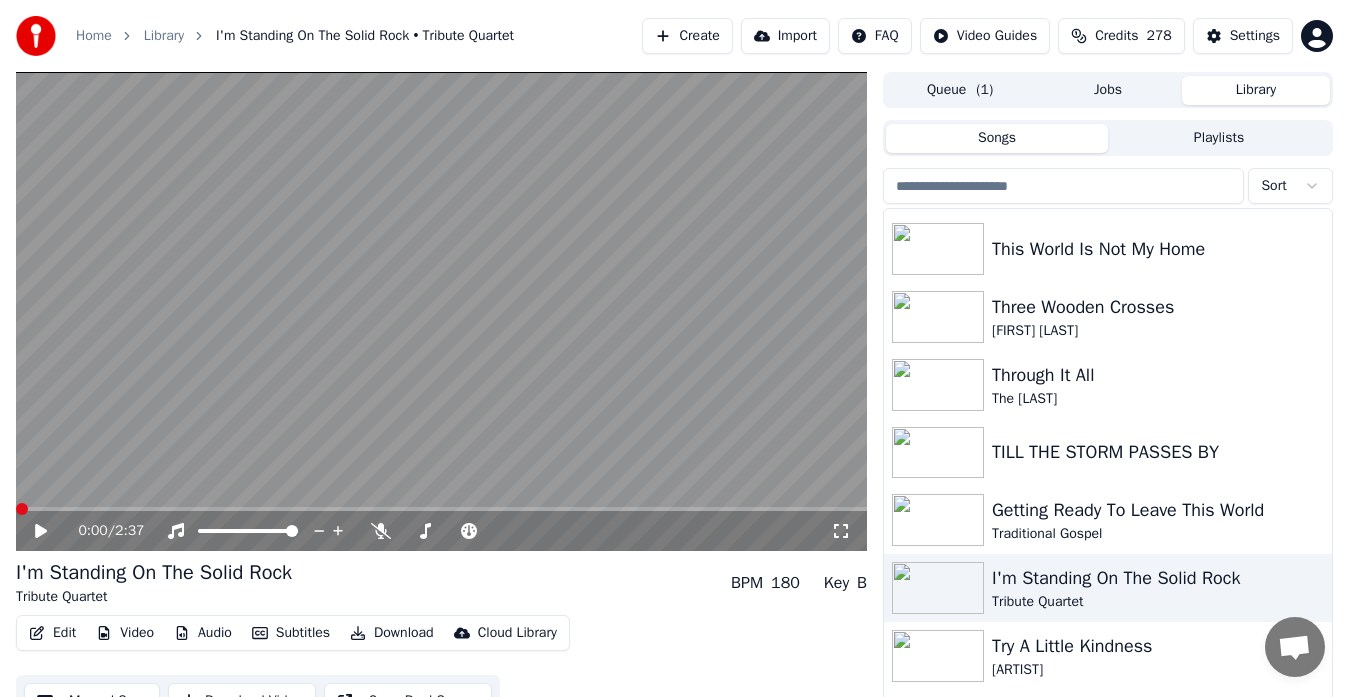click at bounding box center (22, 509) 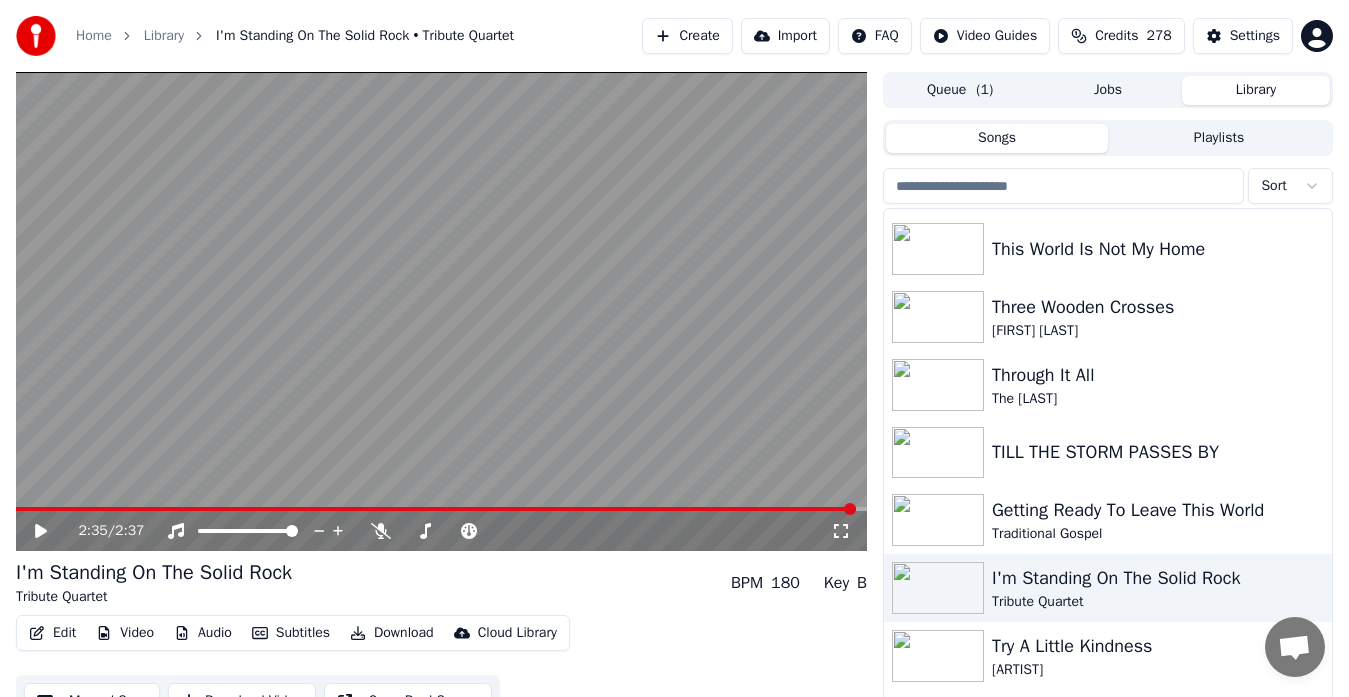 click at bounding box center [850, 509] 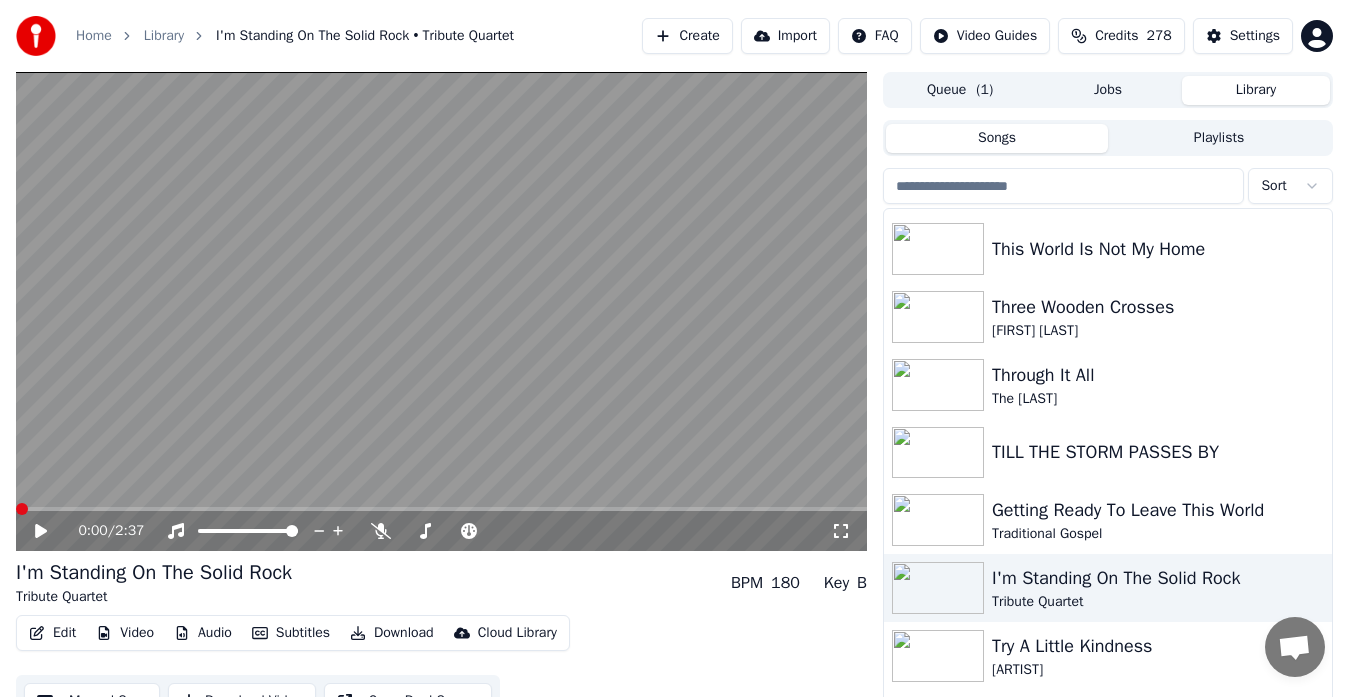 click at bounding box center (22, 509) 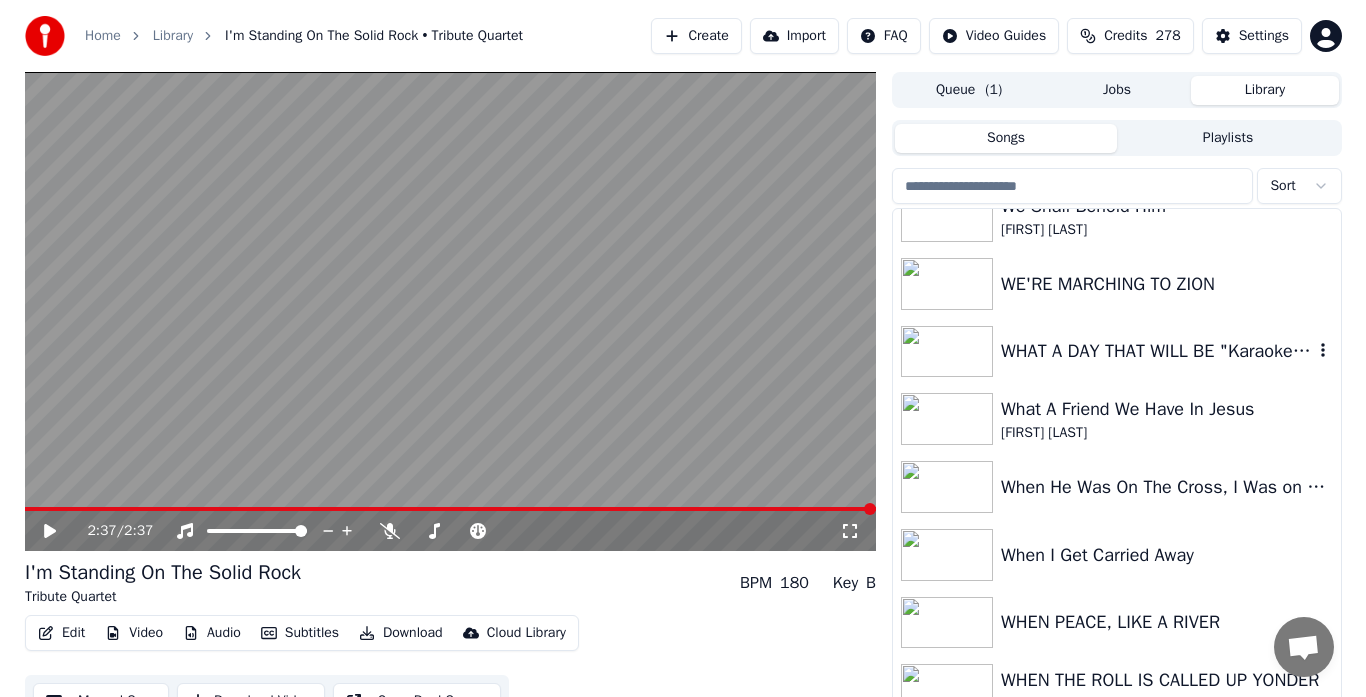 scroll, scrollTop: 13150, scrollLeft: 0, axis: vertical 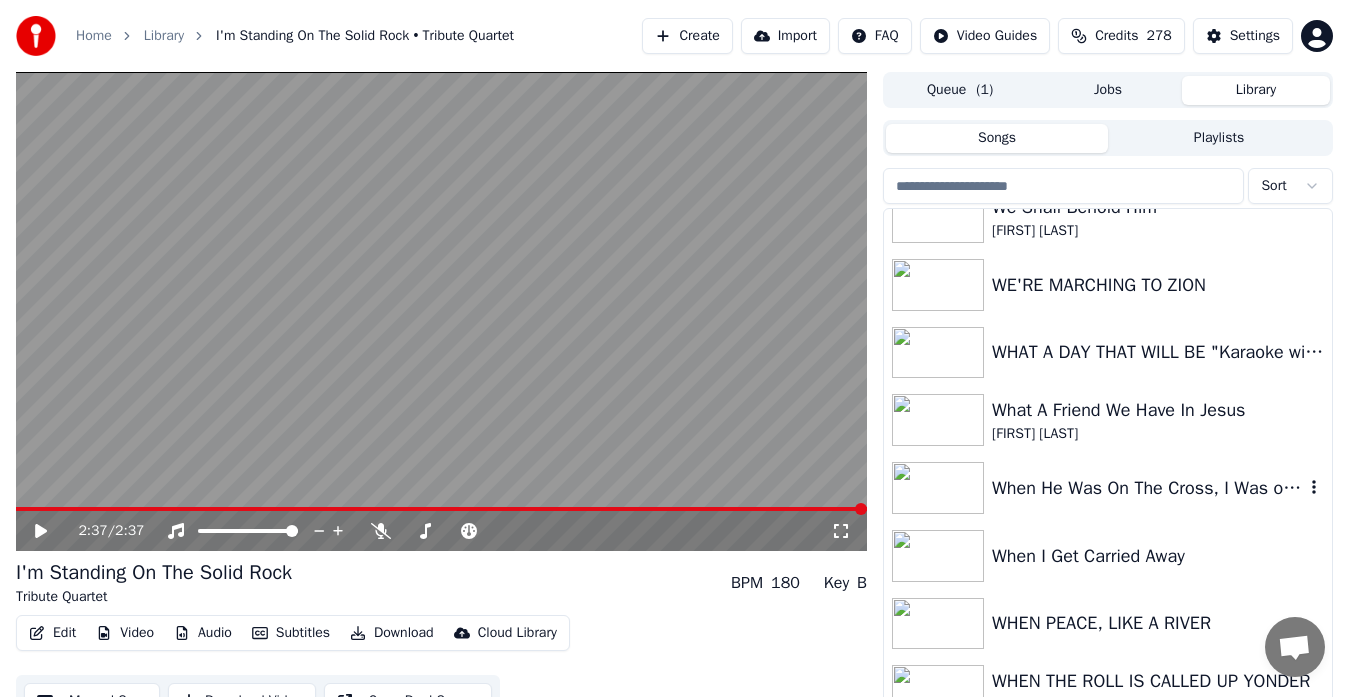 click at bounding box center [938, 488] 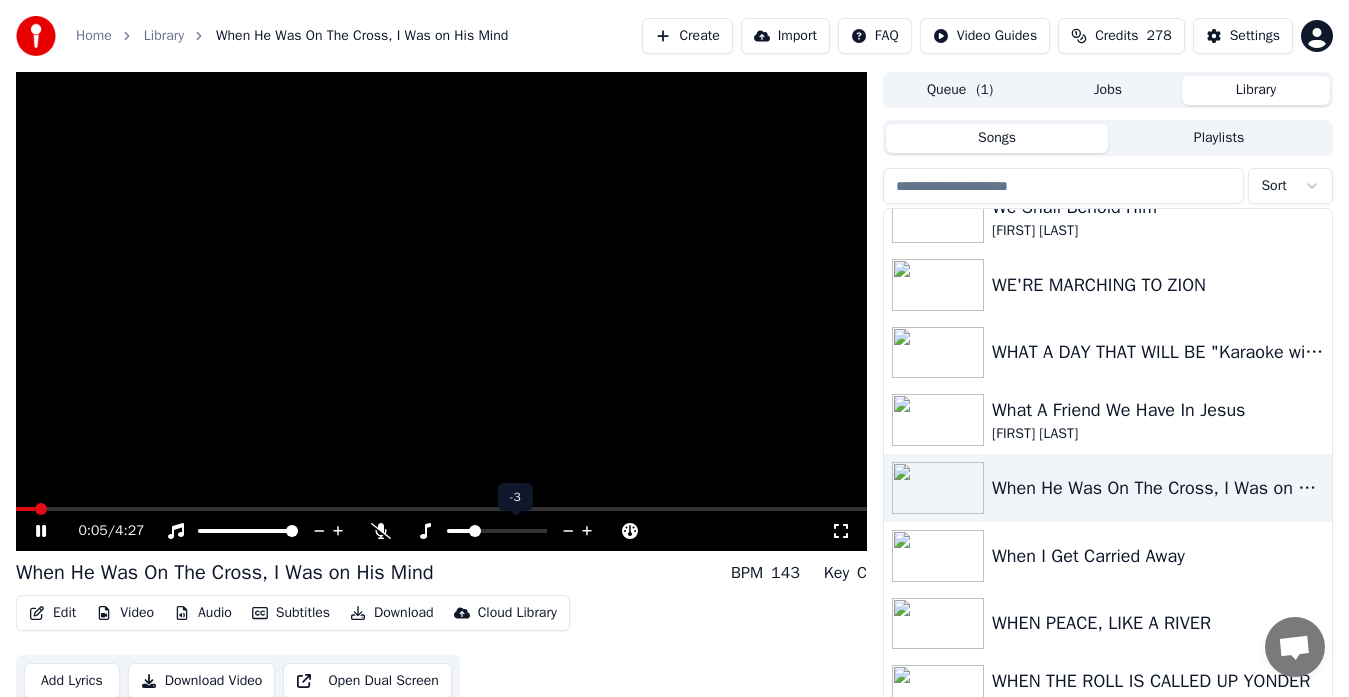 click 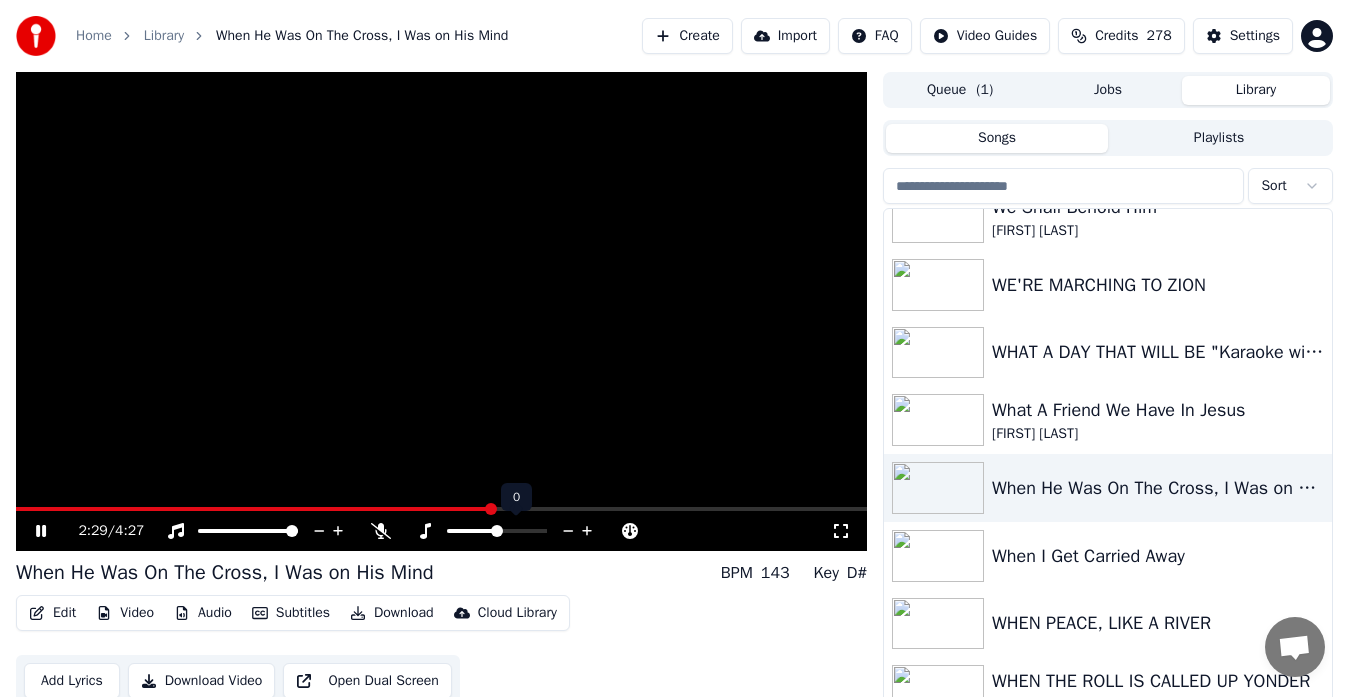 click 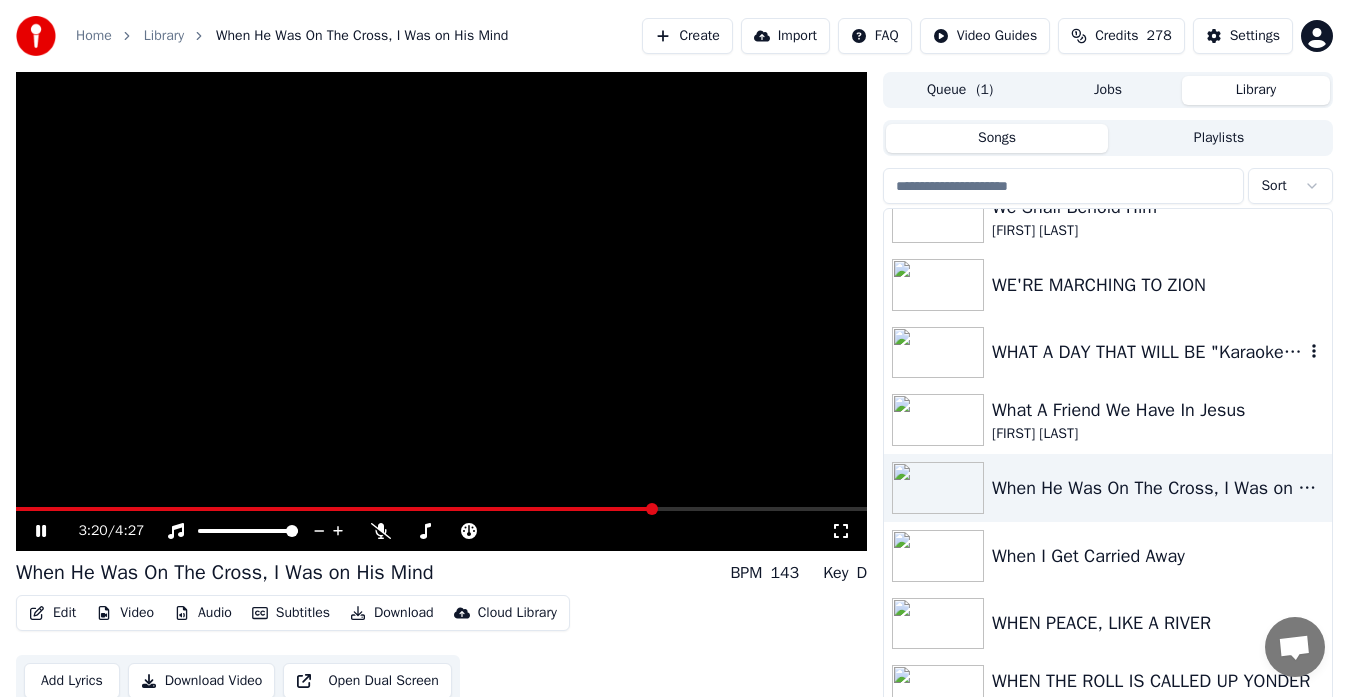 click at bounding box center (938, 353) 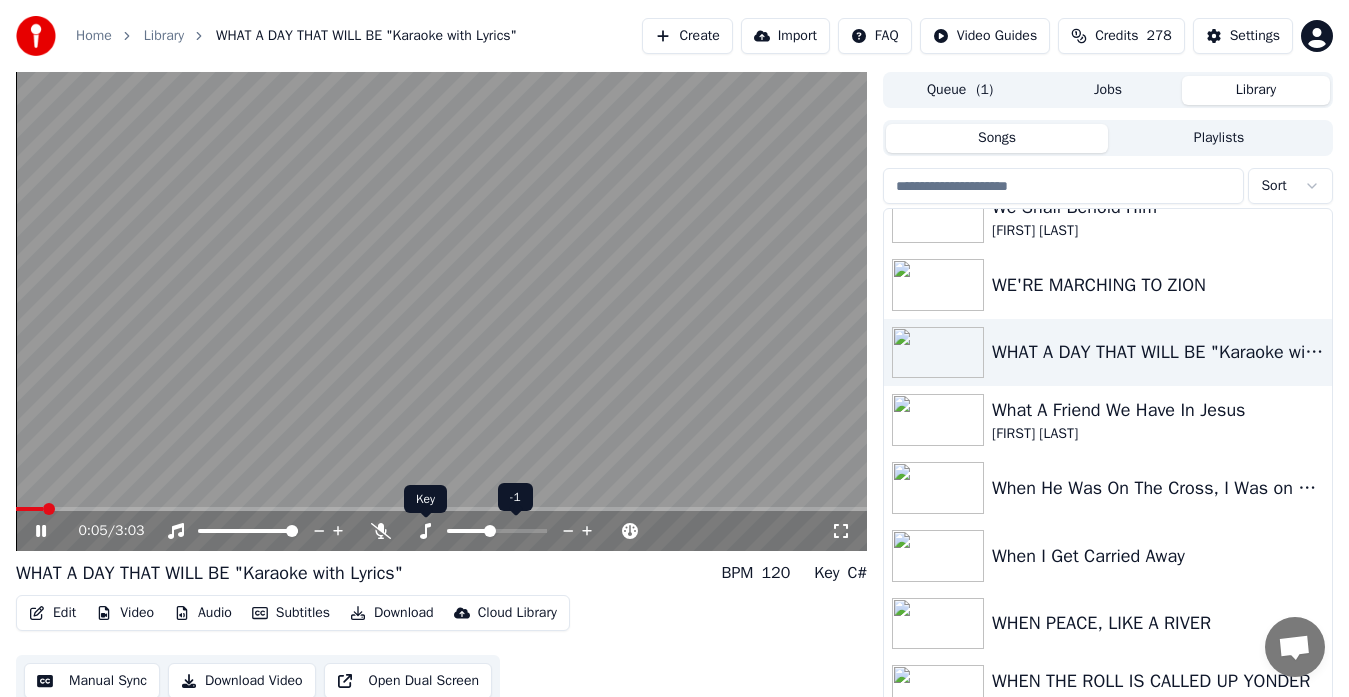 click 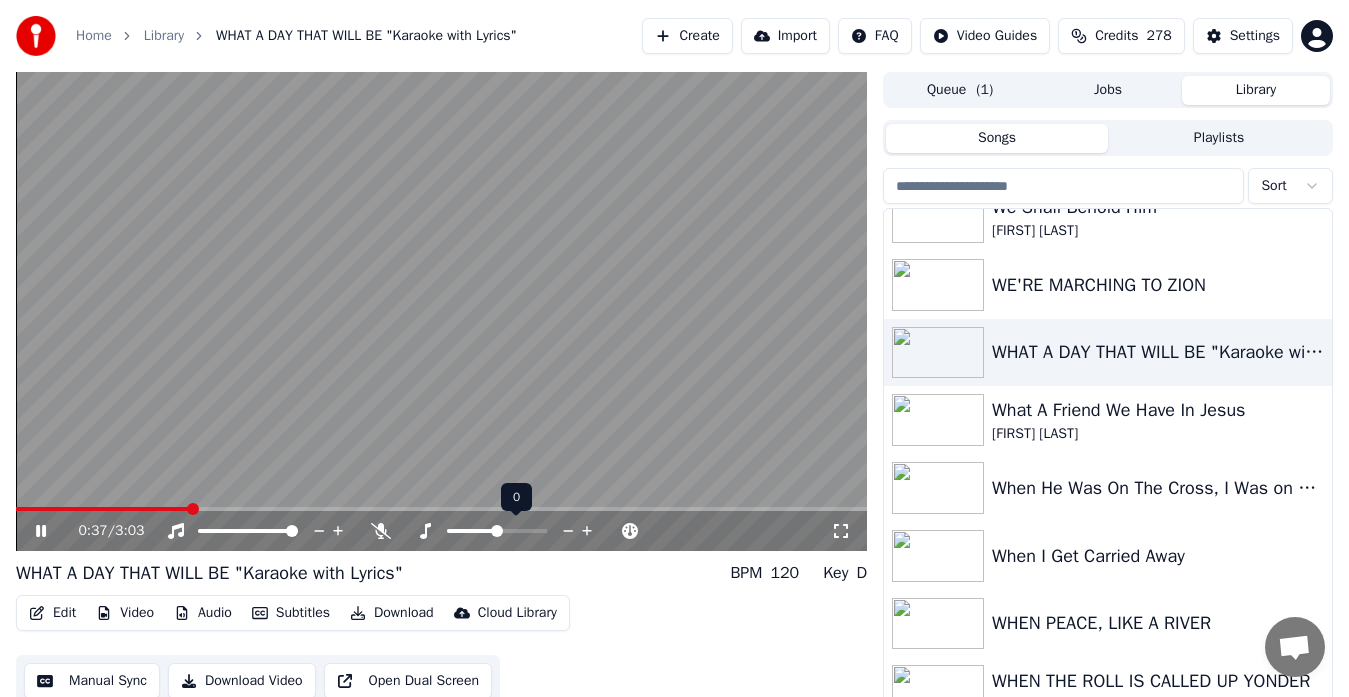 click 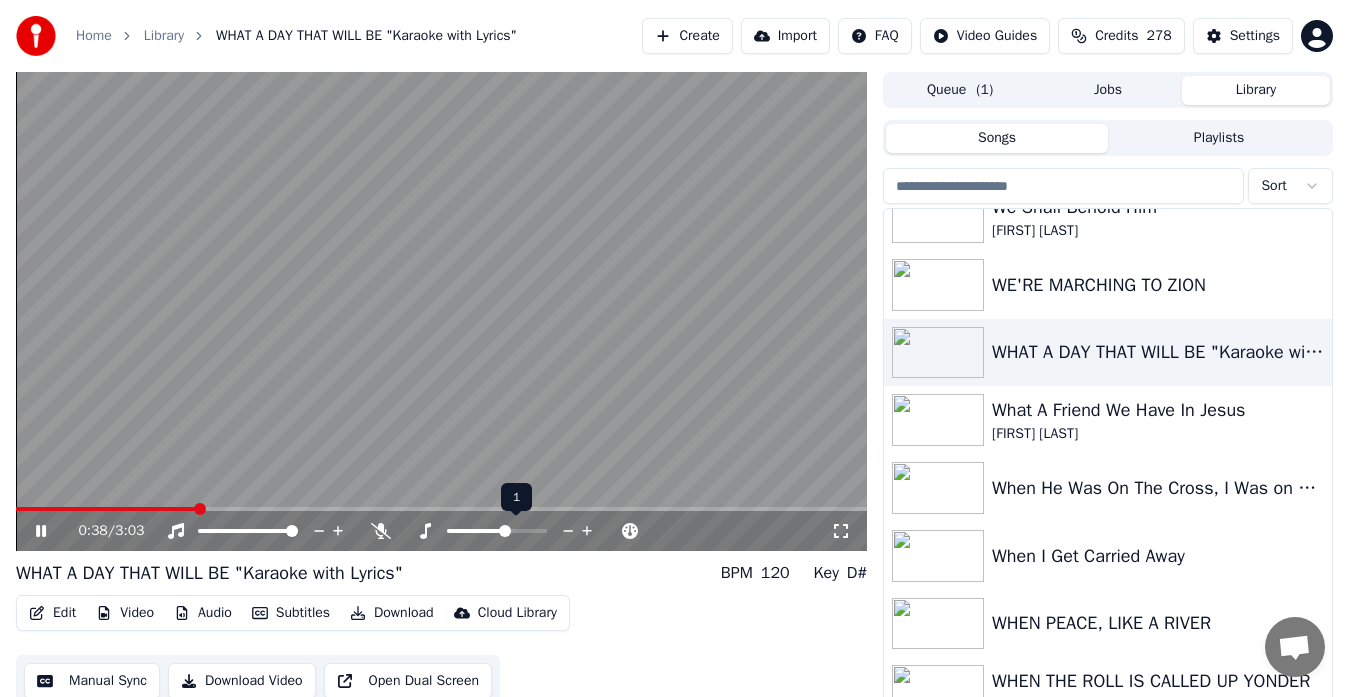 click 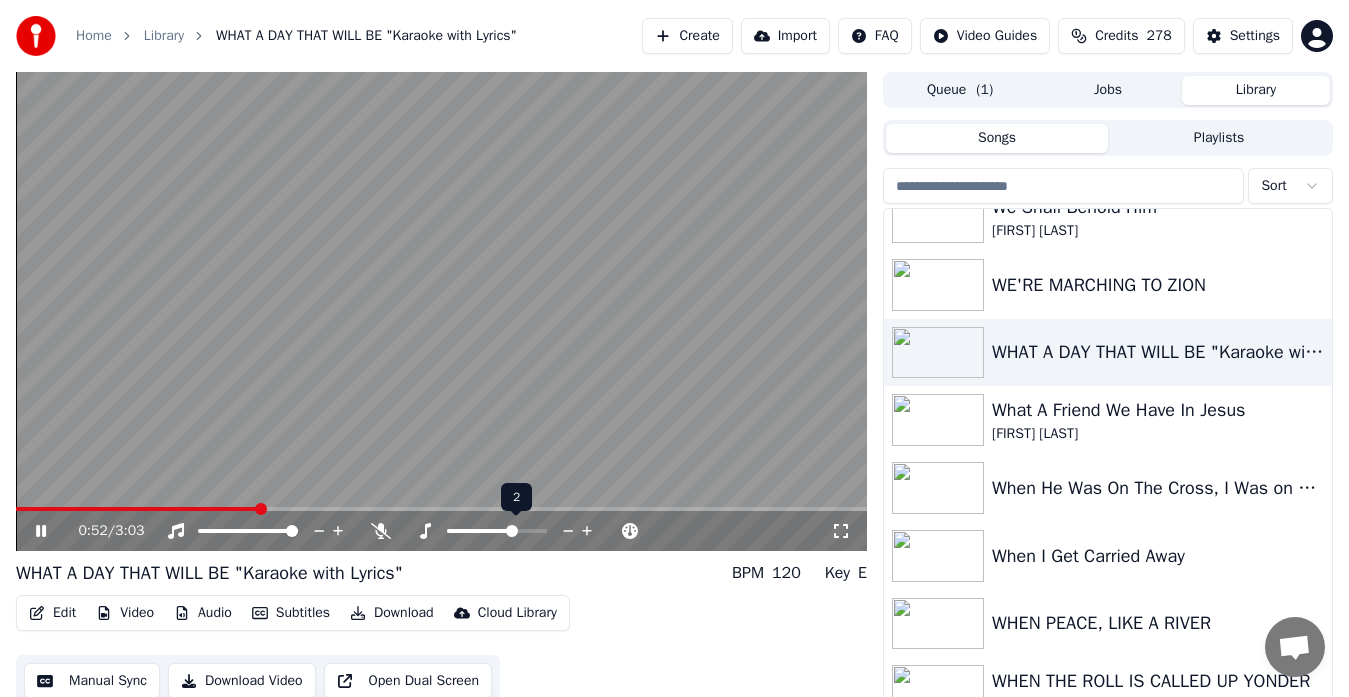 click 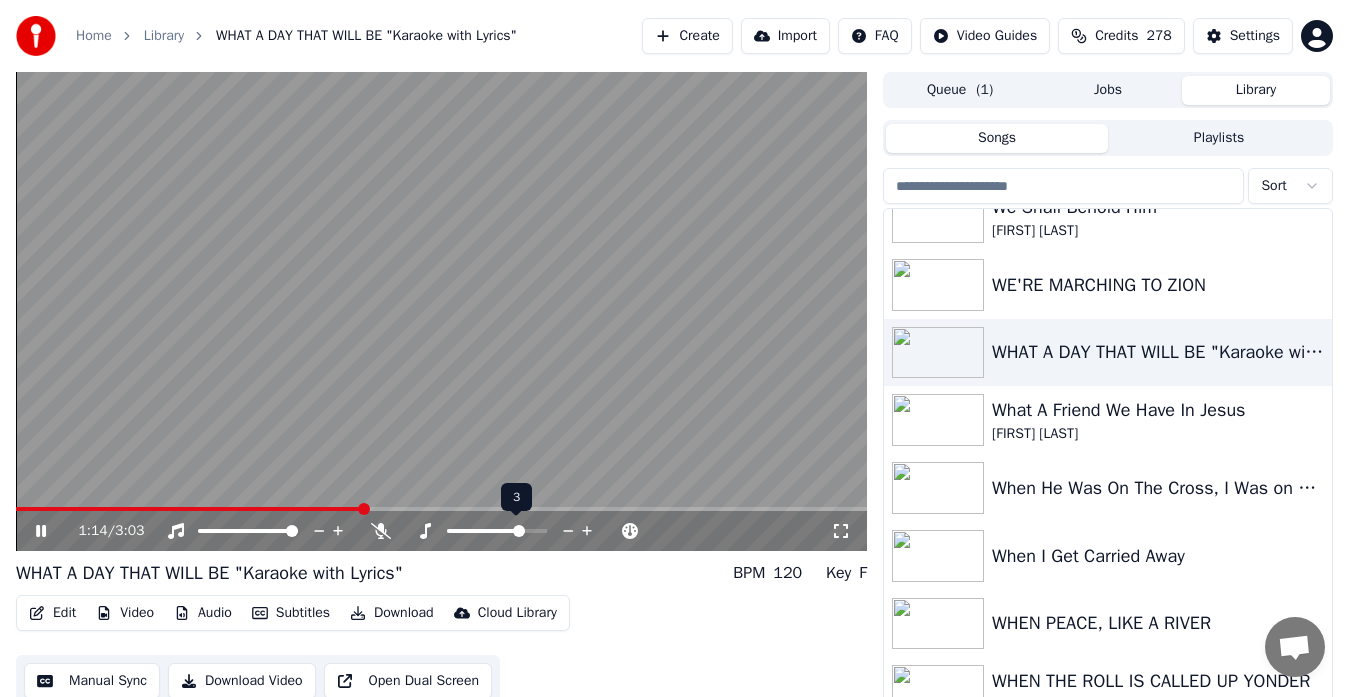click 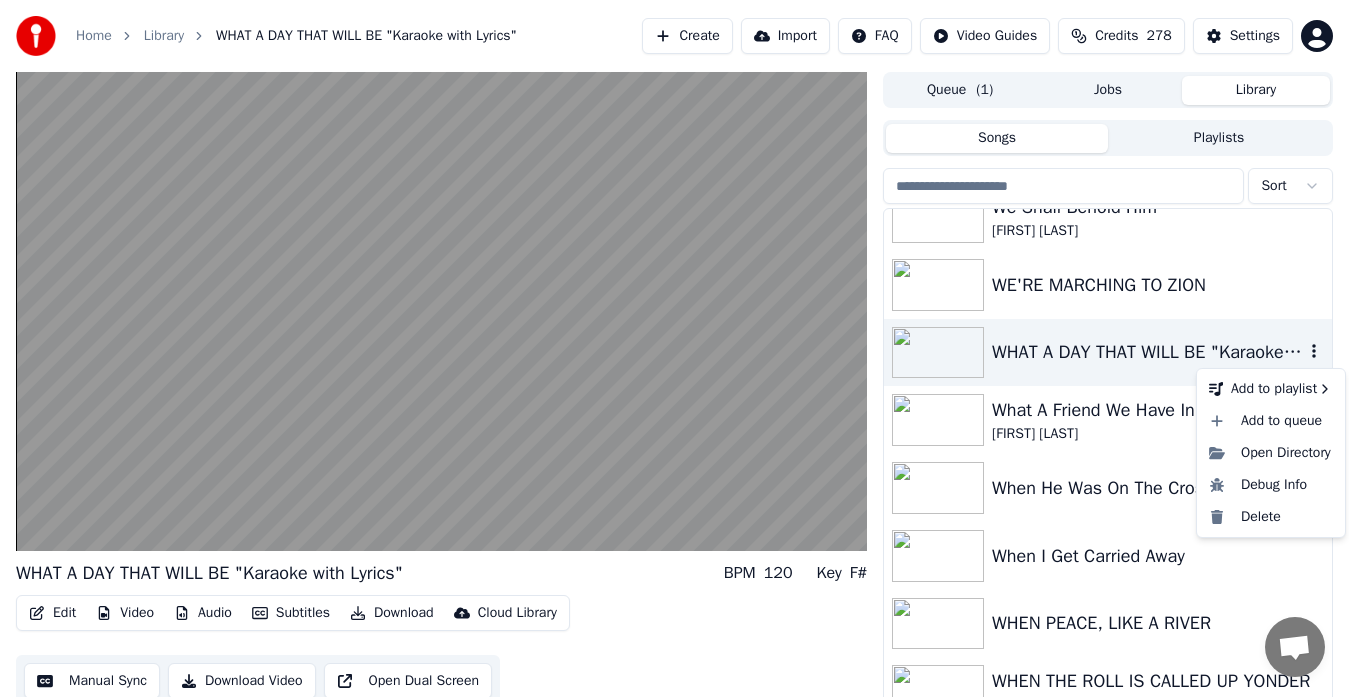 click 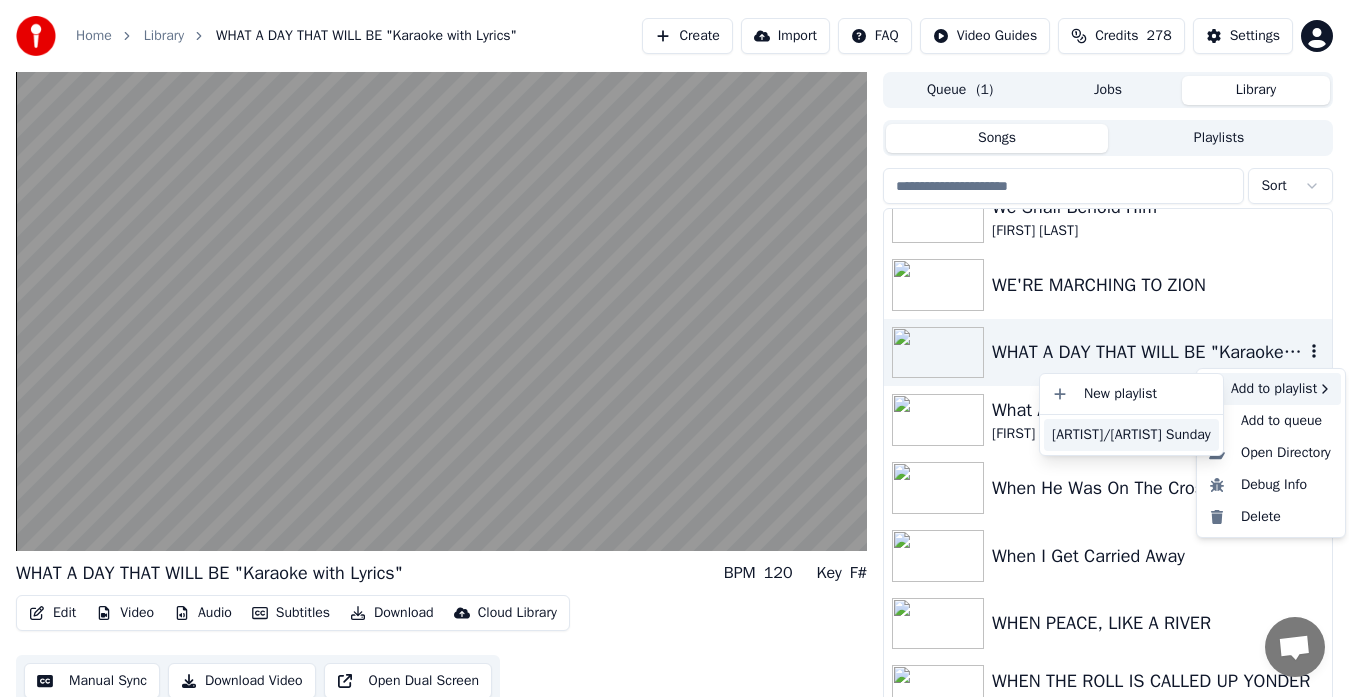 click on "[ARTIST]/[ARTIST] Sunday" at bounding box center [1131, 435] 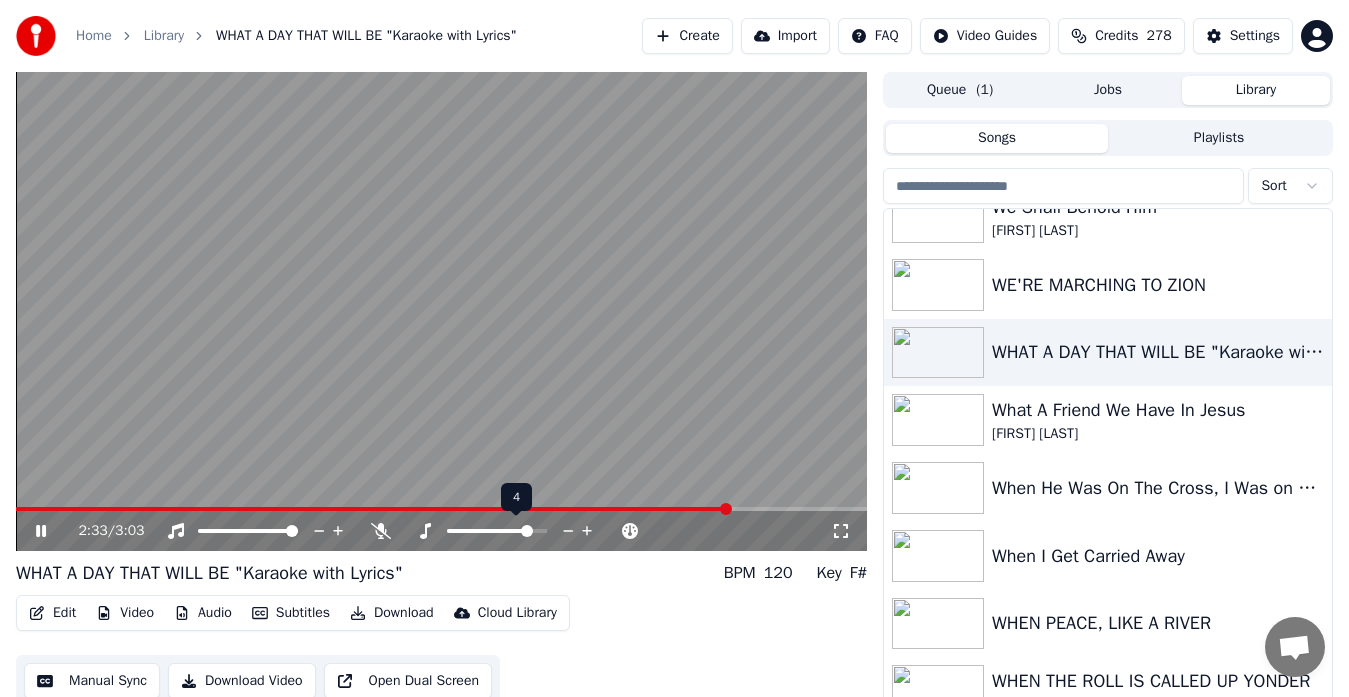 click 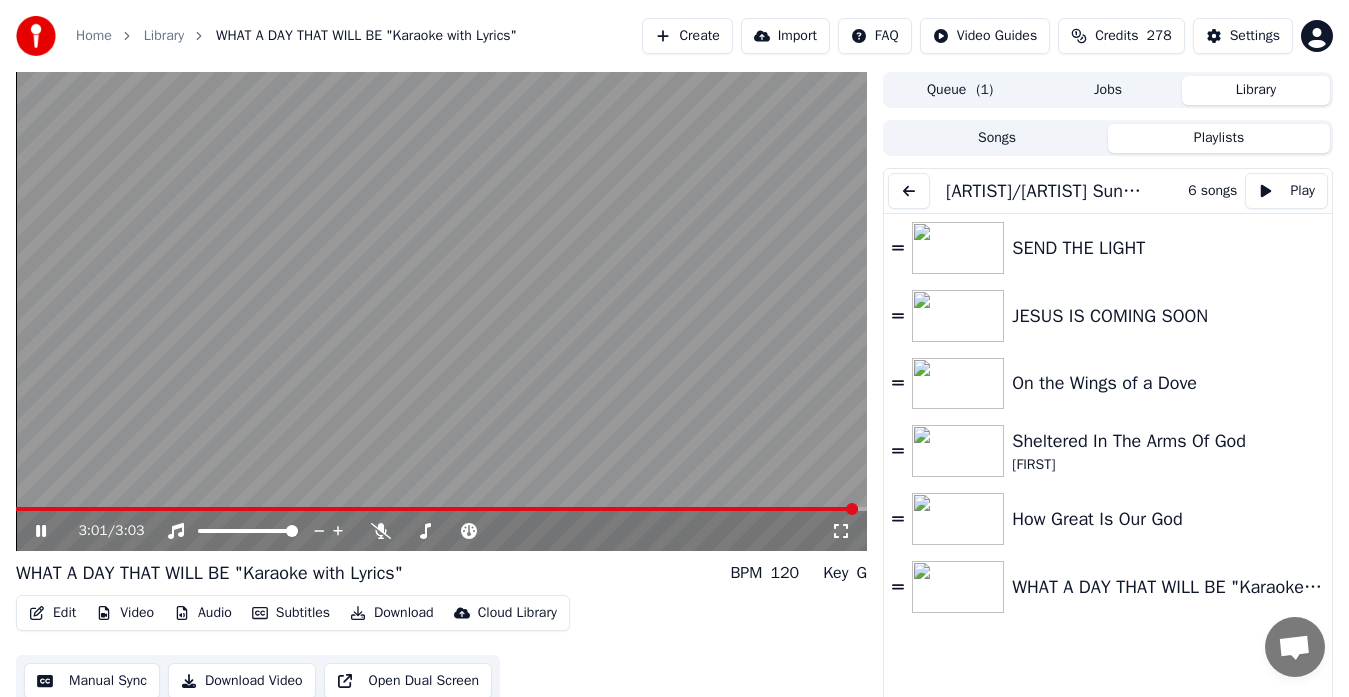 click on "Playlists" at bounding box center (1219, 138) 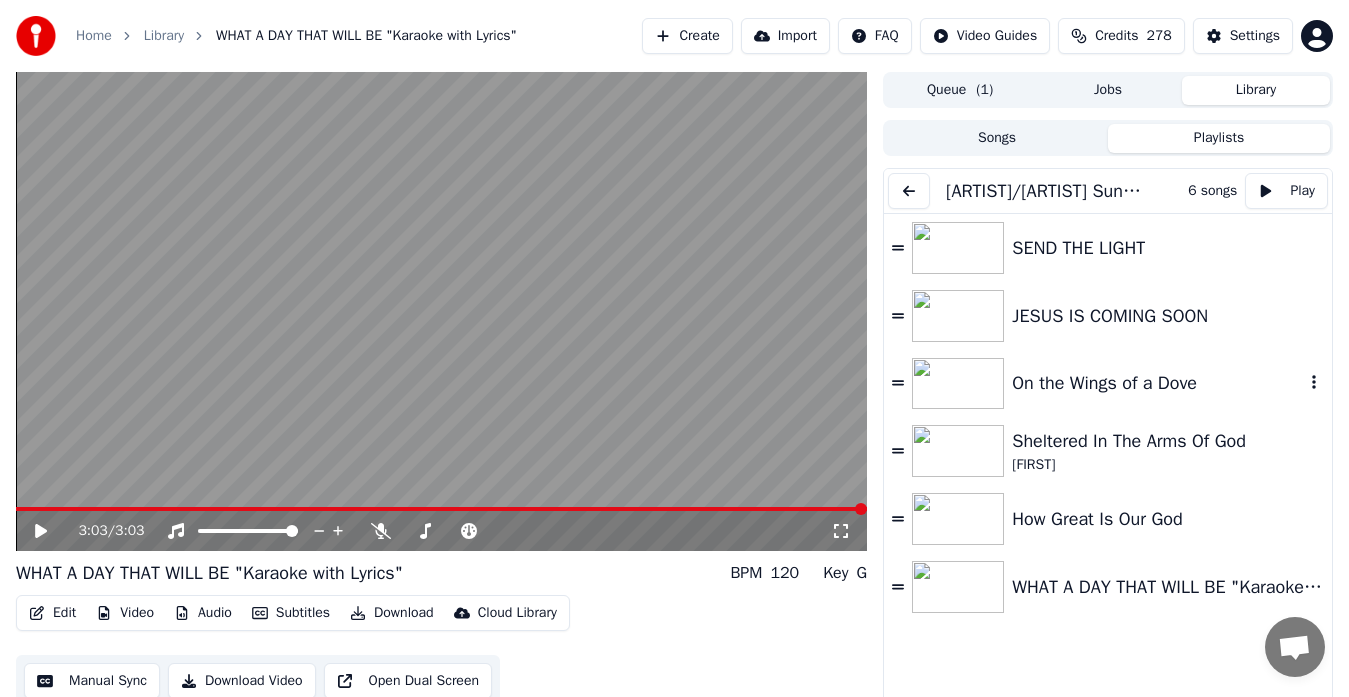 click on "Home" at bounding box center (94, 36) 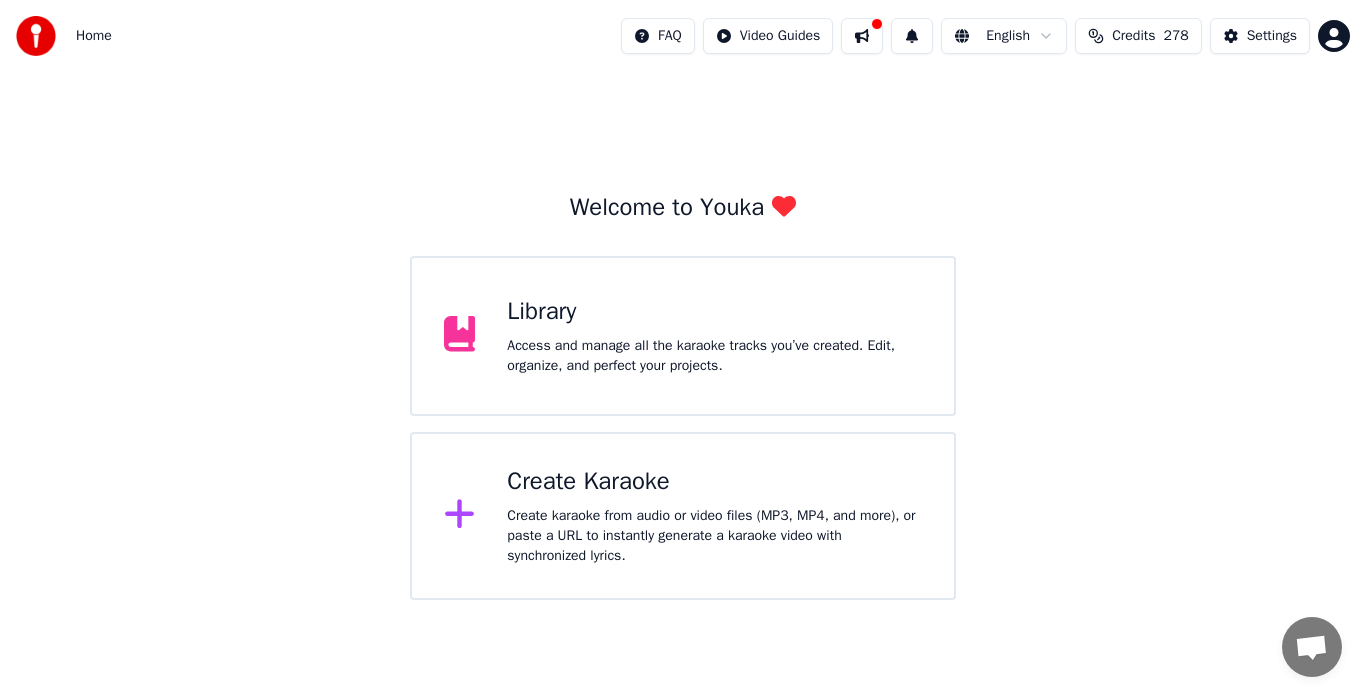 click on "Create karaoke from audio or video files (MP3, MP4, and more), or paste a URL to instantly generate a karaoke video with synchronized lyrics." at bounding box center (714, 536) 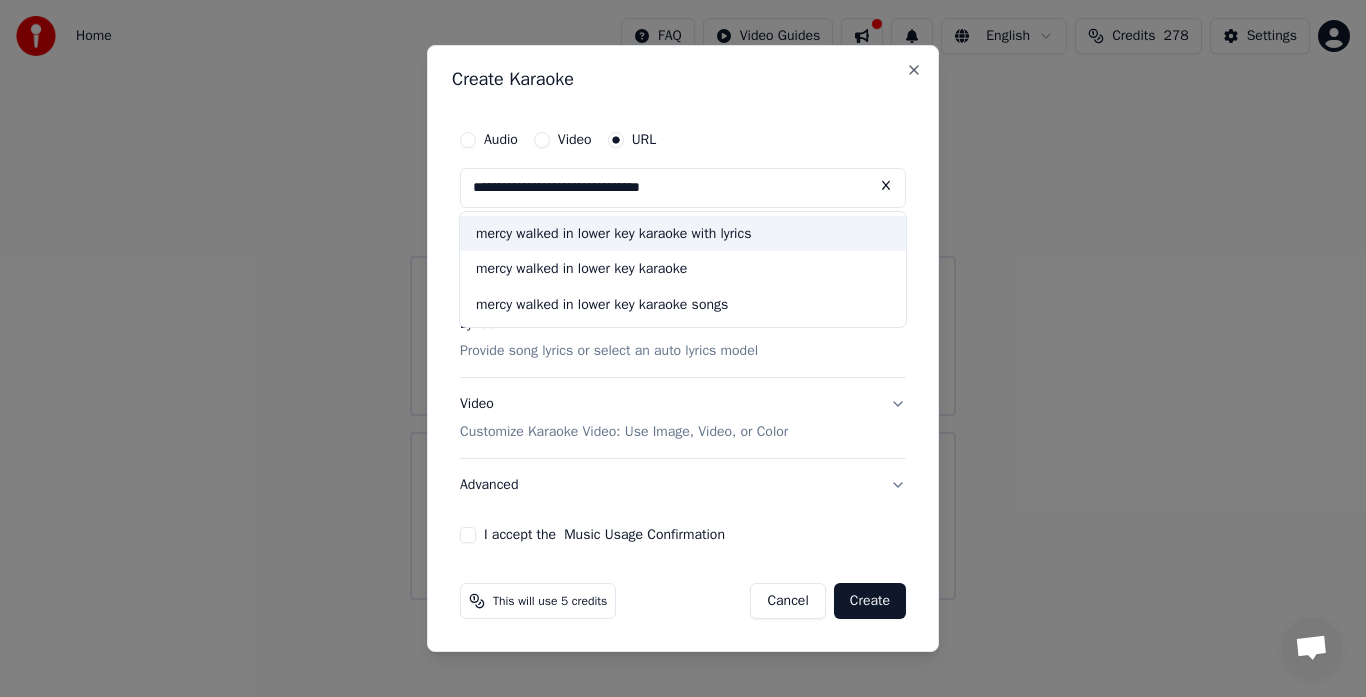 click on "Create" at bounding box center (870, 601) 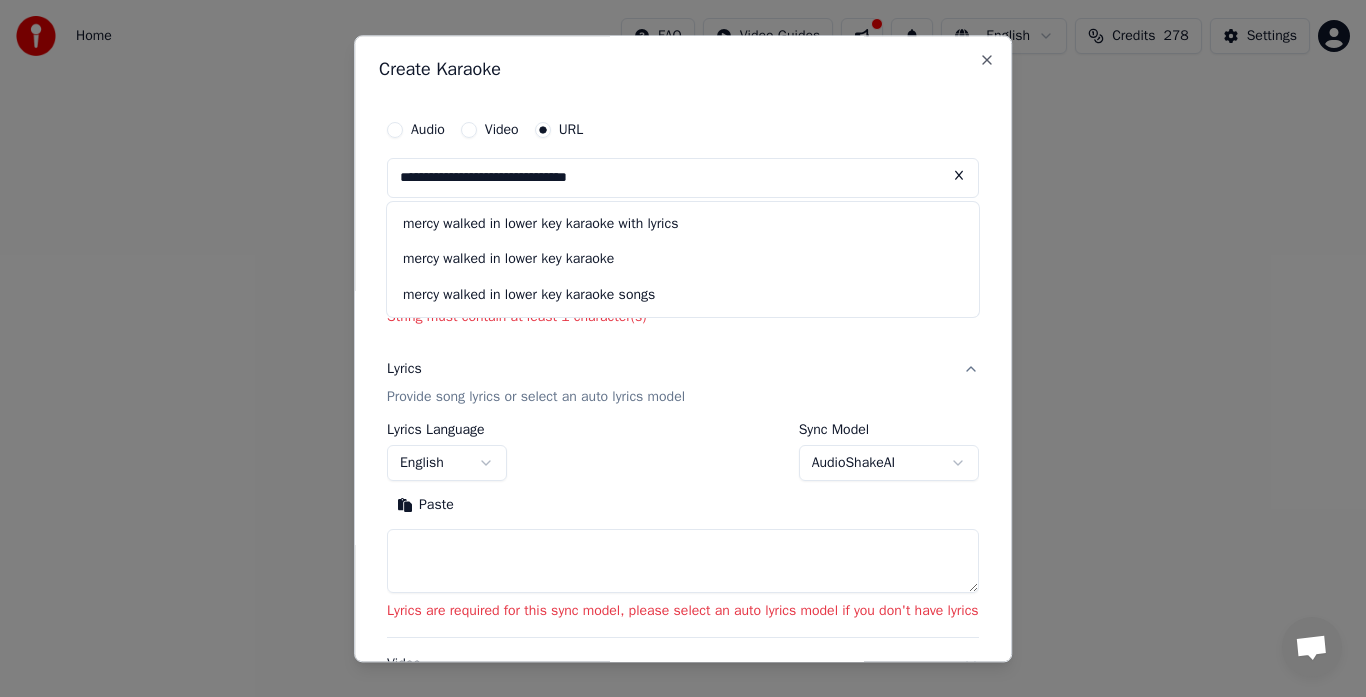 click on "mercy walked in lower key karaoke with lyrics" at bounding box center (683, 224) 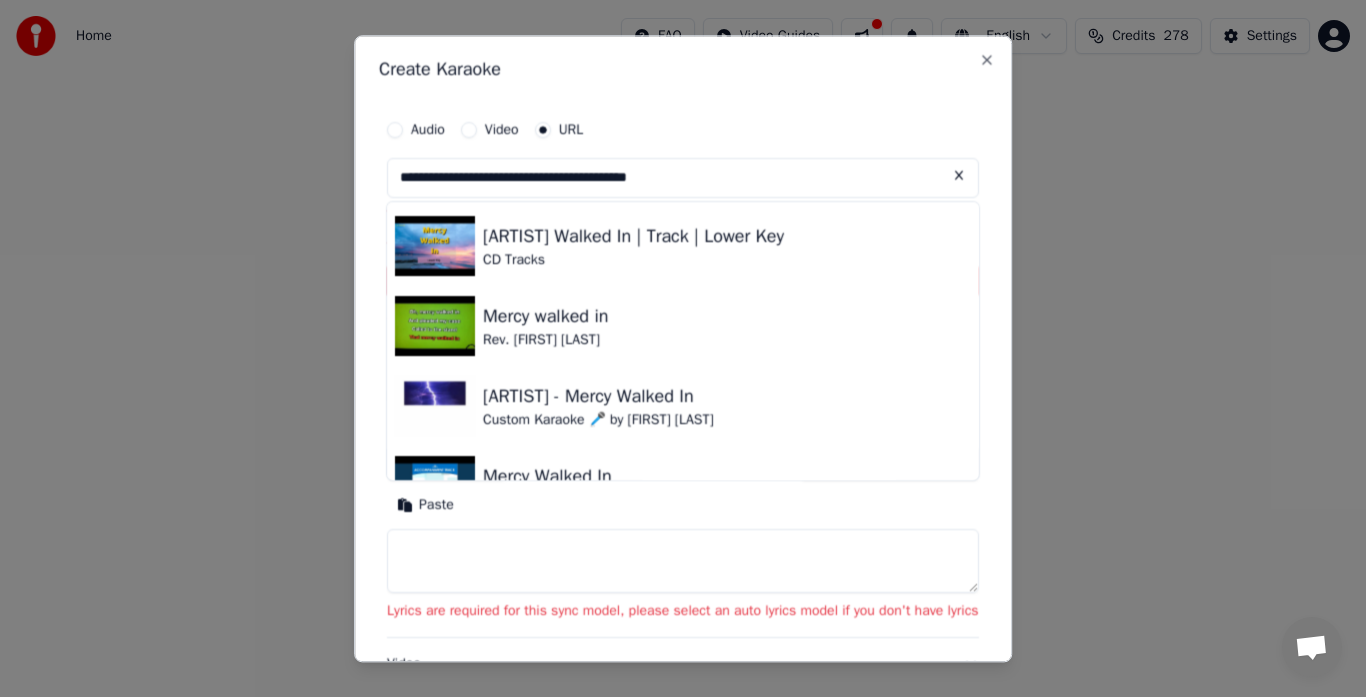 click at bounding box center (435, 246) 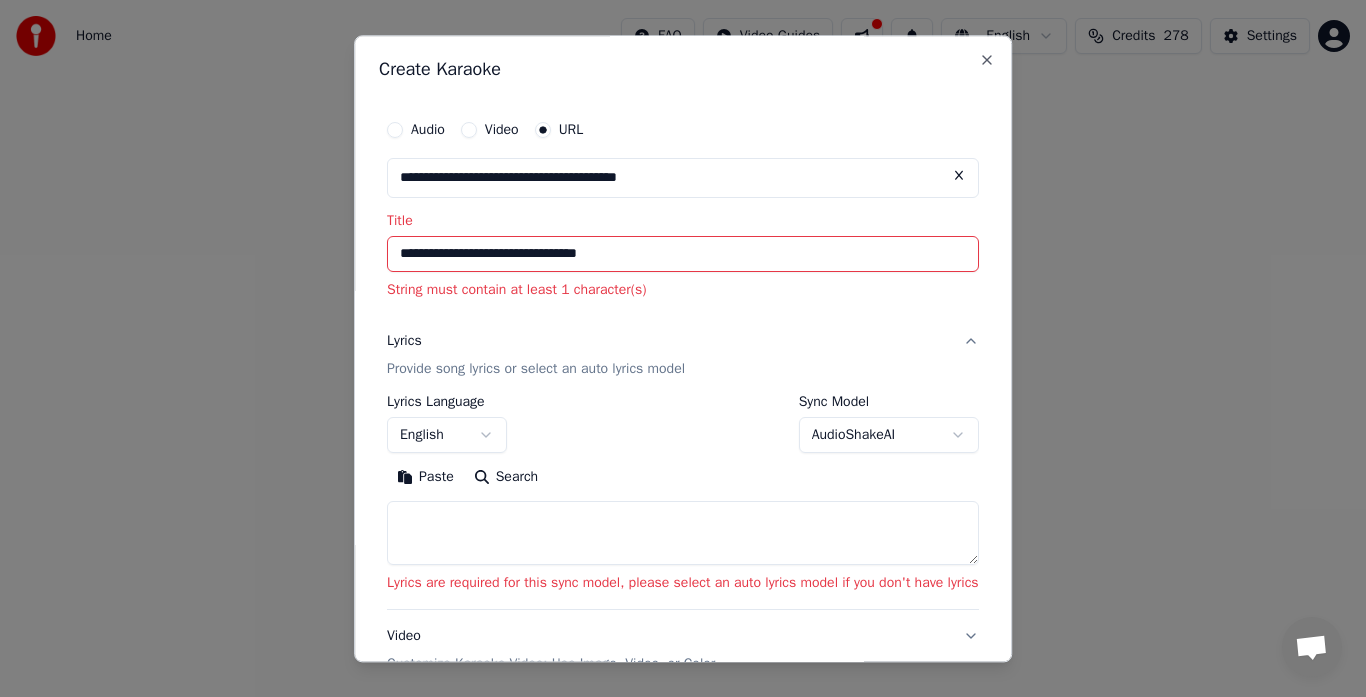 scroll, scrollTop: 250, scrollLeft: 0, axis: vertical 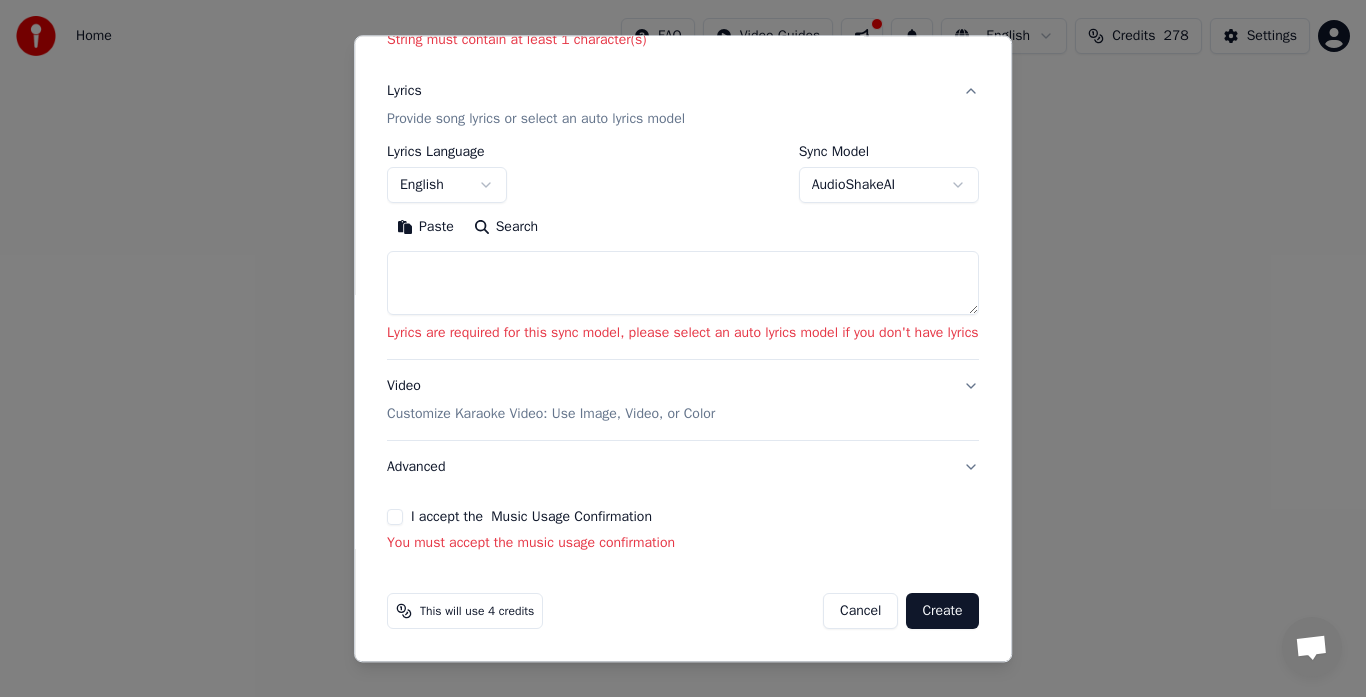click on "I accept the   Music Usage Confirmation" at bounding box center (395, 518) 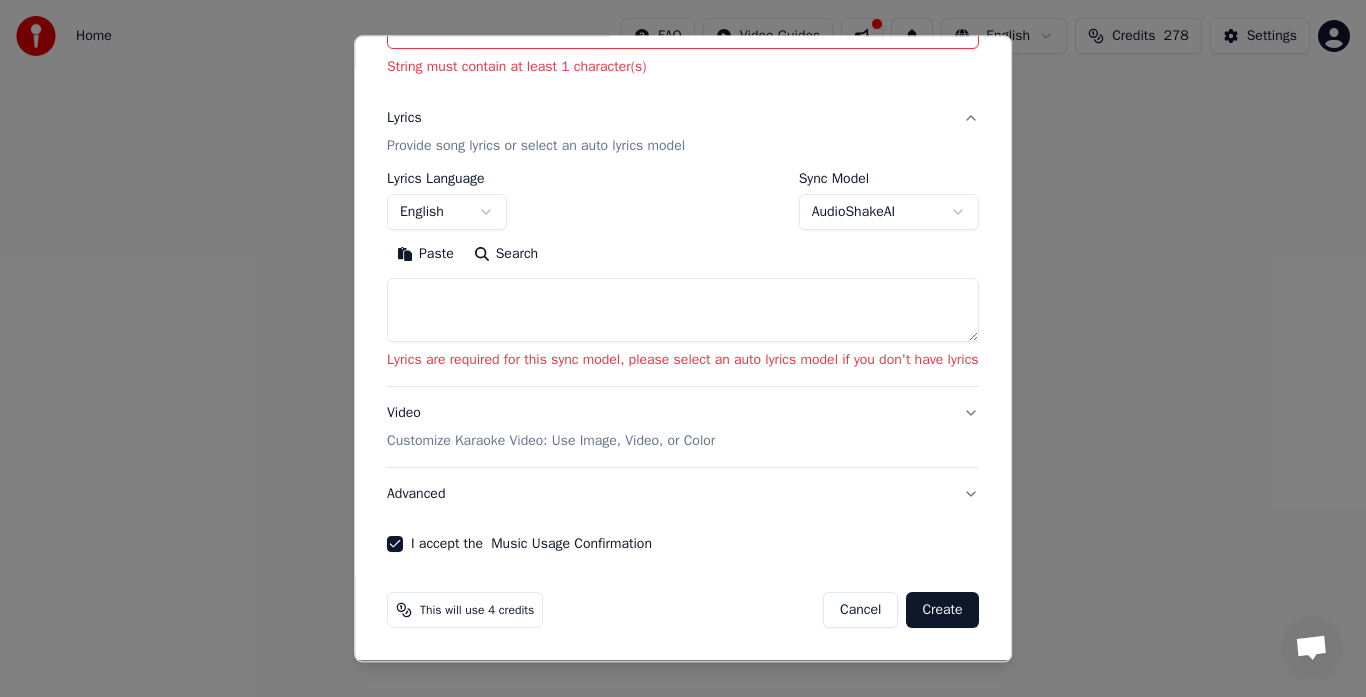 scroll, scrollTop: 222, scrollLeft: 0, axis: vertical 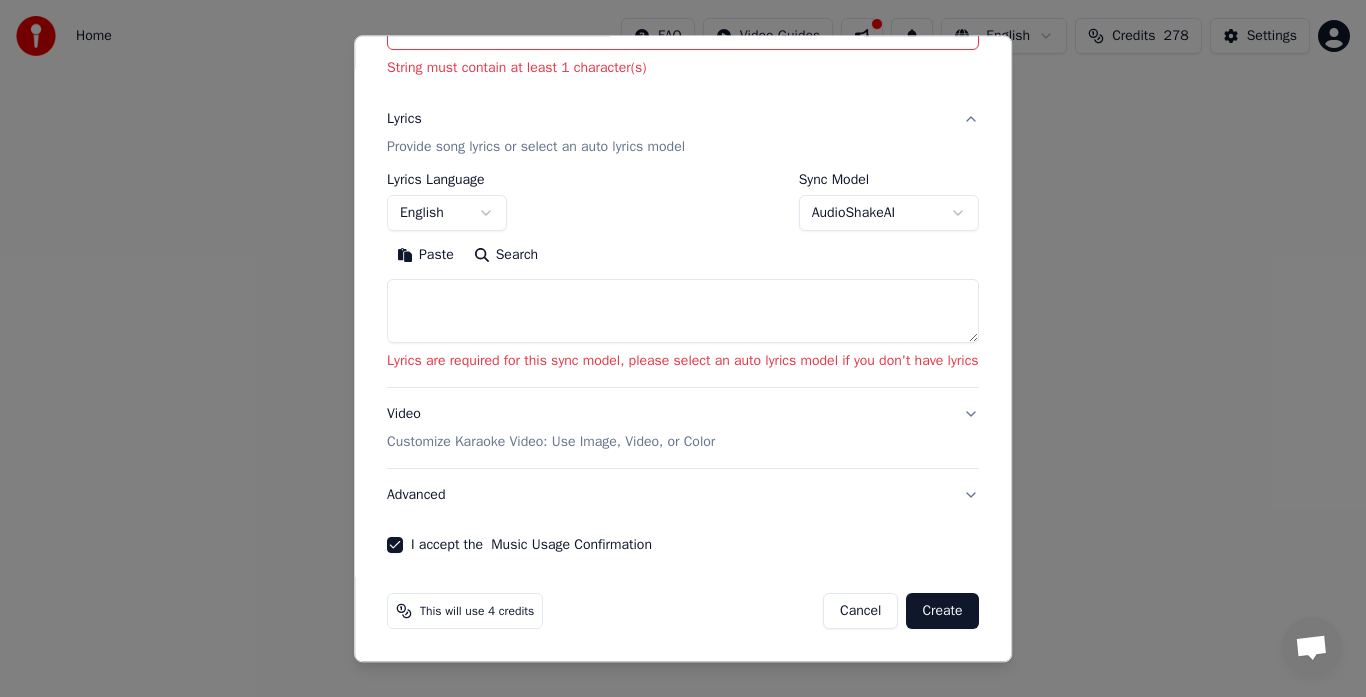 click on "Create" at bounding box center [943, 612] 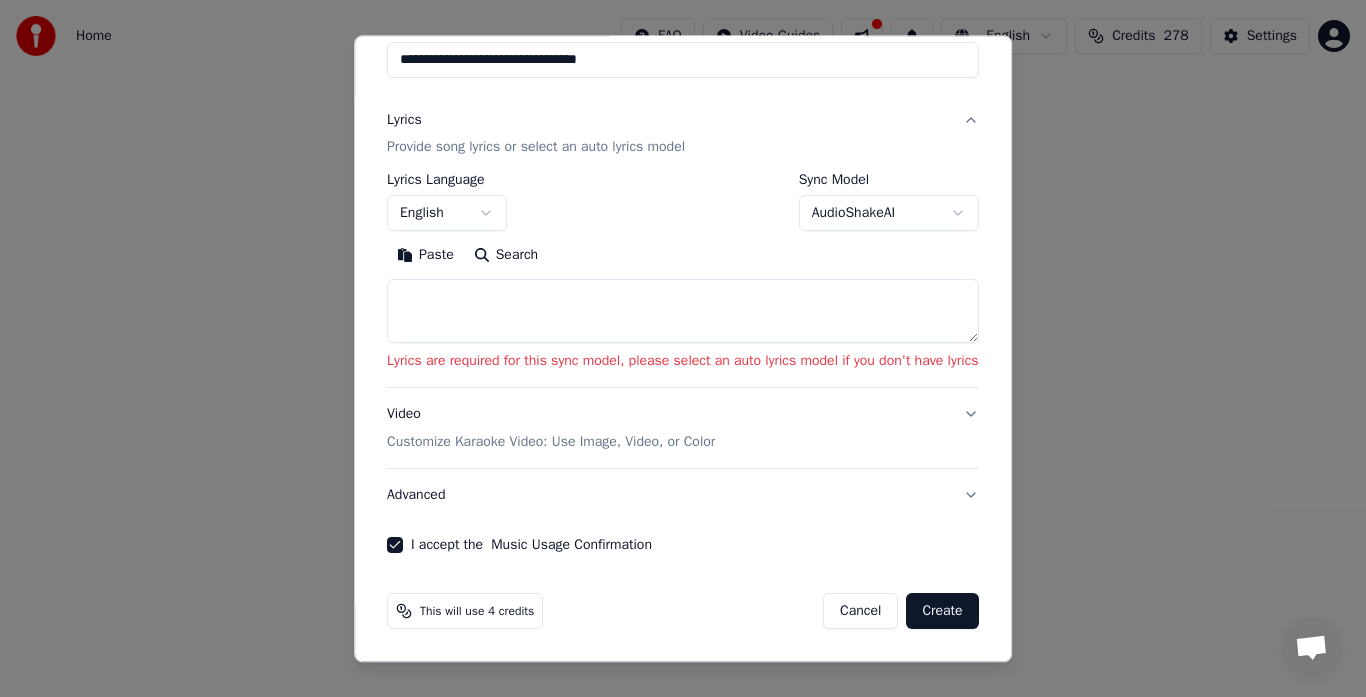 click on "AudioShakeAI" at bounding box center (889, 214) 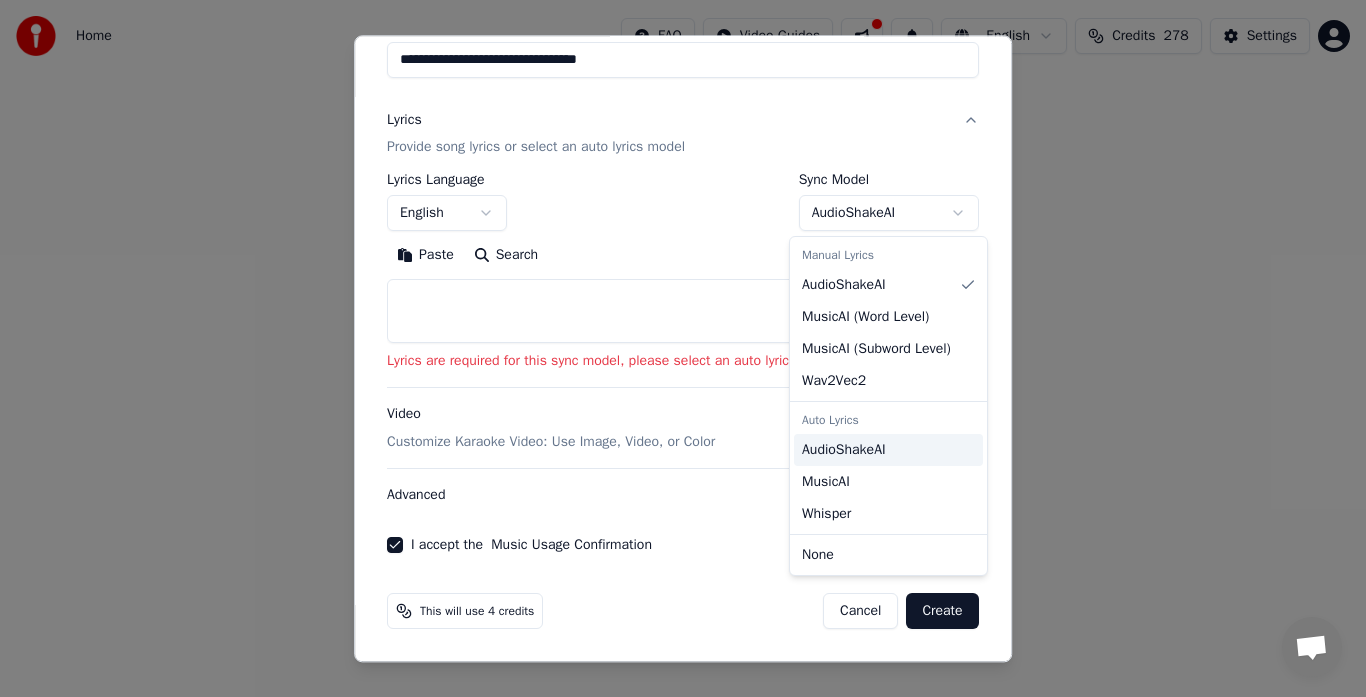 click on "AudioShakeAI" at bounding box center (844, 450) 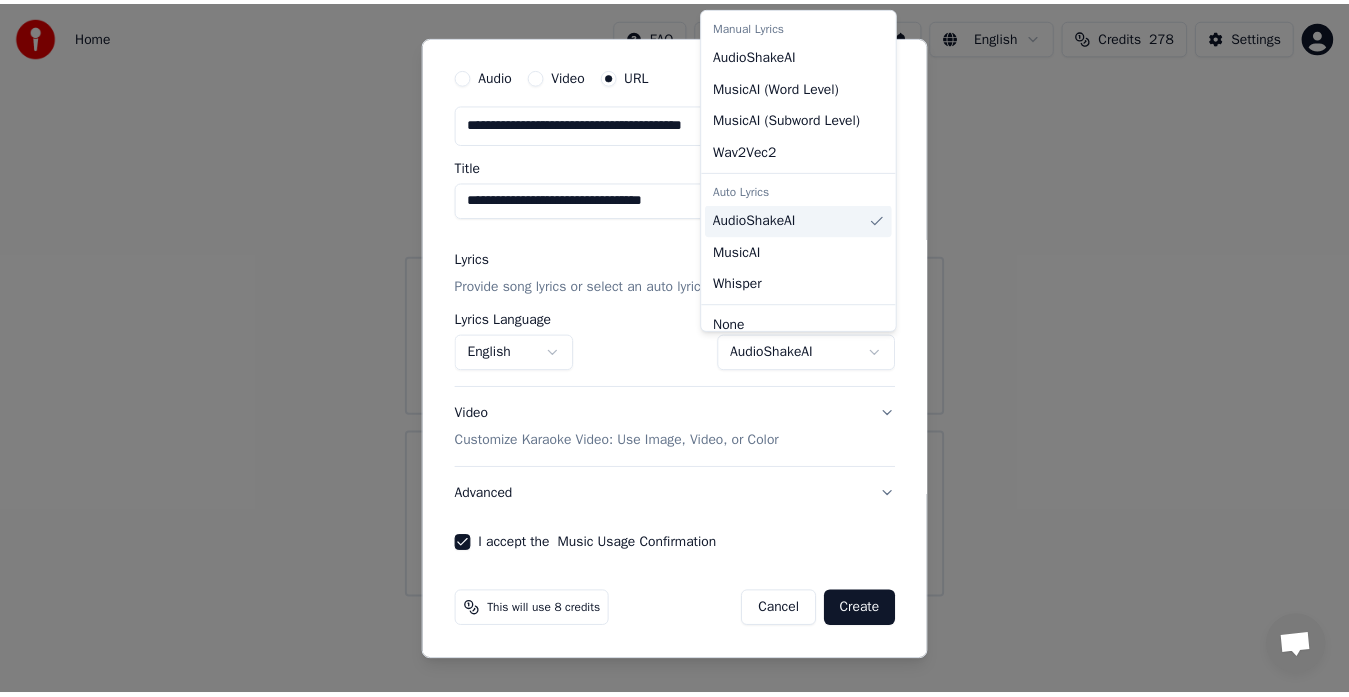 scroll, scrollTop: 54, scrollLeft: 0, axis: vertical 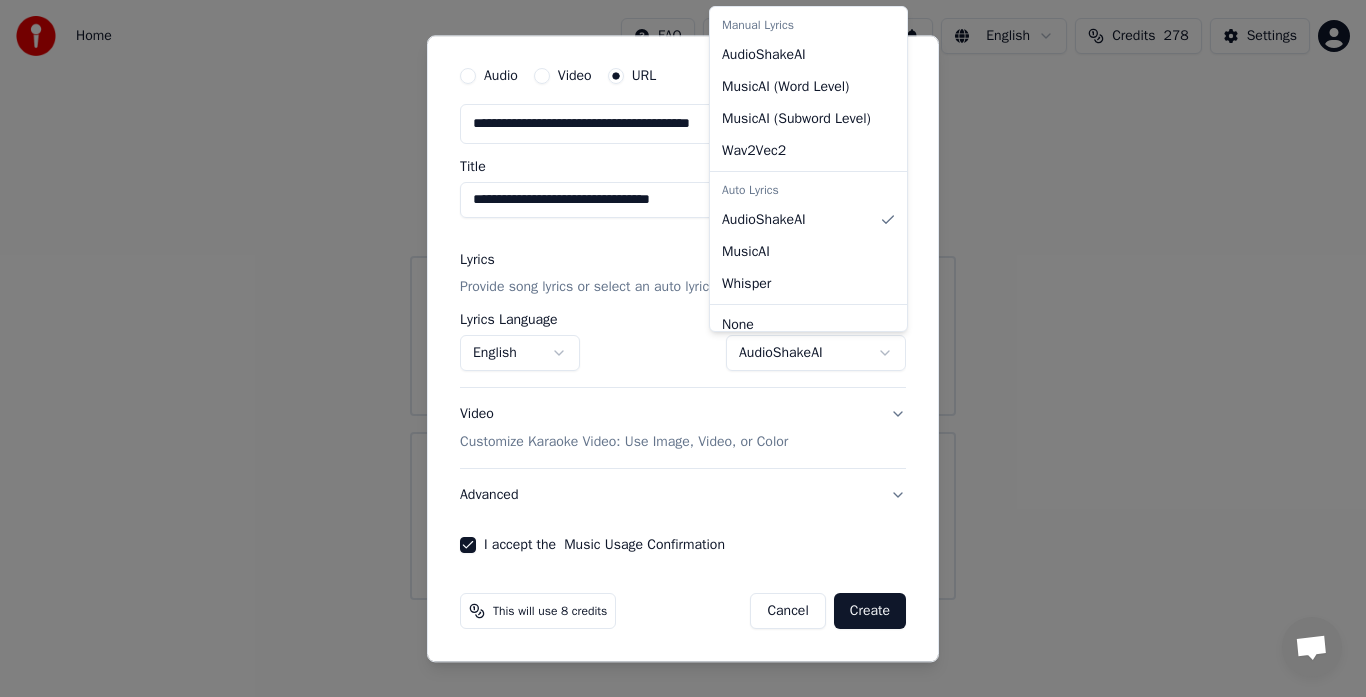 click at bounding box center (683, 348) 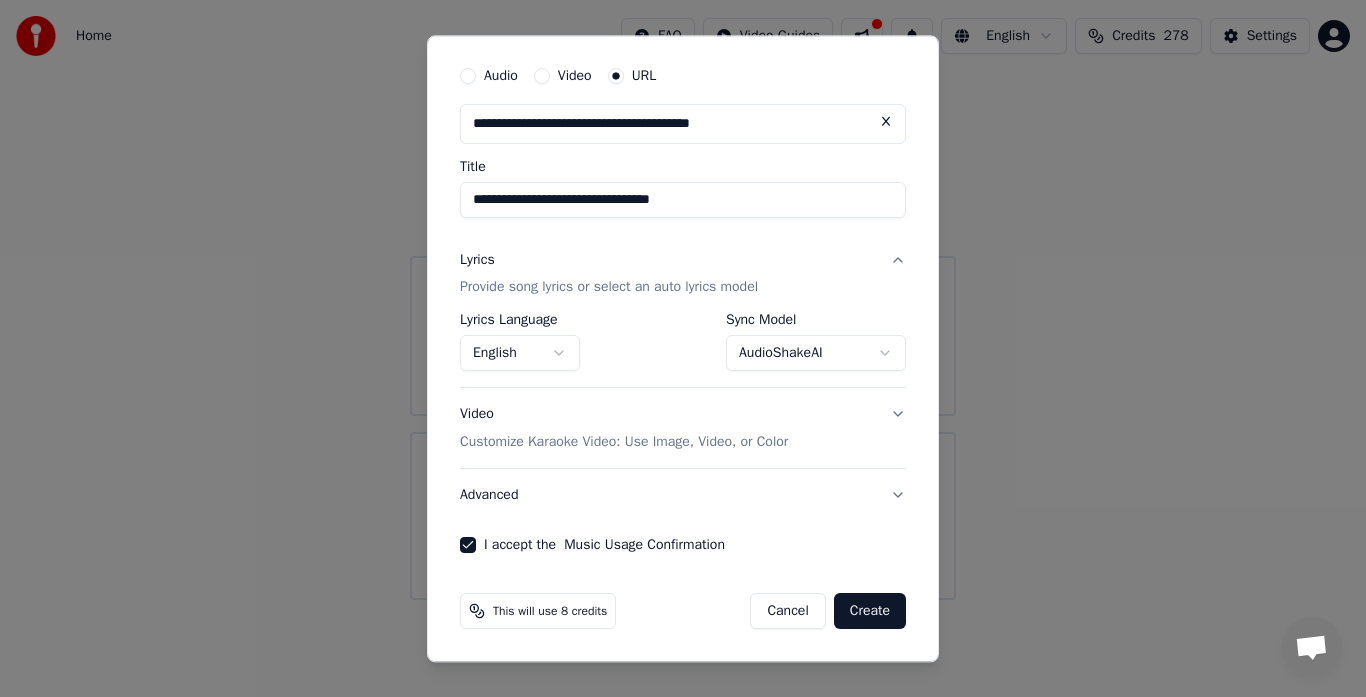 click on "Create" at bounding box center (870, 612) 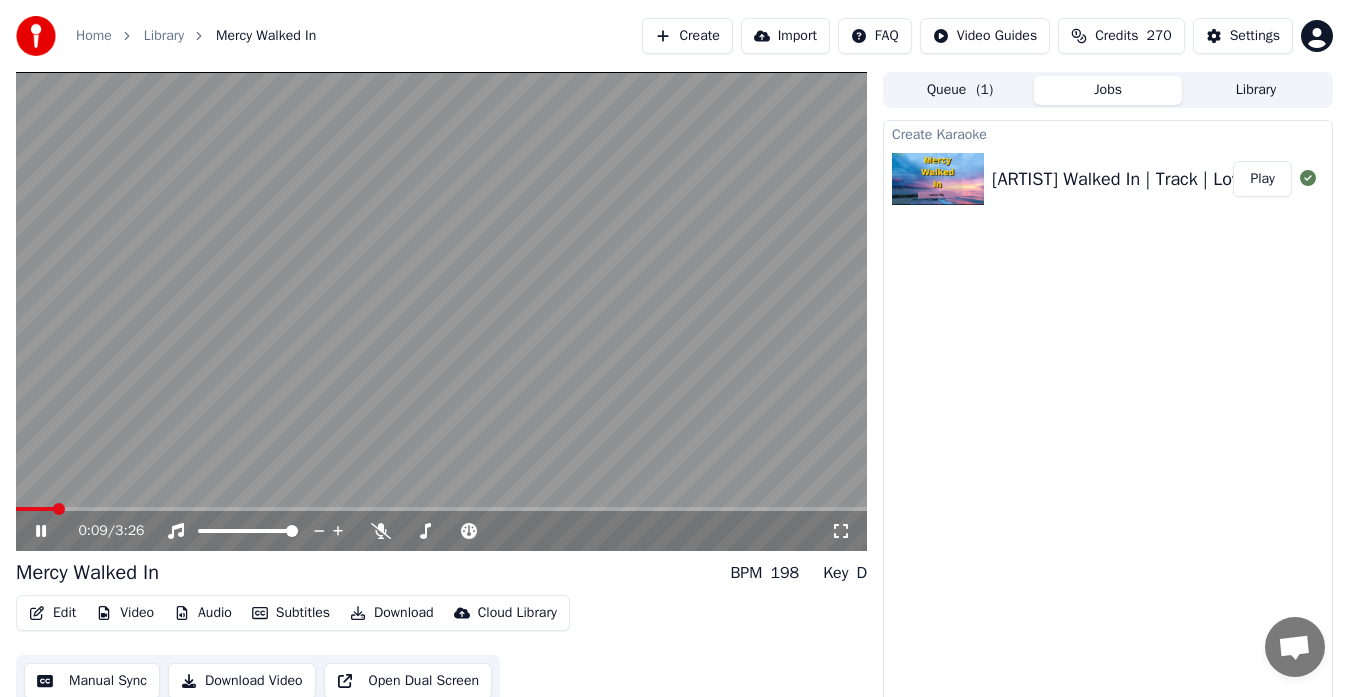 click at bounding box center (441, 311) 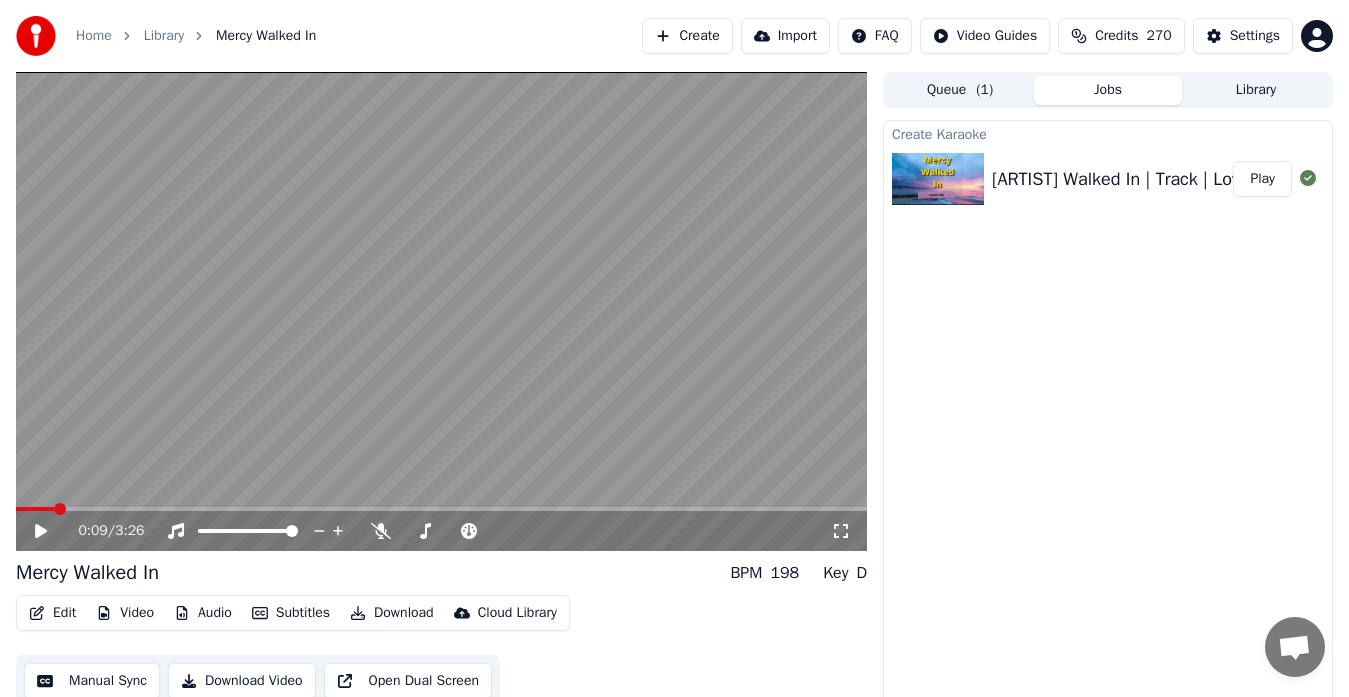 click at bounding box center (441, 311) 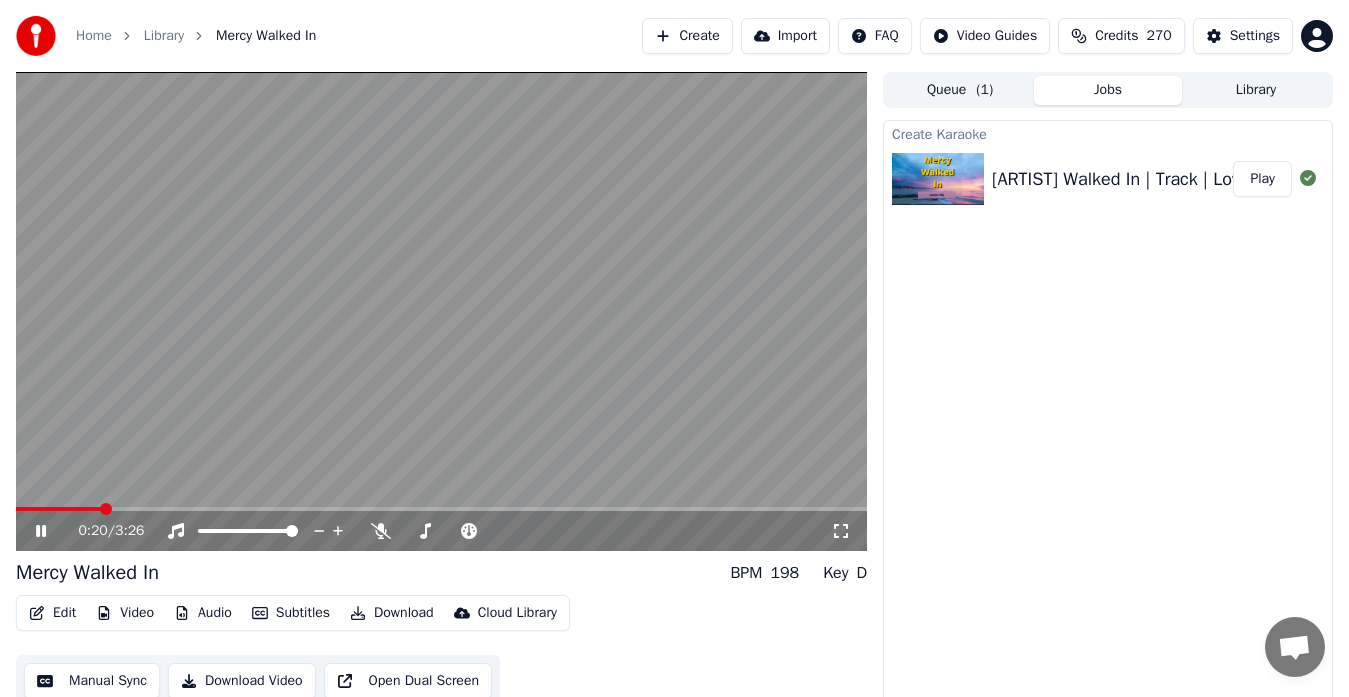 click at bounding box center (441, 311) 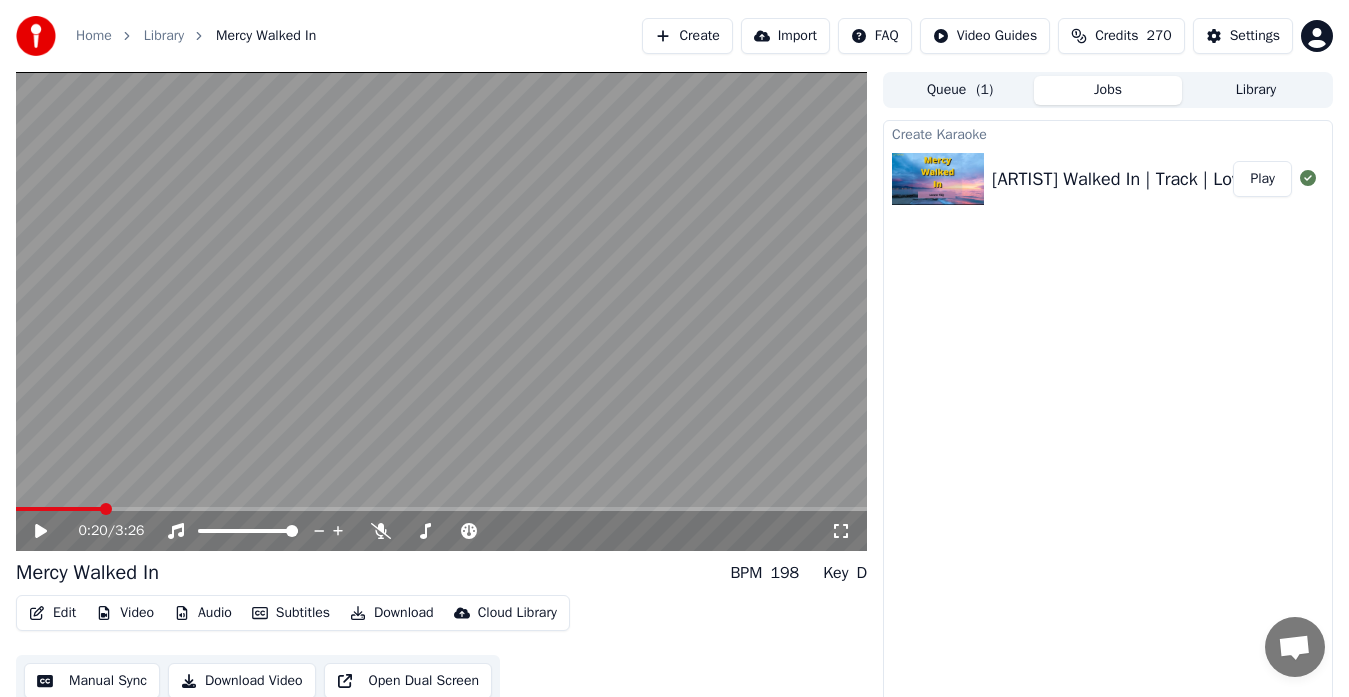 click on "Library" at bounding box center (164, 36) 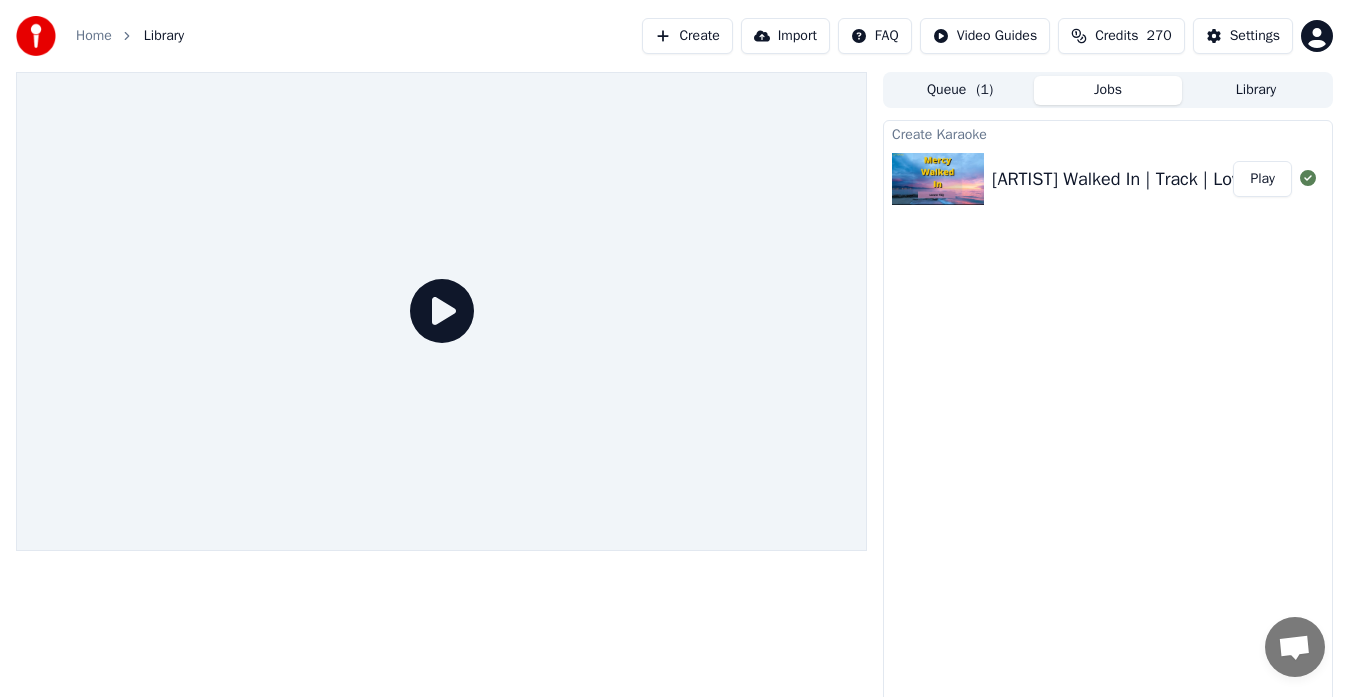 click on "Home" at bounding box center [94, 36] 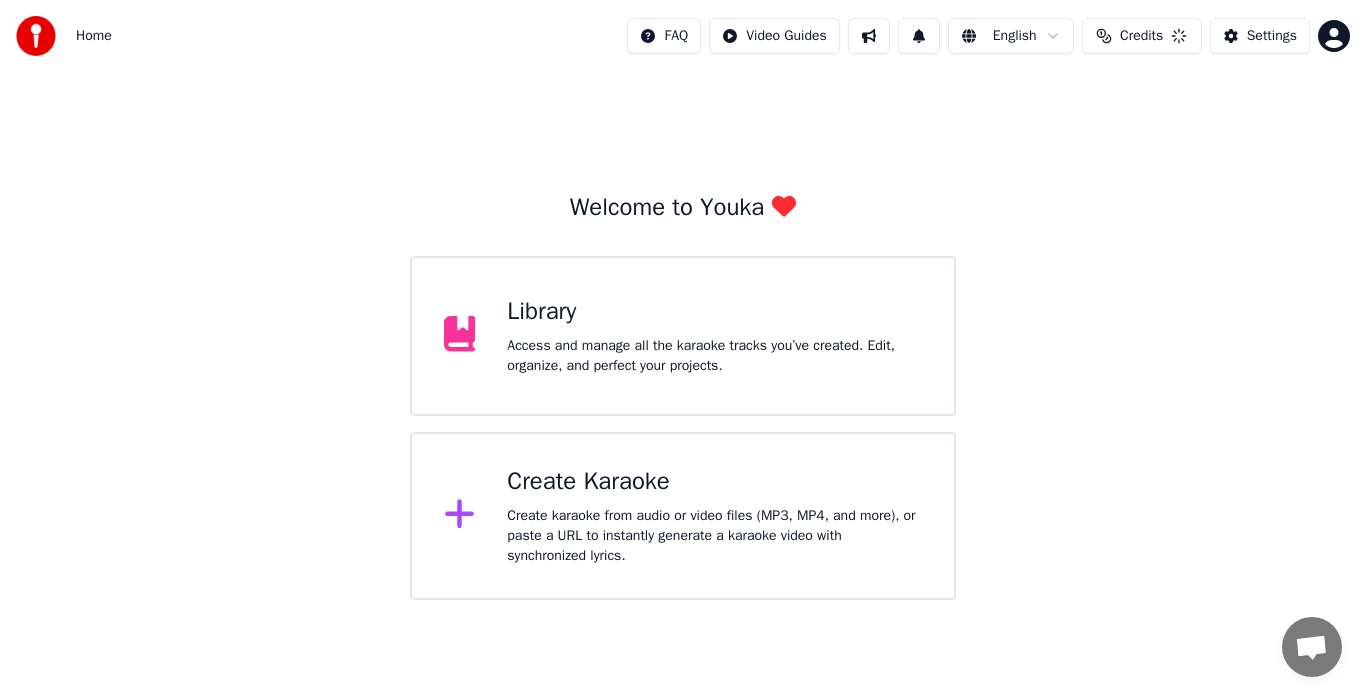click on "Library Access and manage all the karaoke tracks you’ve created. Edit, organize, and perfect your projects." at bounding box center [714, 336] 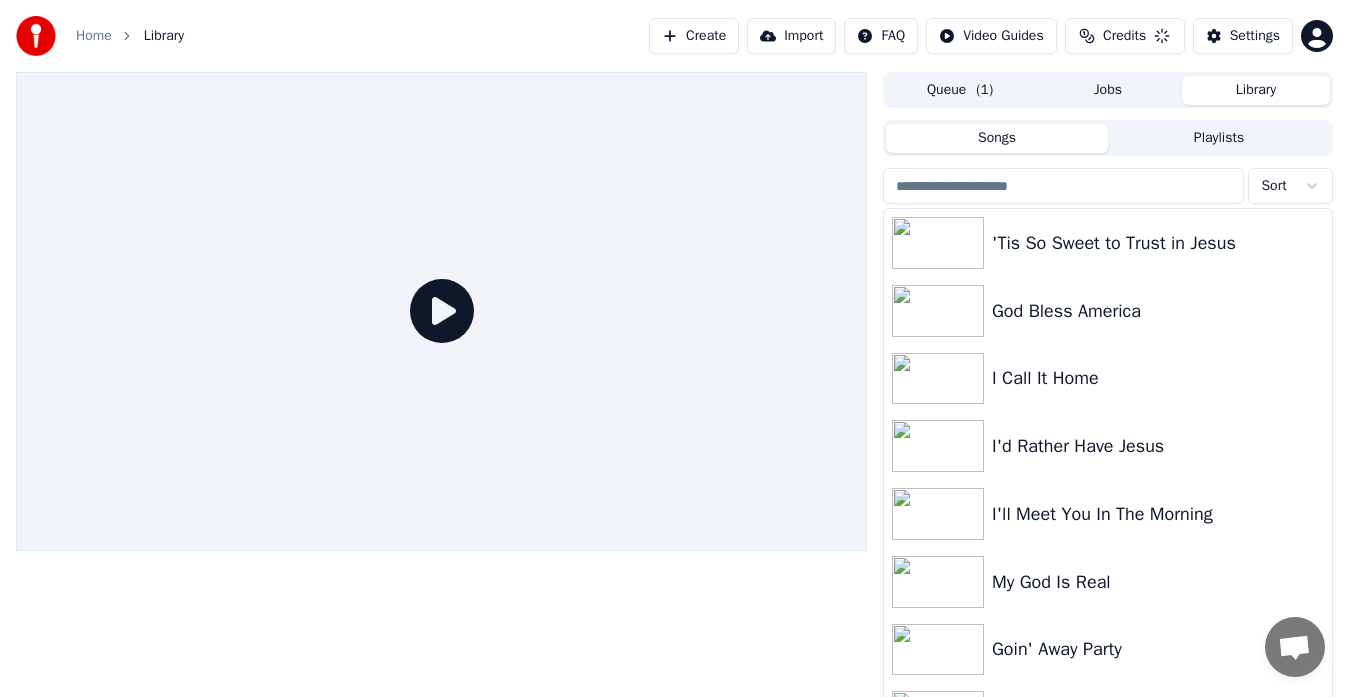 click on "Library" at bounding box center (1256, 90) 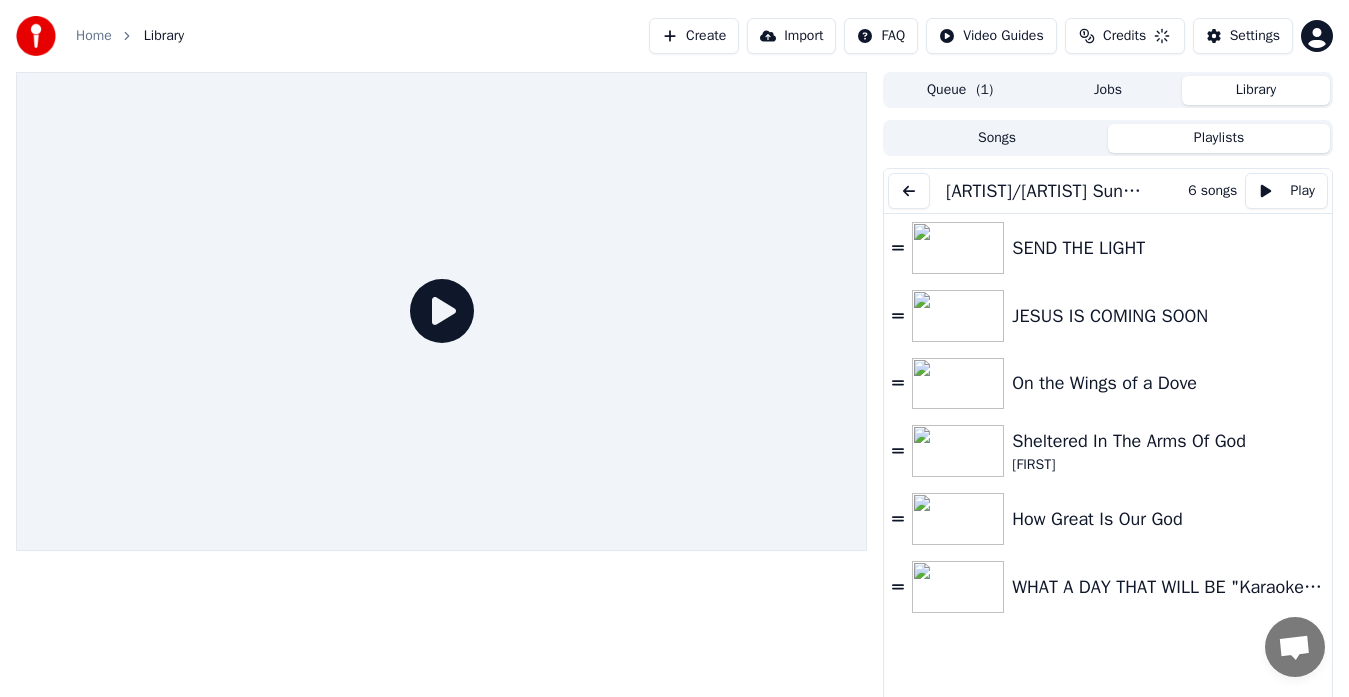 click on "Playlists" at bounding box center (1219, 138) 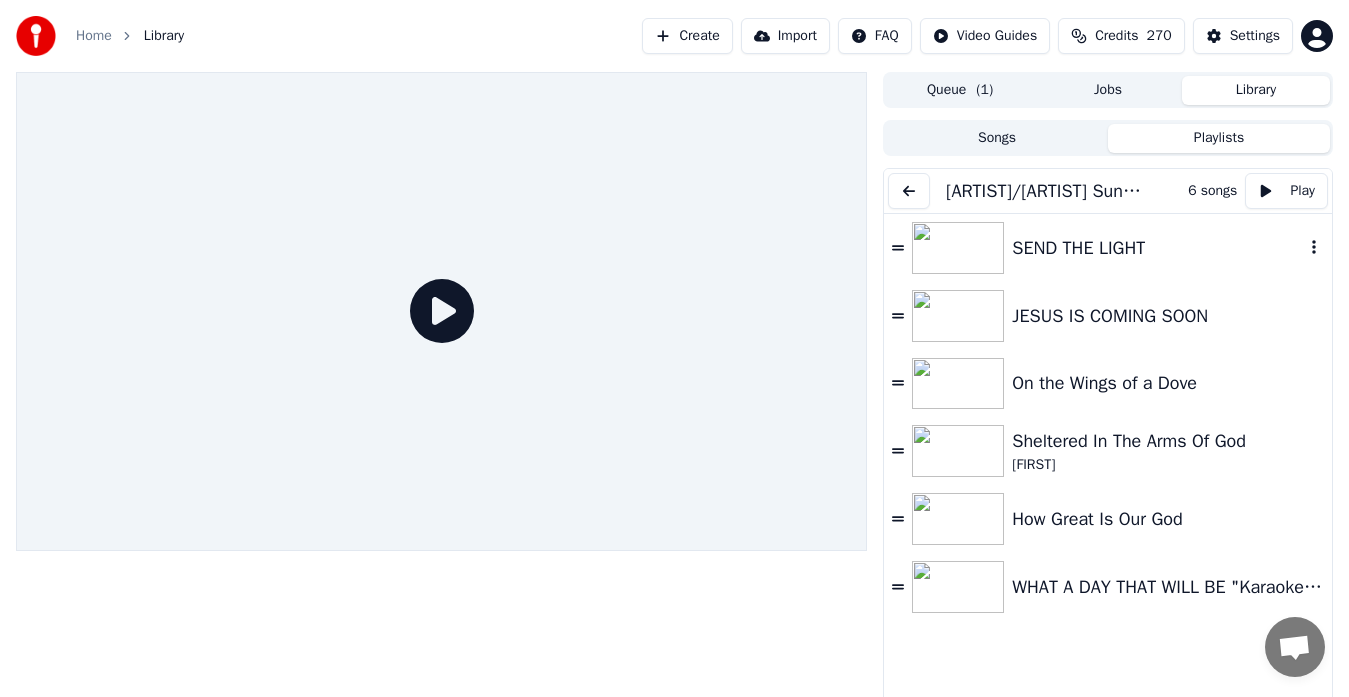 click on "SEND THE LIGHT" at bounding box center [1158, 248] 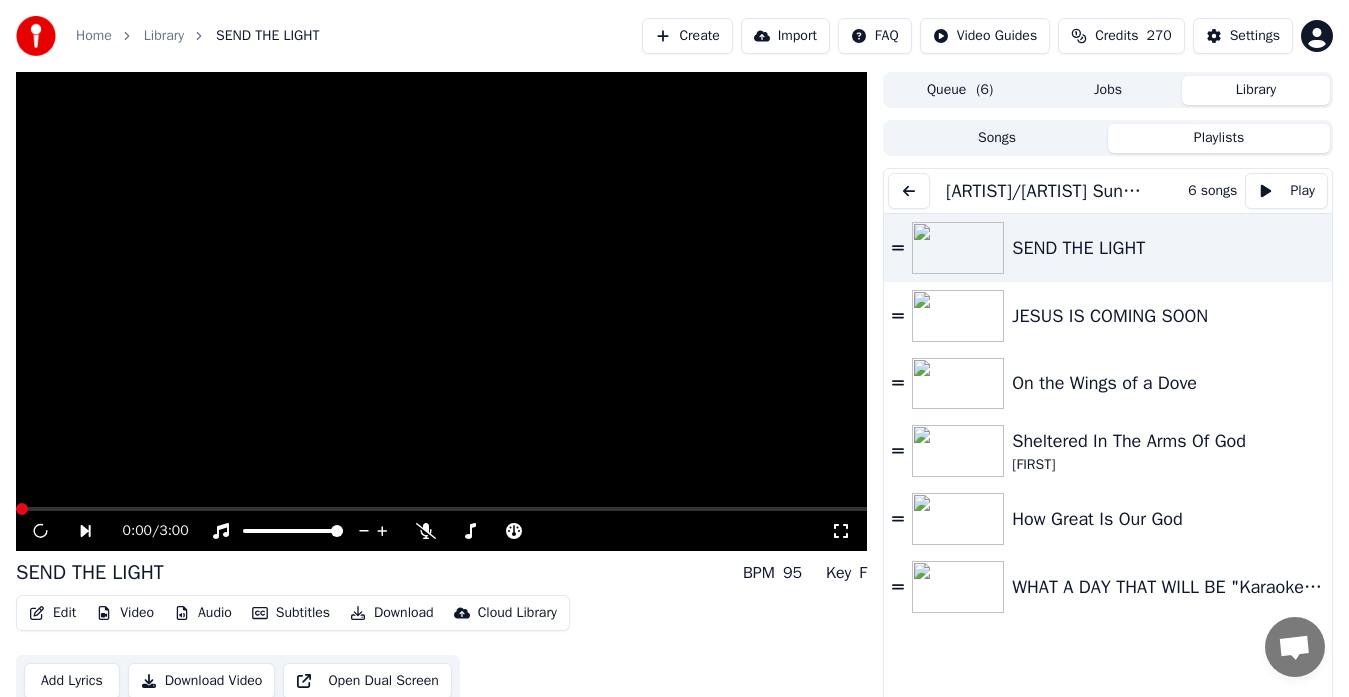 click at bounding box center (441, 311) 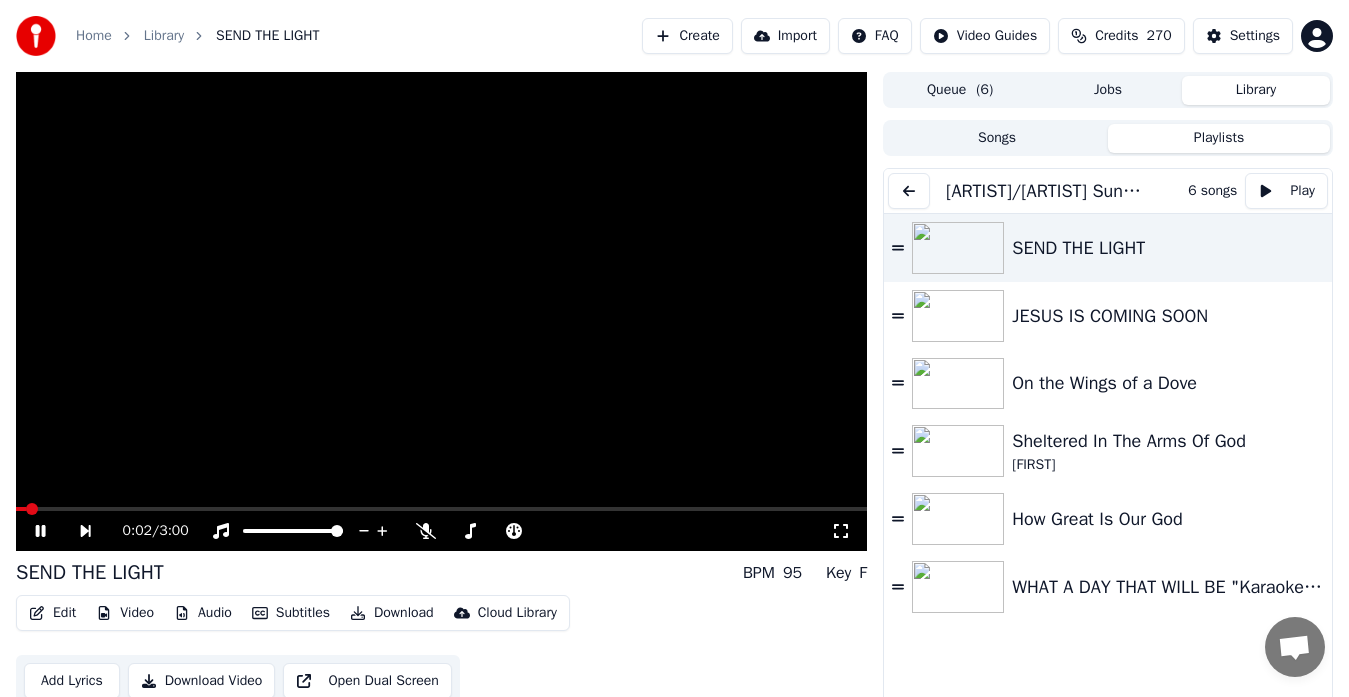 click at bounding box center (441, 311) 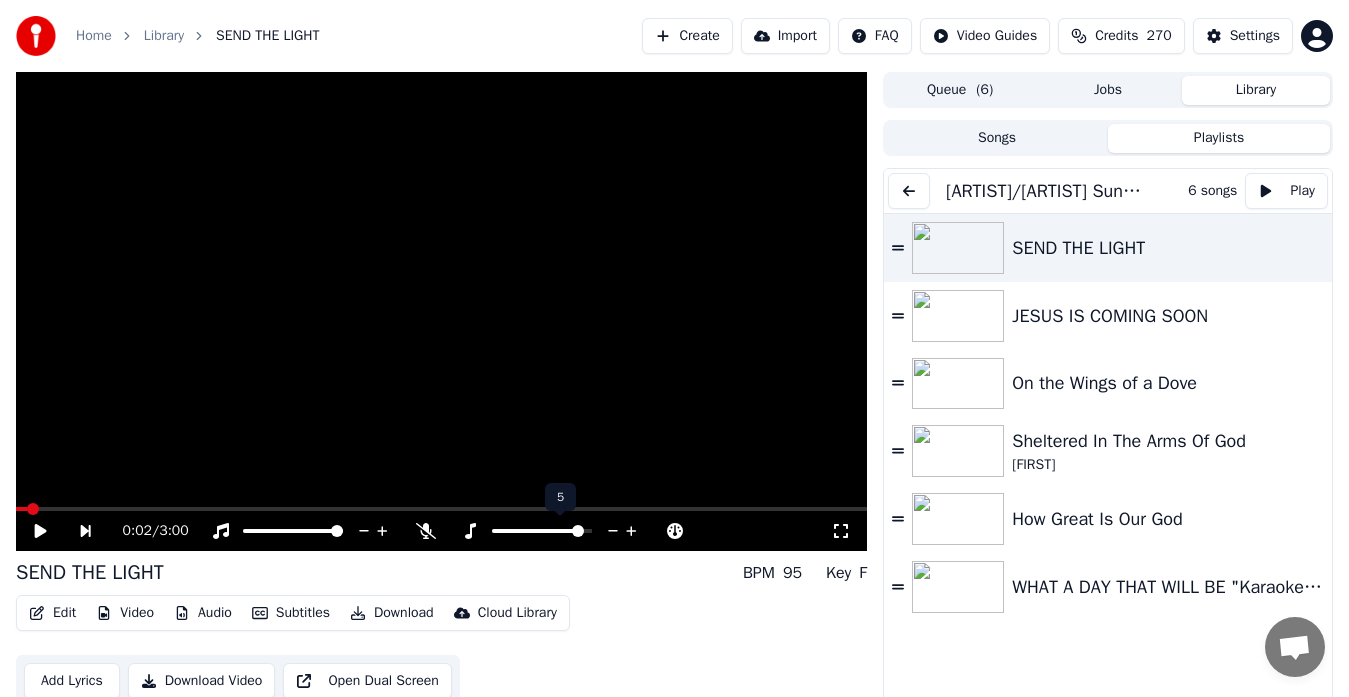 click 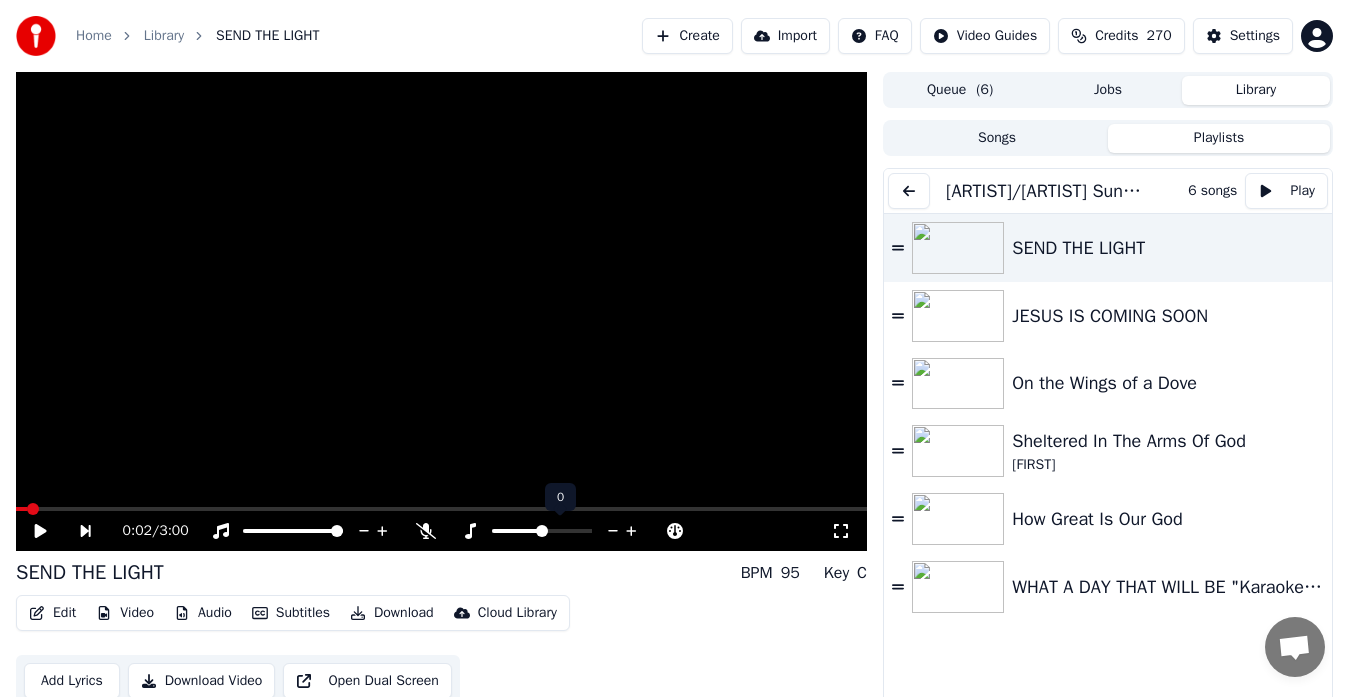 click 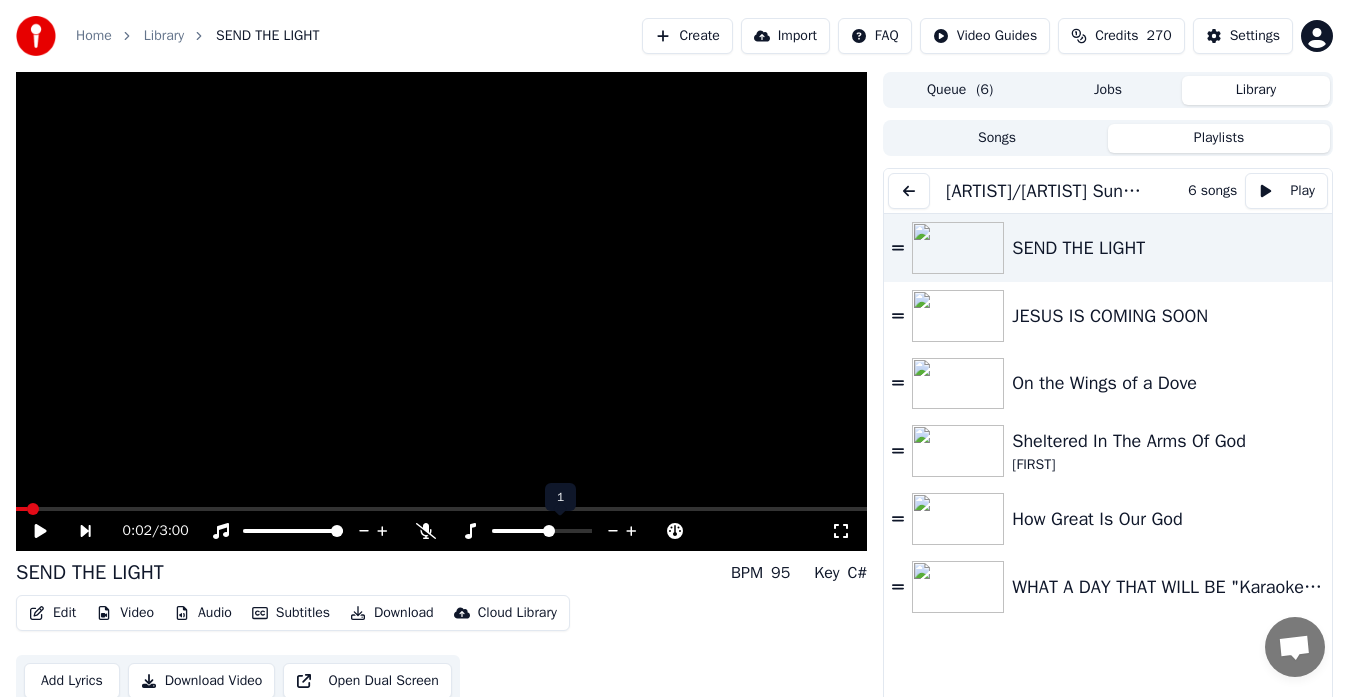 click 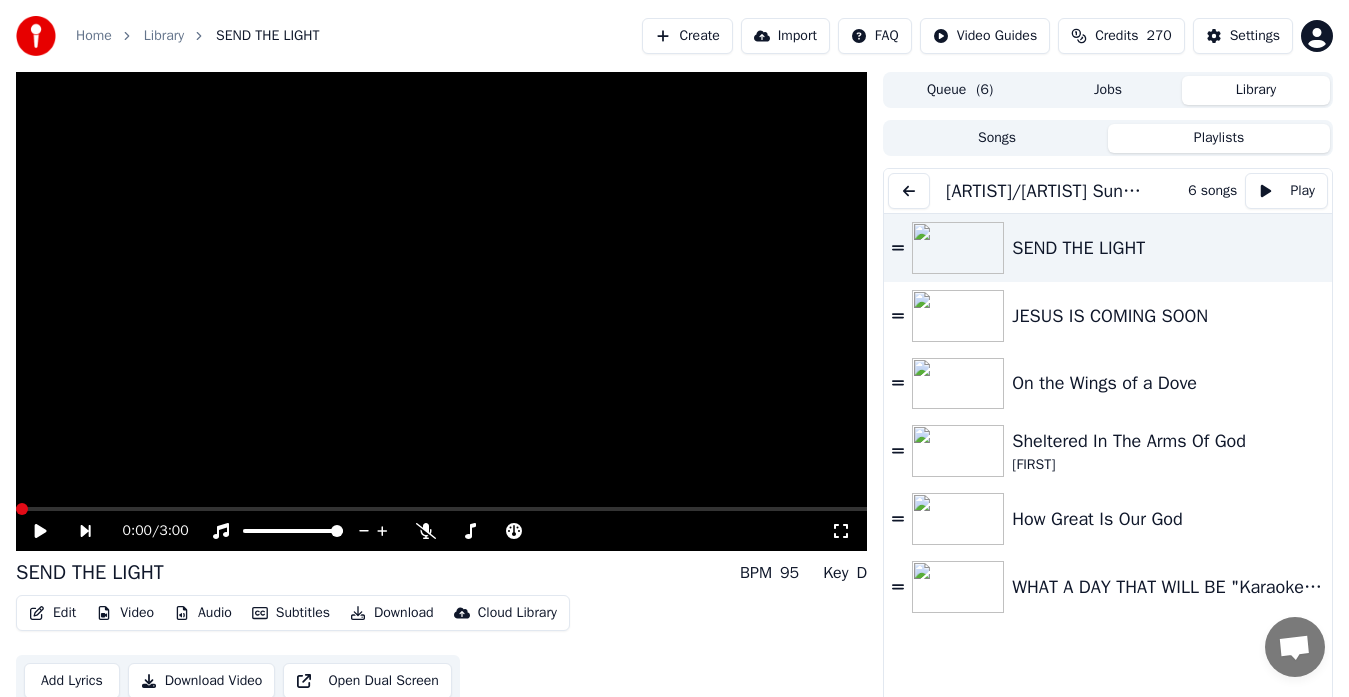 click at bounding box center [22, 509] 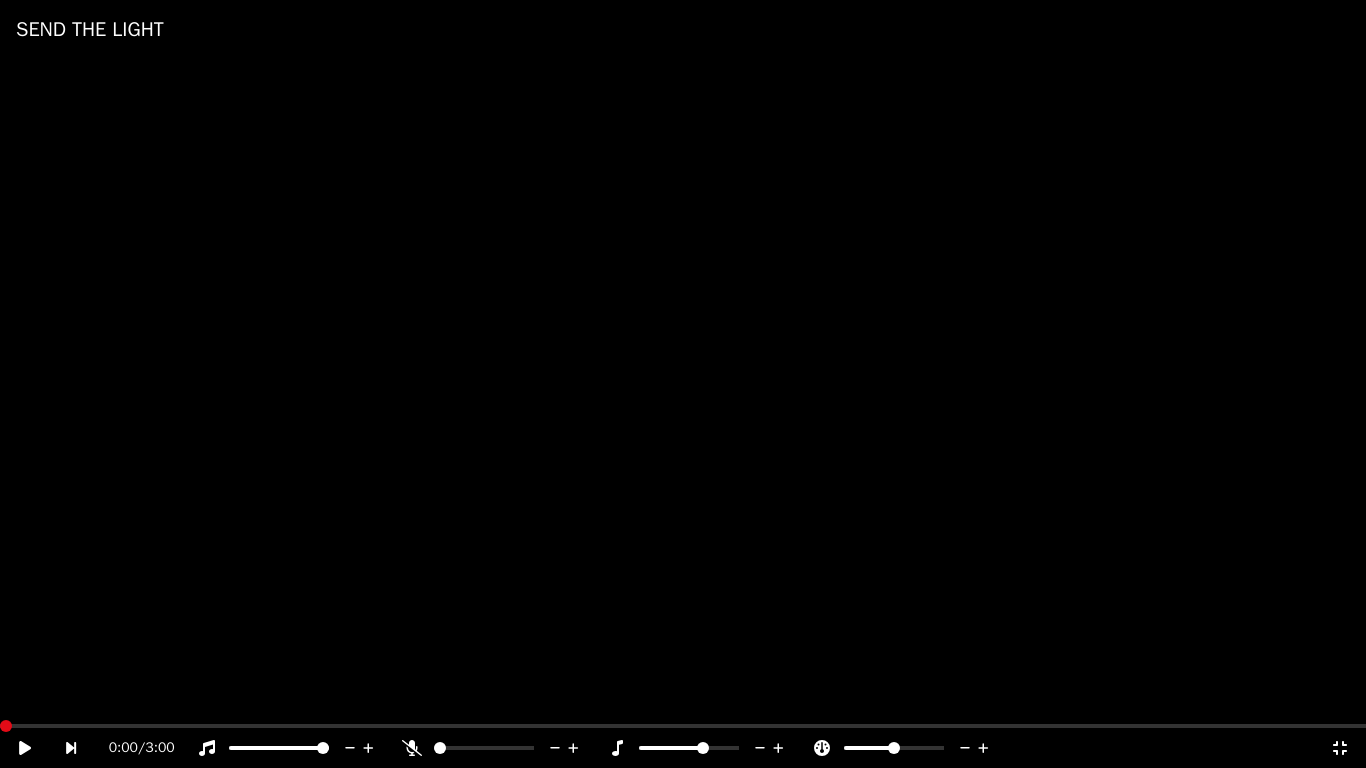click at bounding box center (683, 384) 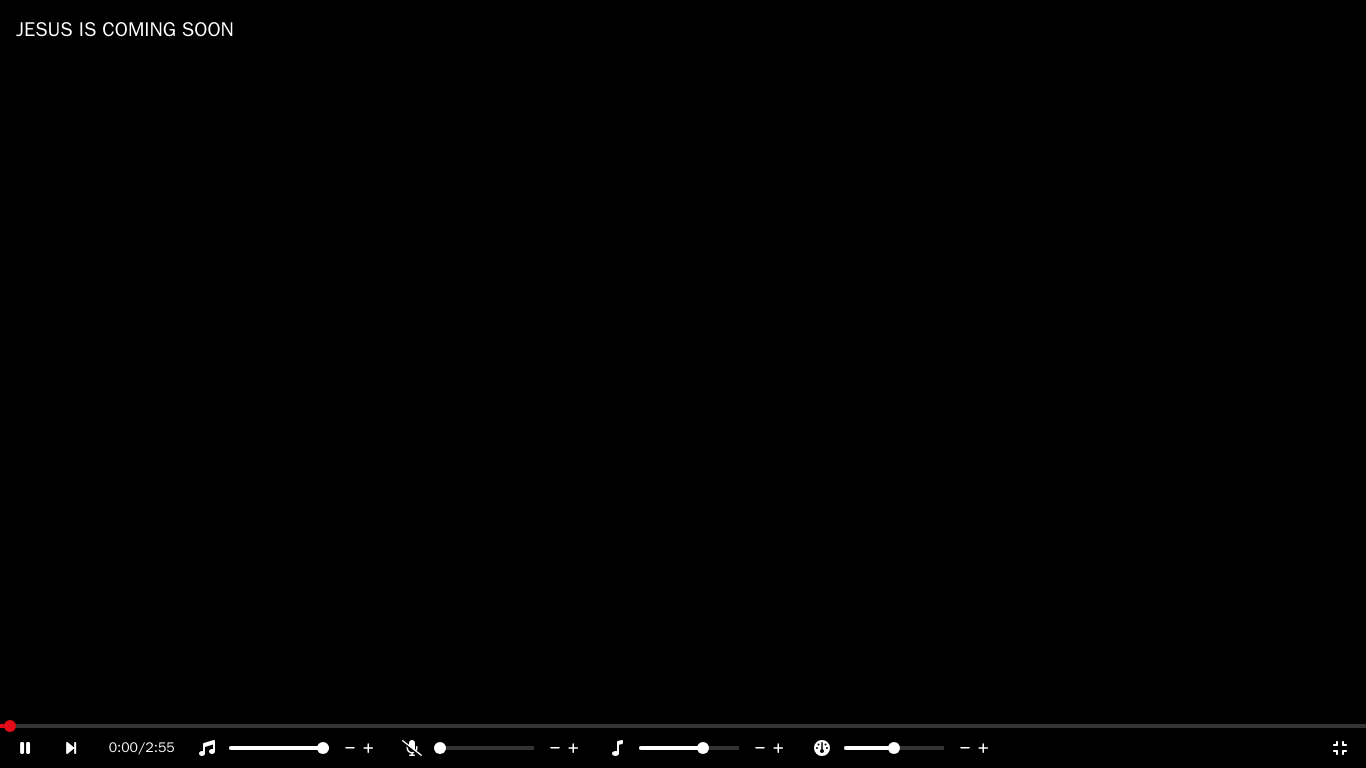 click at bounding box center [683, 384] 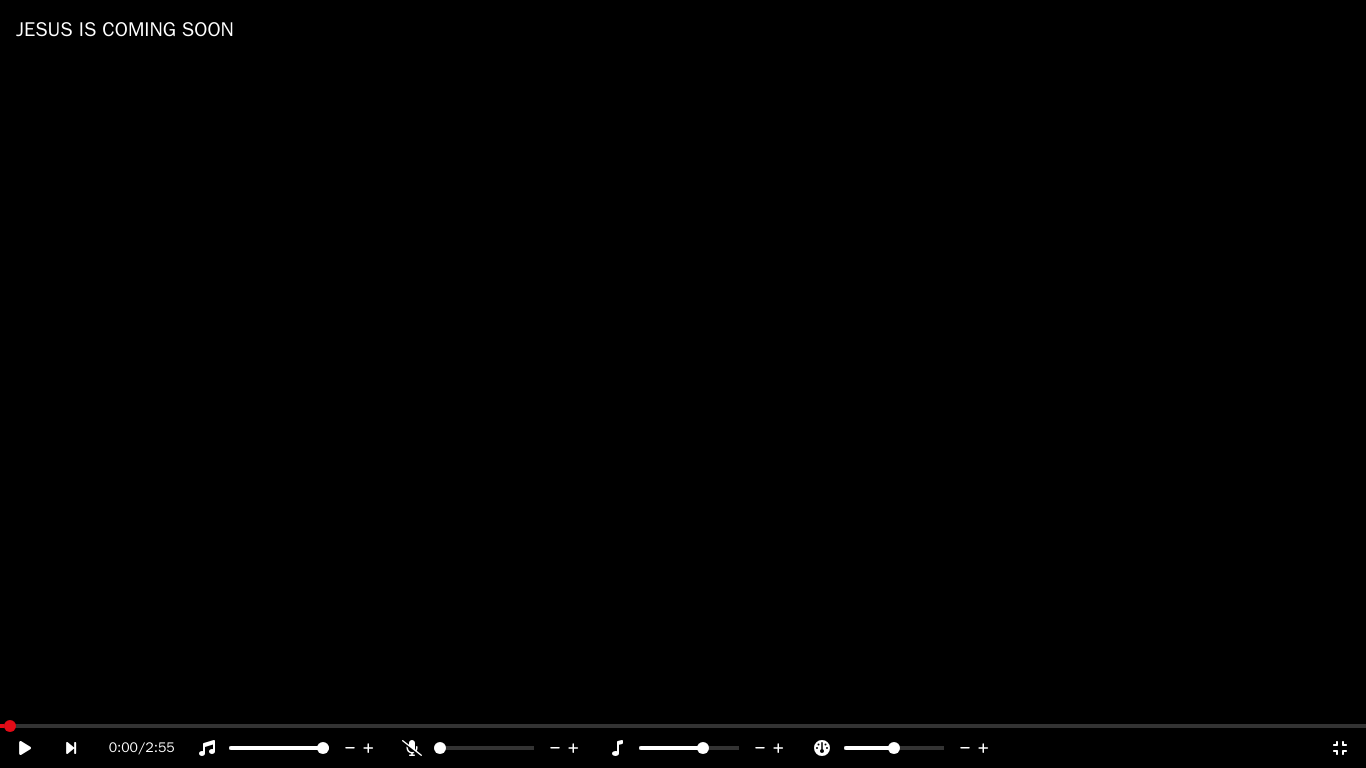click 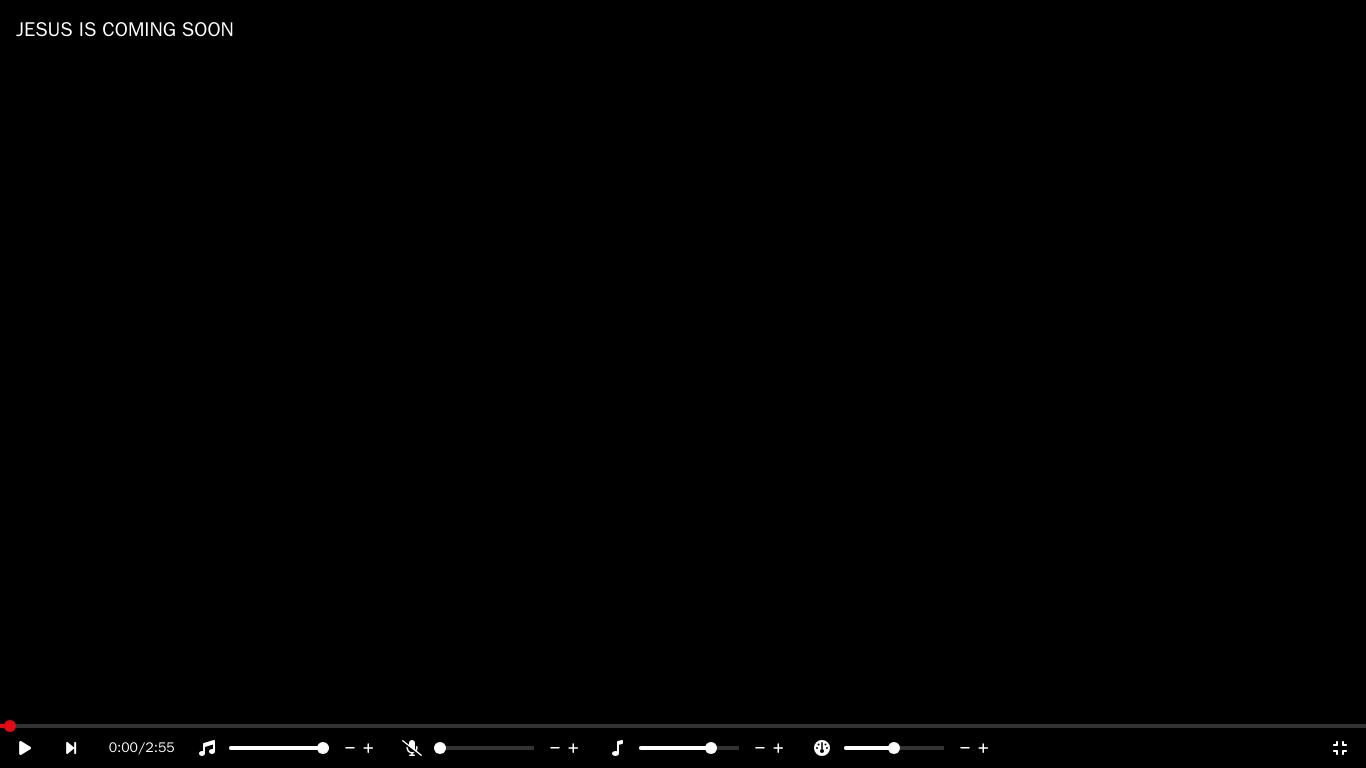 click 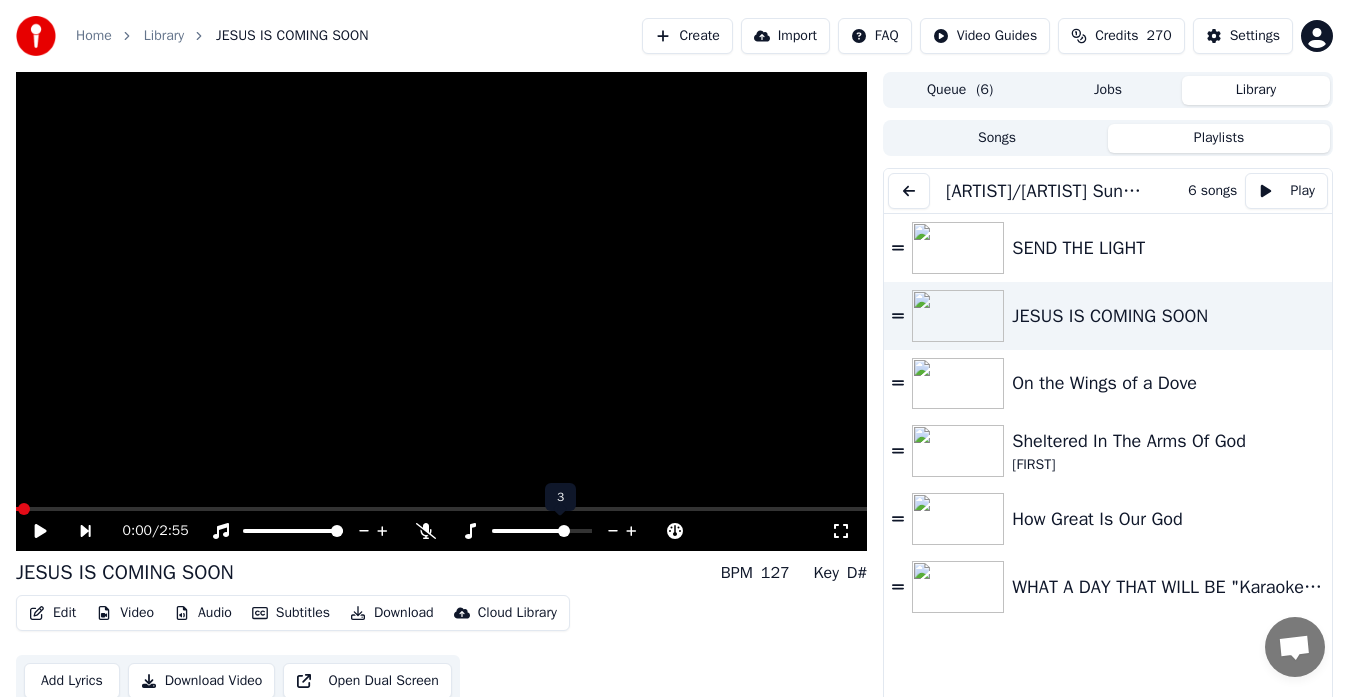 click 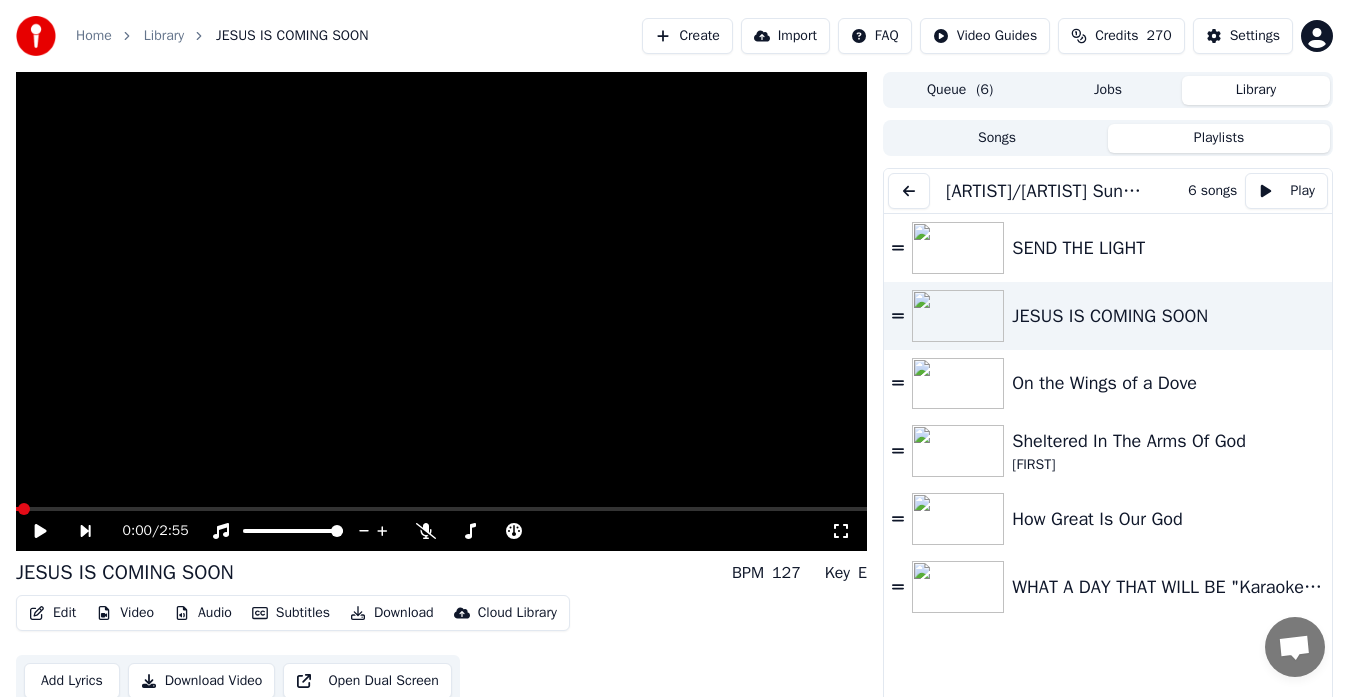 click 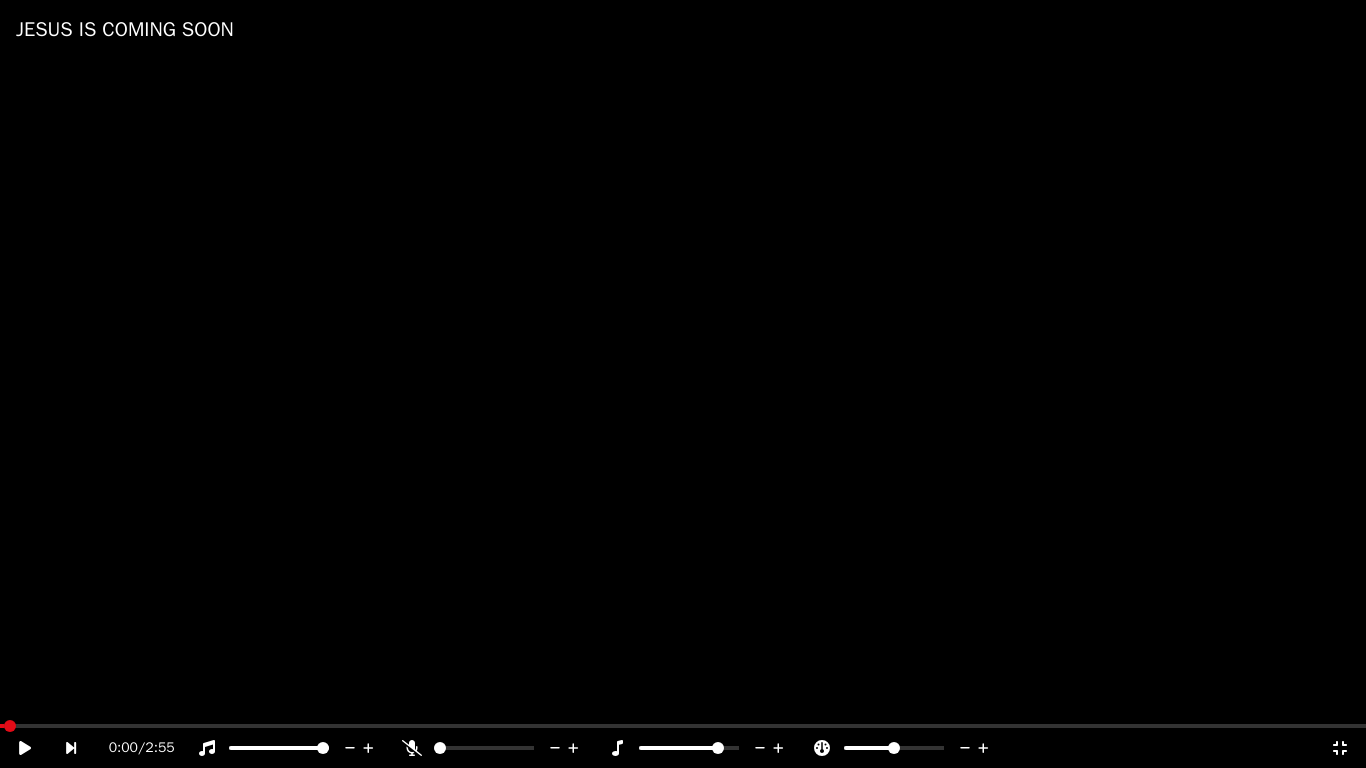 click at bounding box center [683, 384] 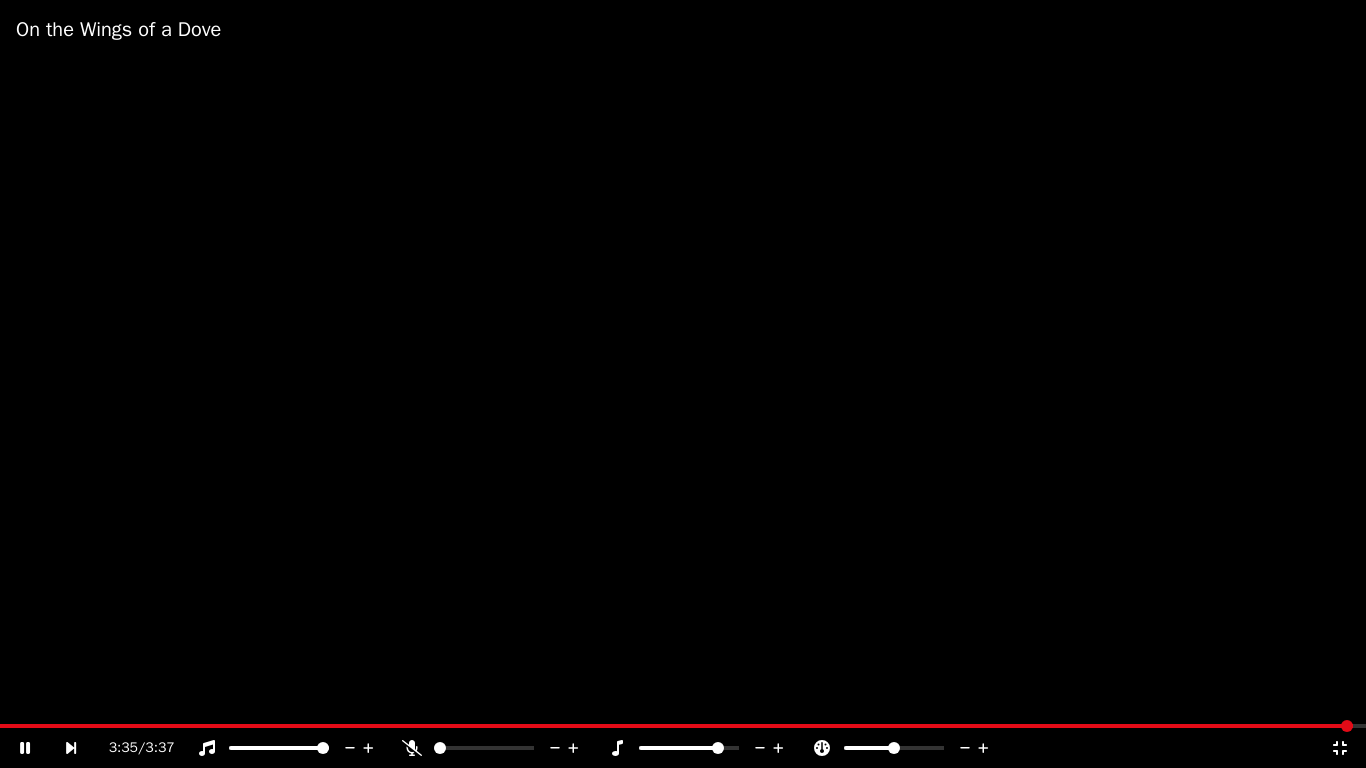 click 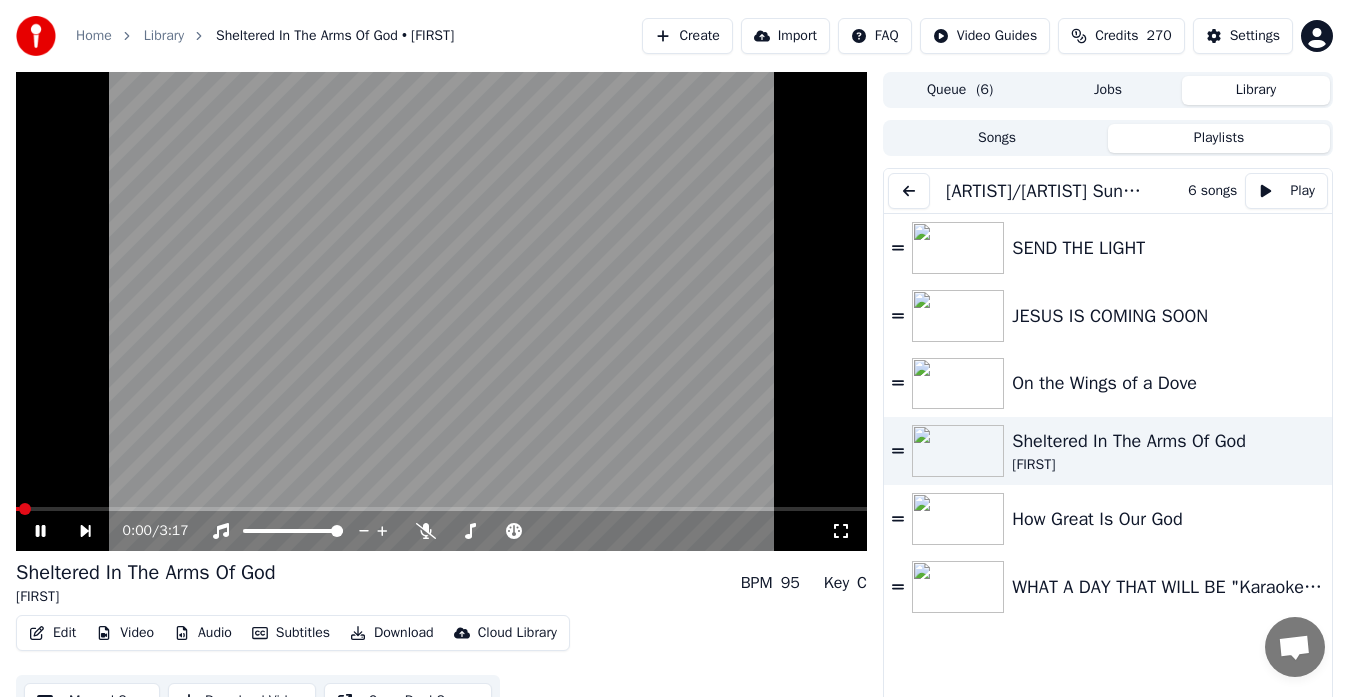 click at bounding box center (441, 311) 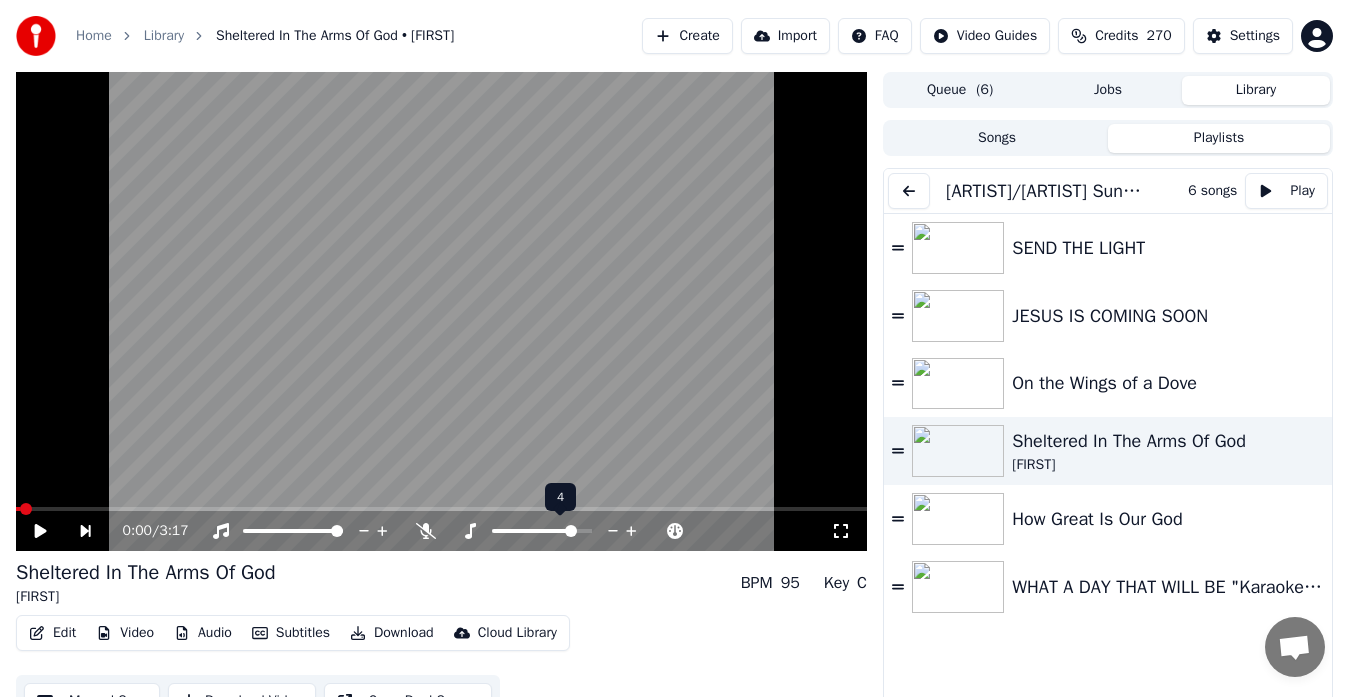click 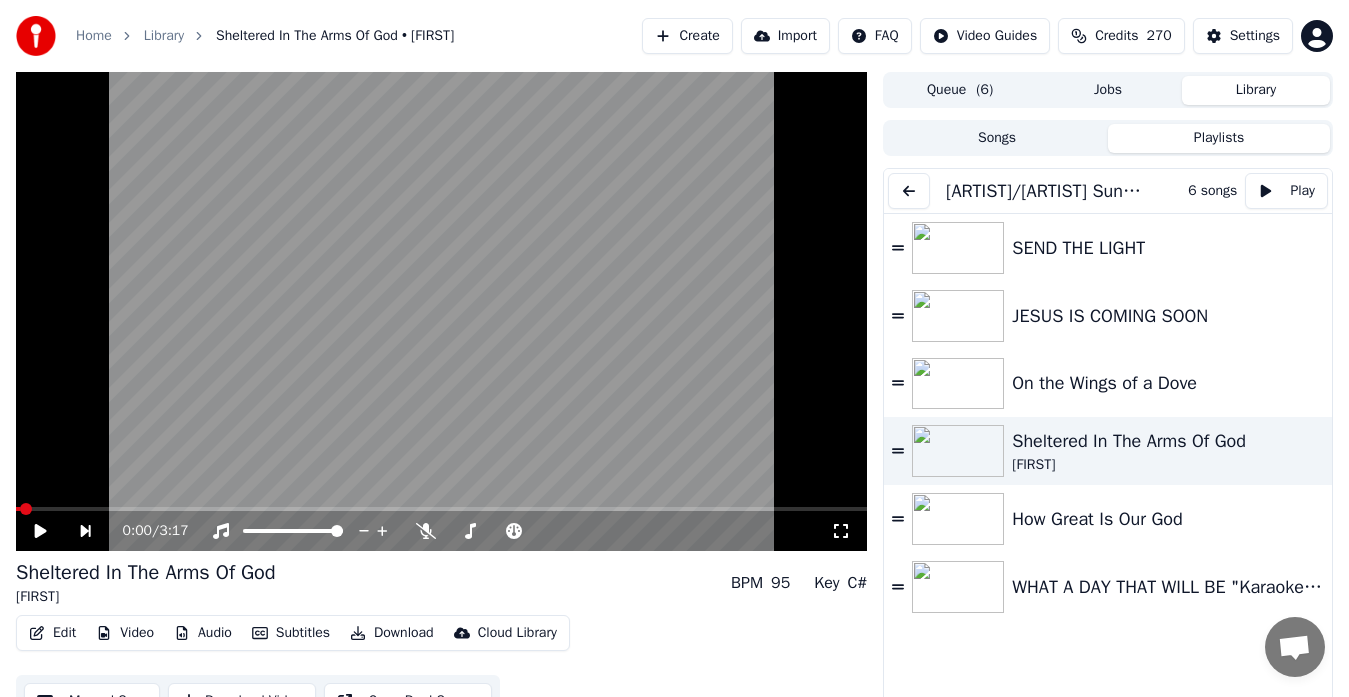 click 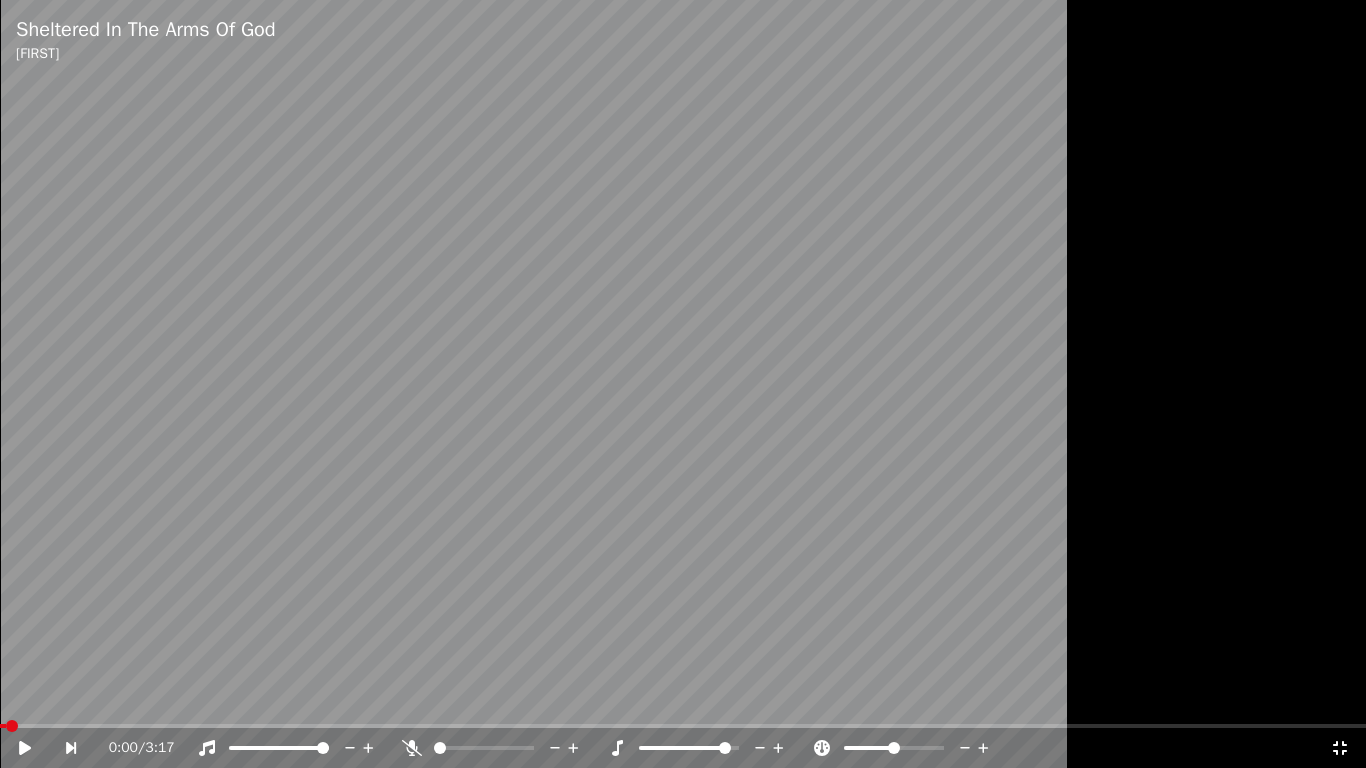 click at bounding box center [683, 384] 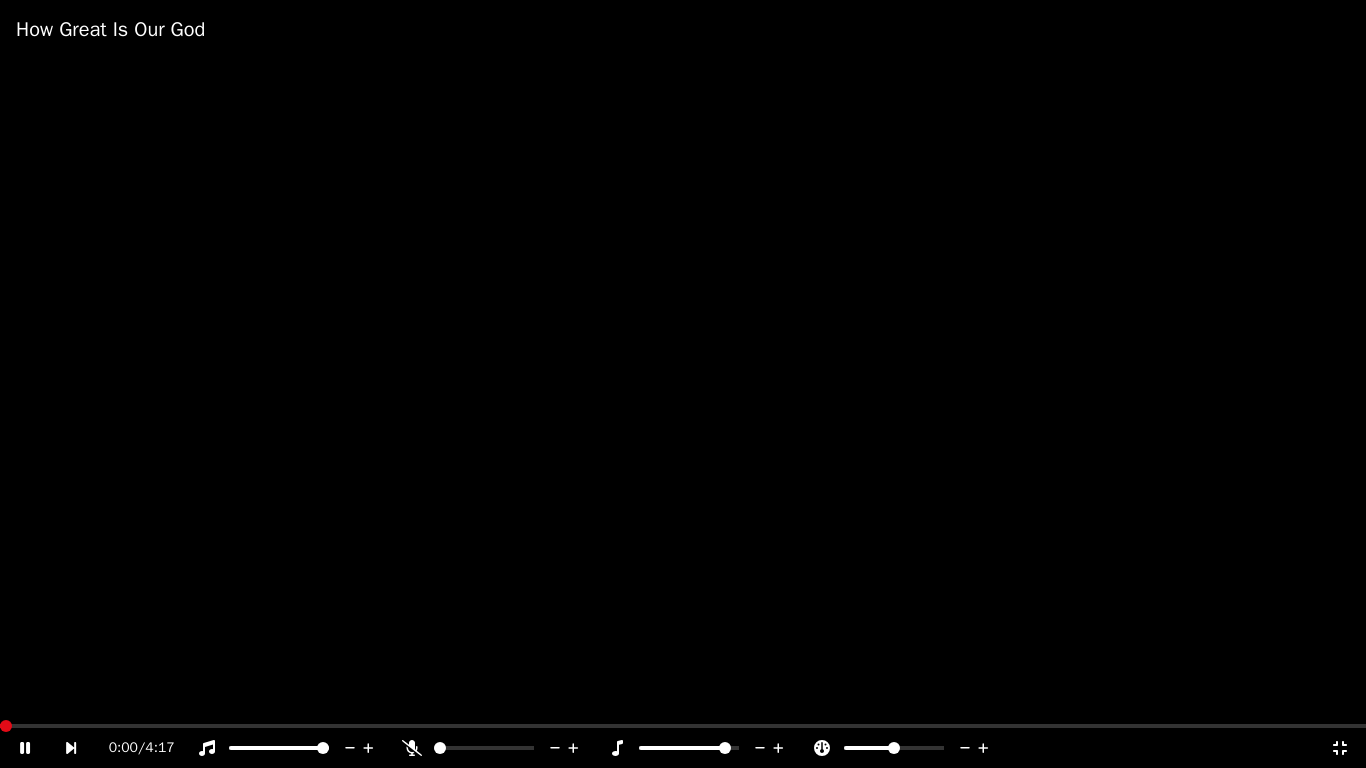 click at bounding box center (683, 384) 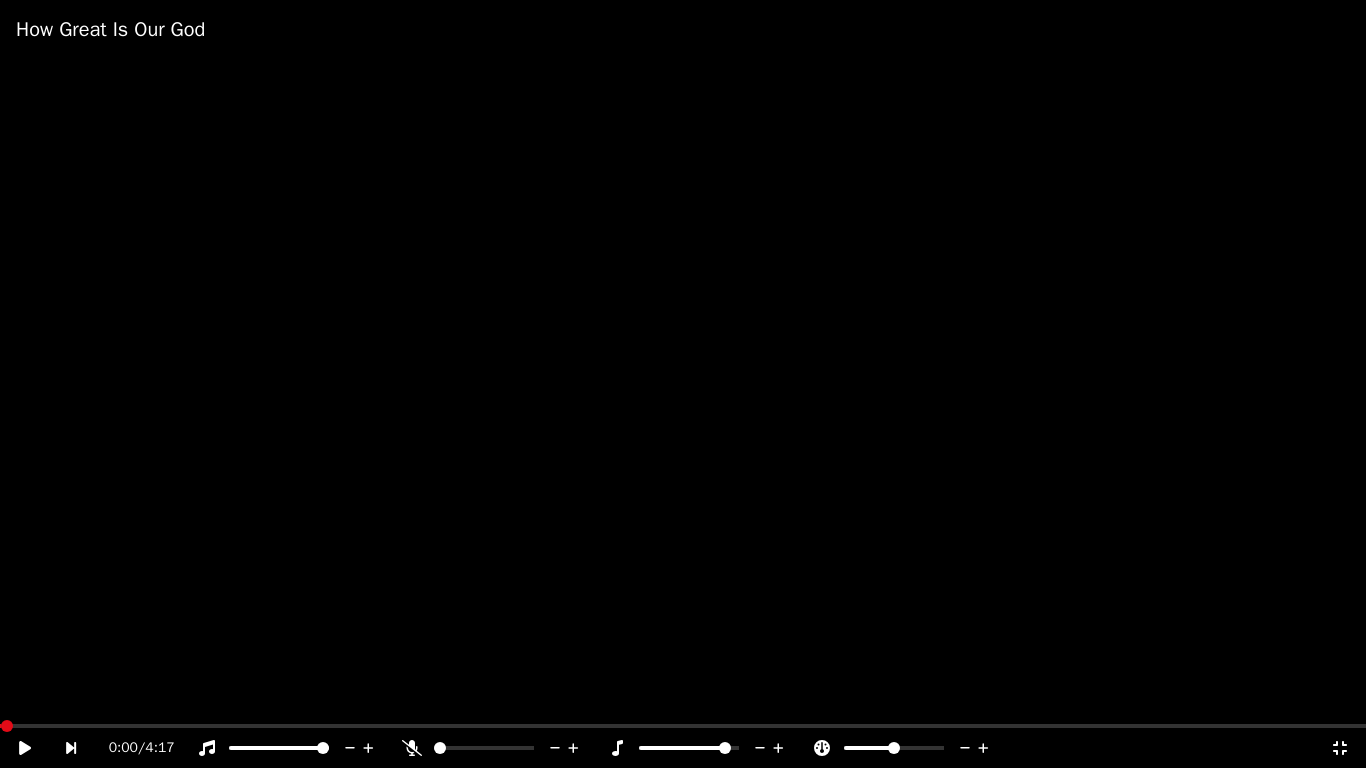 click 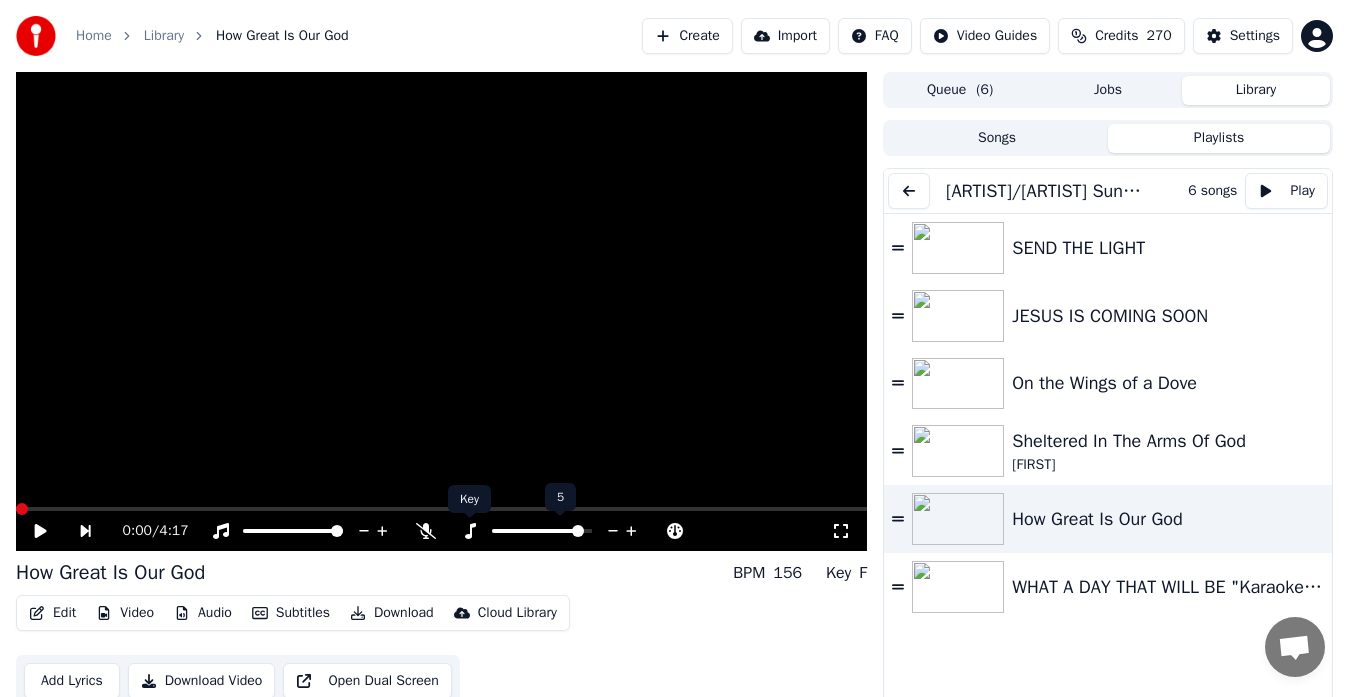 click 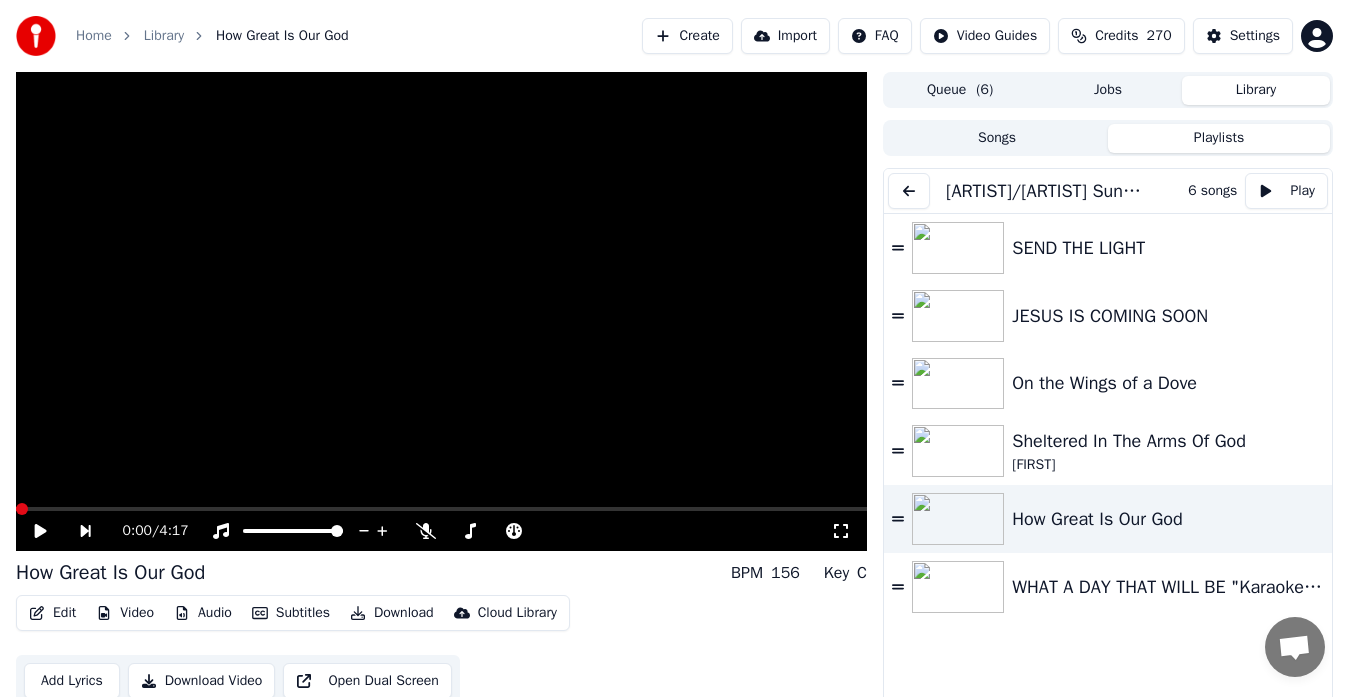 click 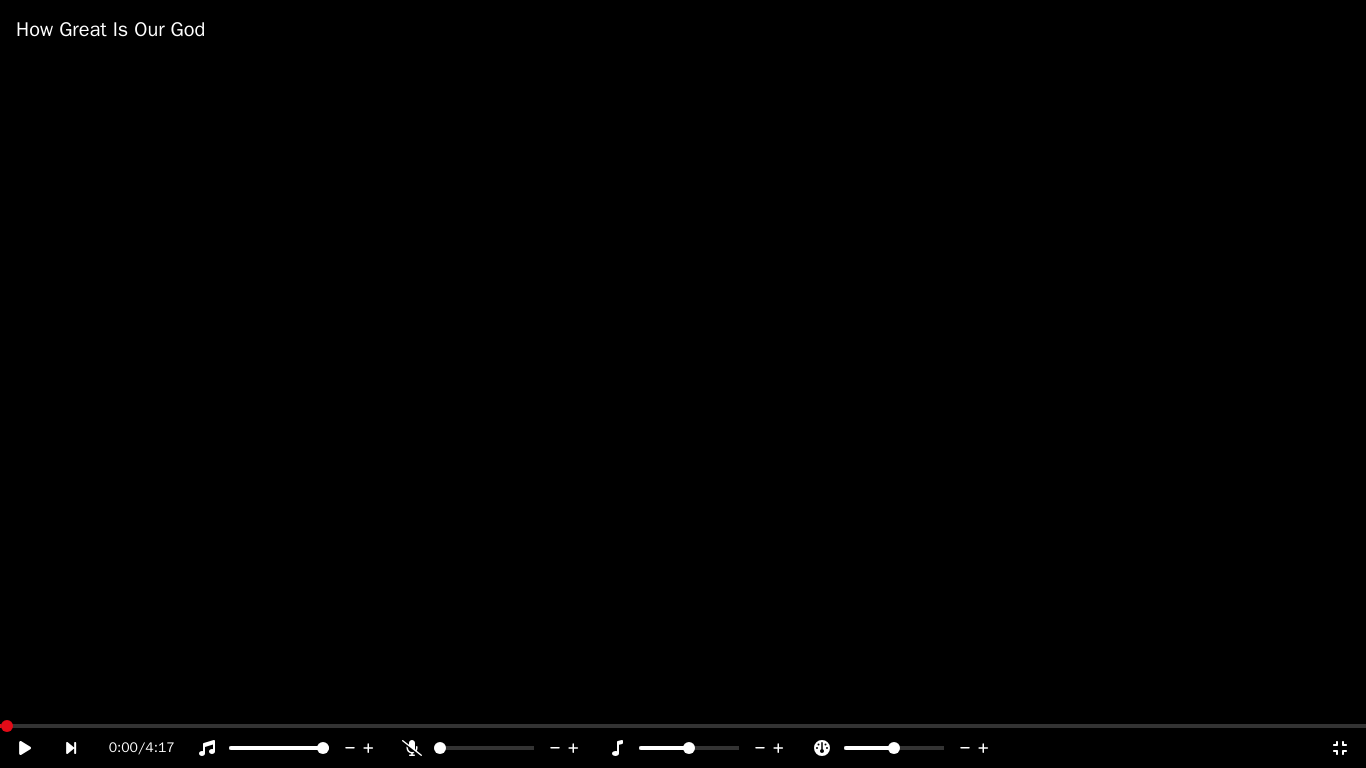 click at bounding box center [683, 384] 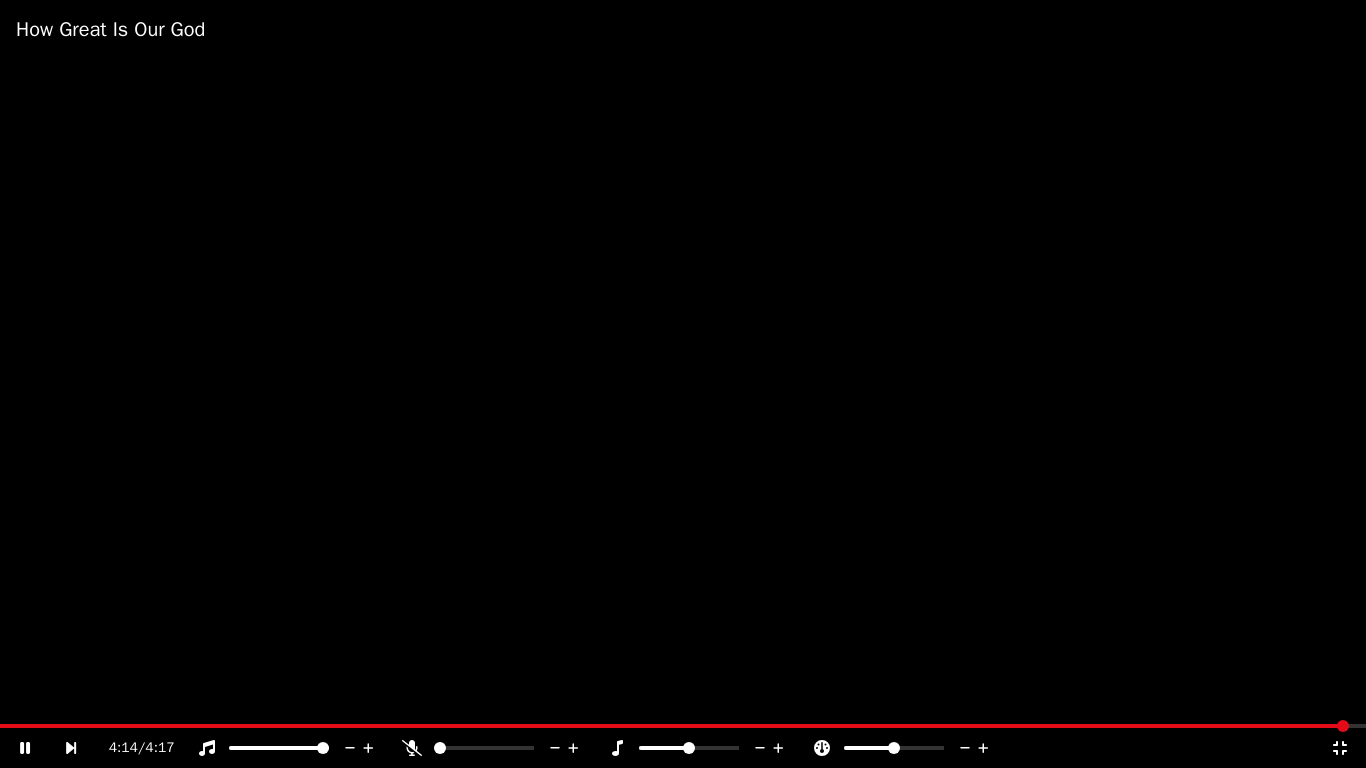 click at bounding box center (683, 384) 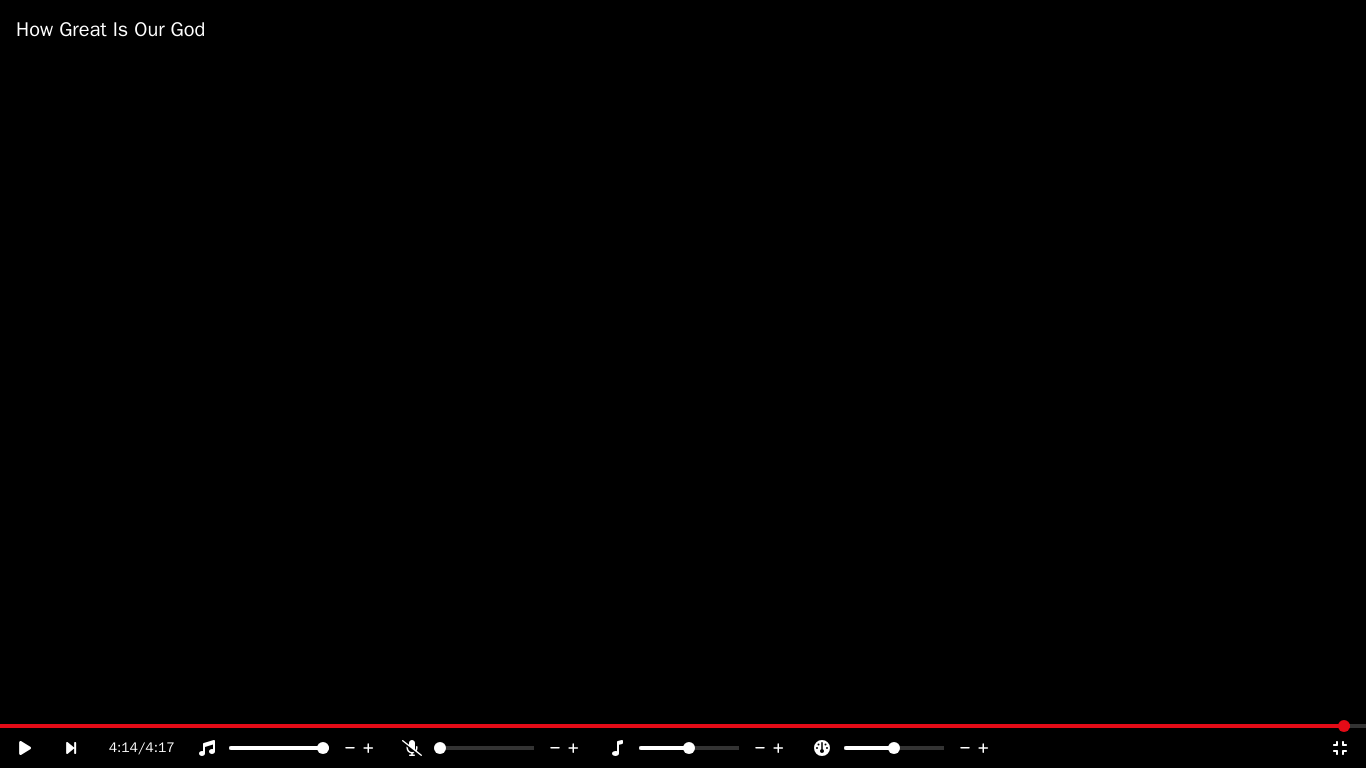 click 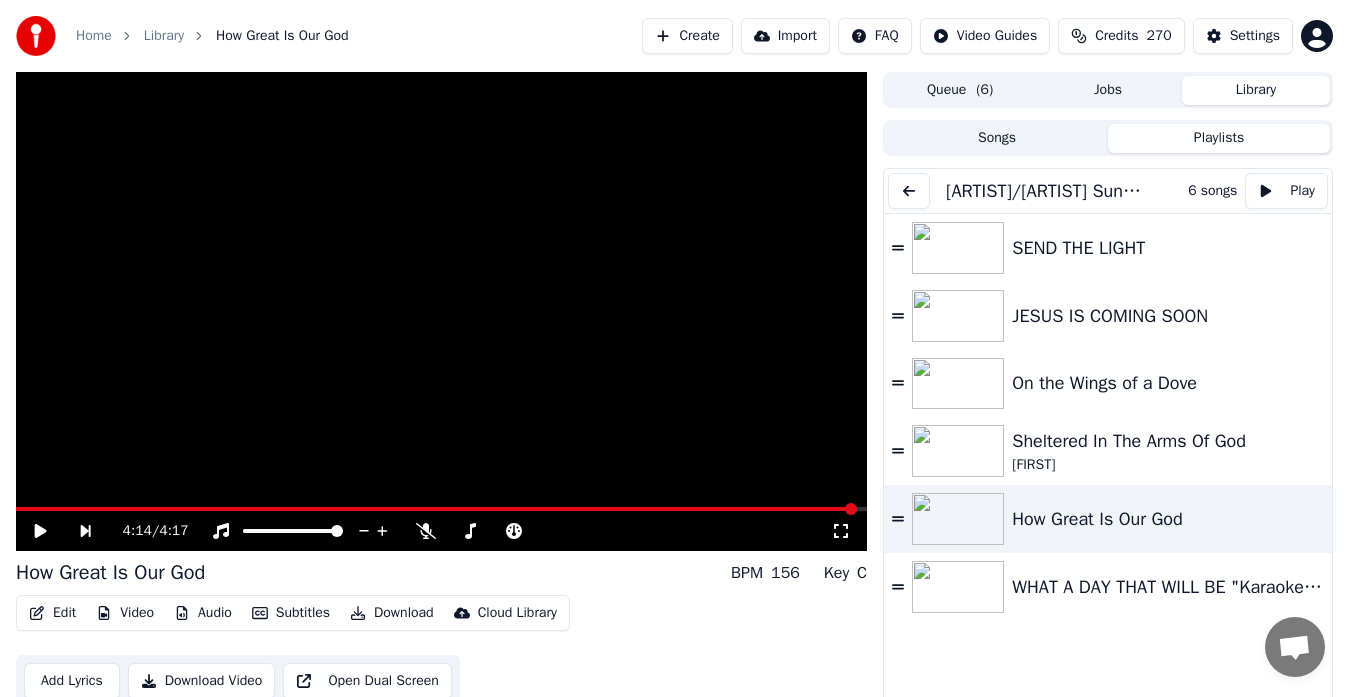 click at bounding box center [441, 311] 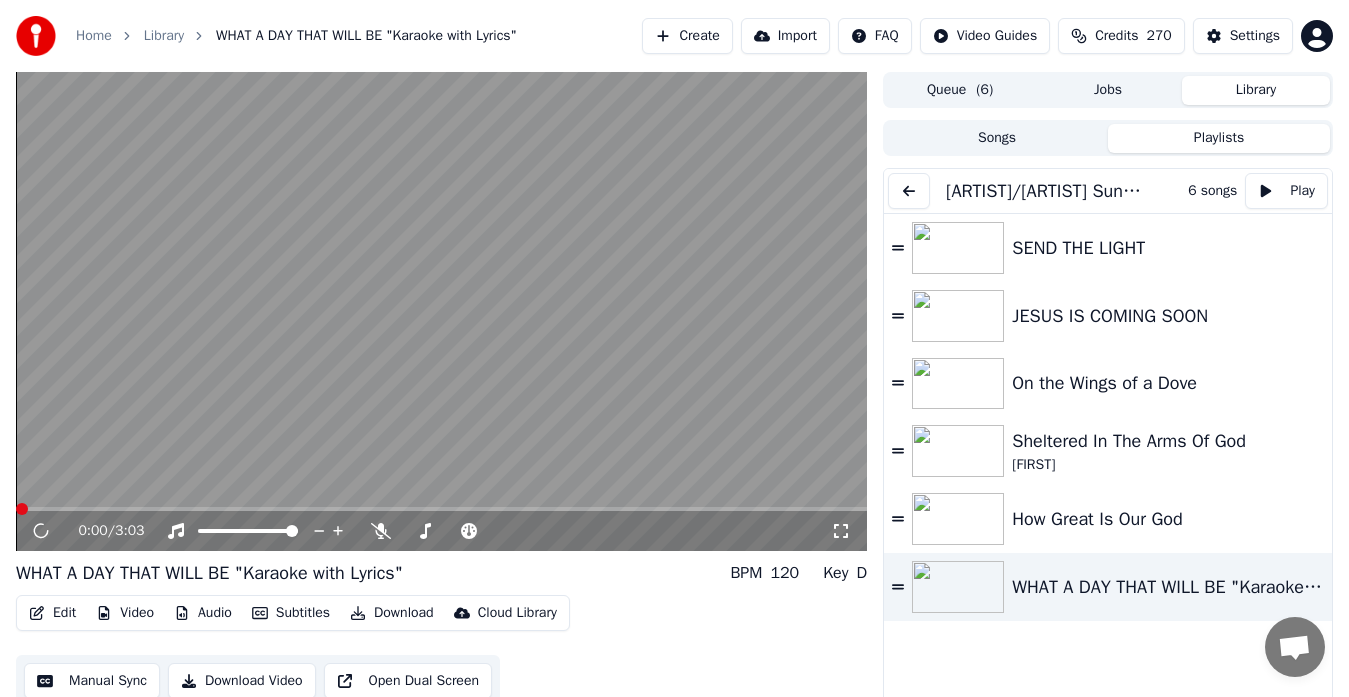 click at bounding box center (441, 311) 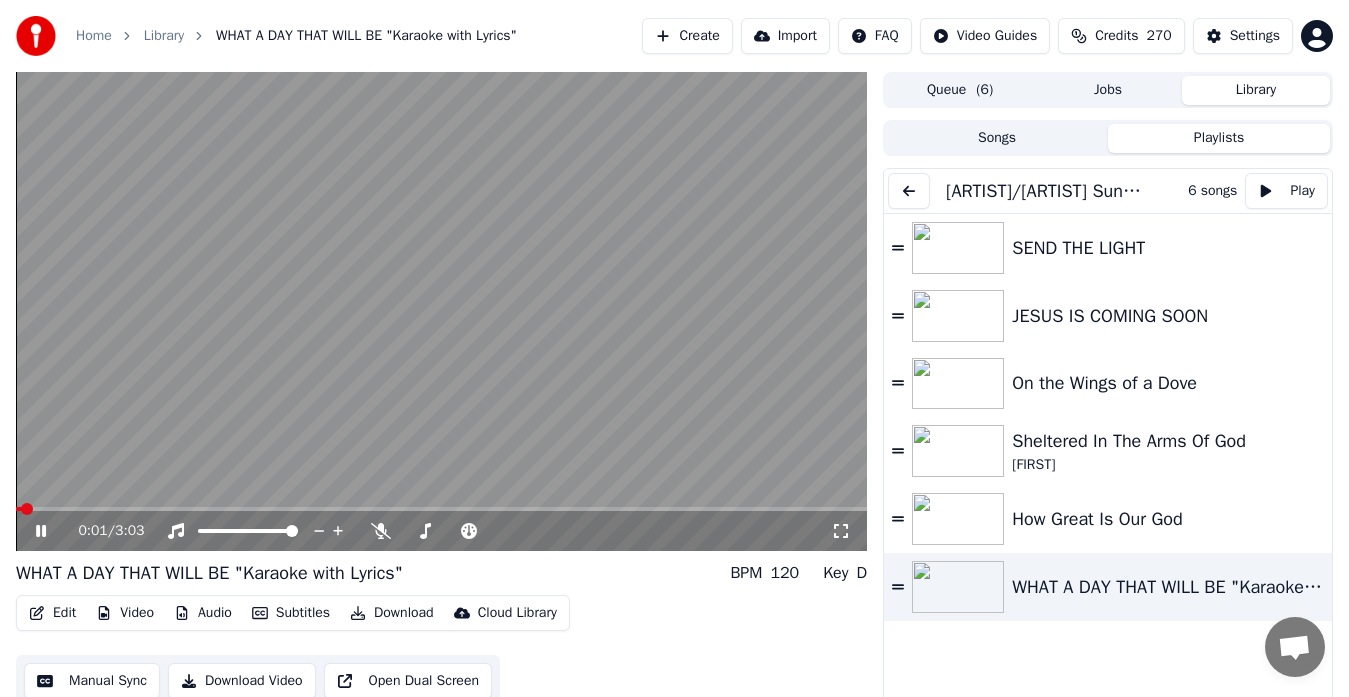 click at bounding box center [441, 311] 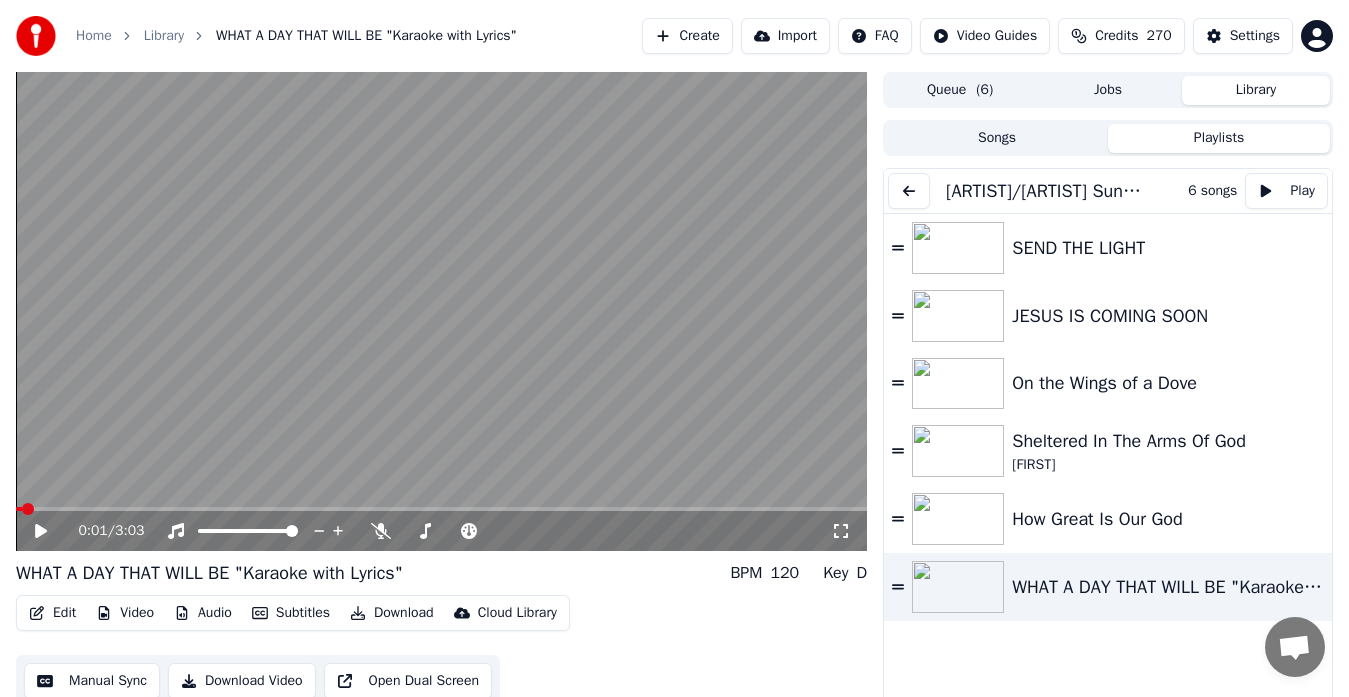 click at bounding box center (441, 311) 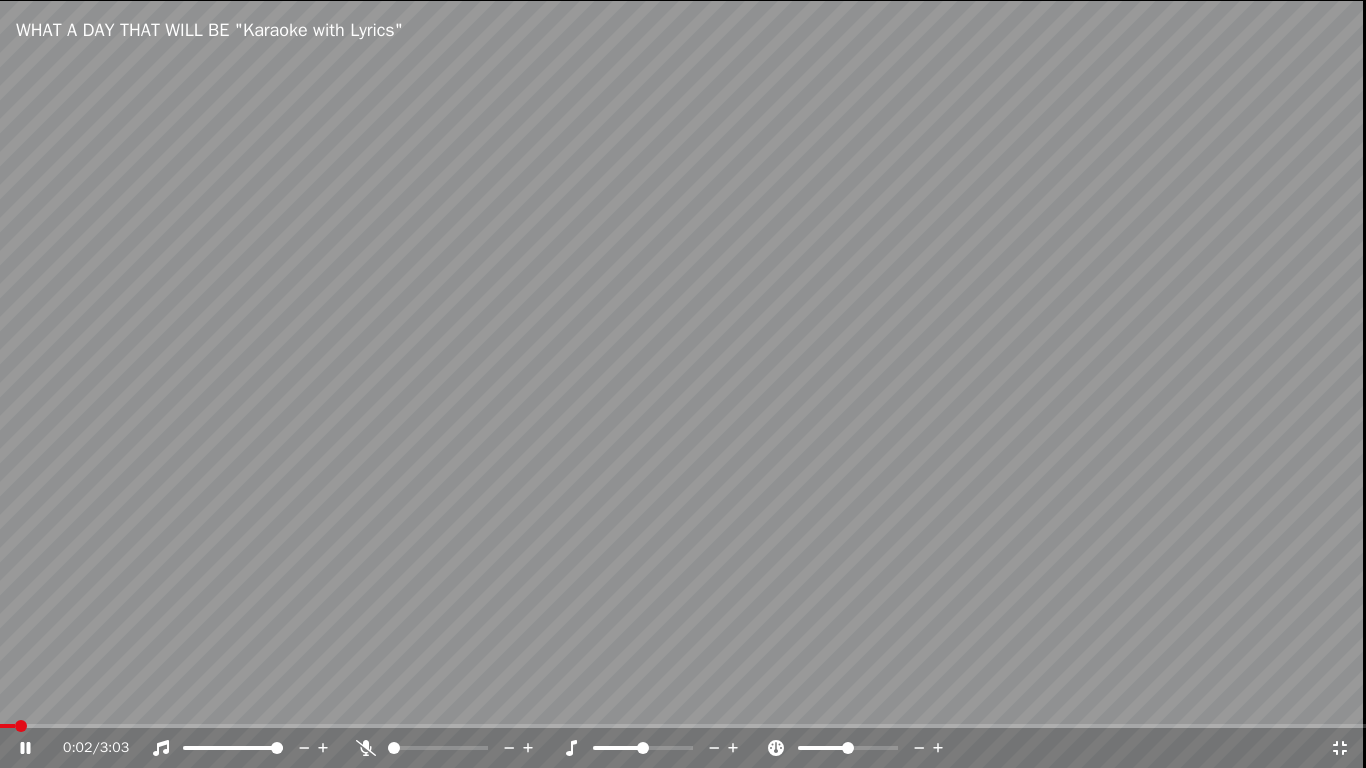 click at bounding box center (683, 384) 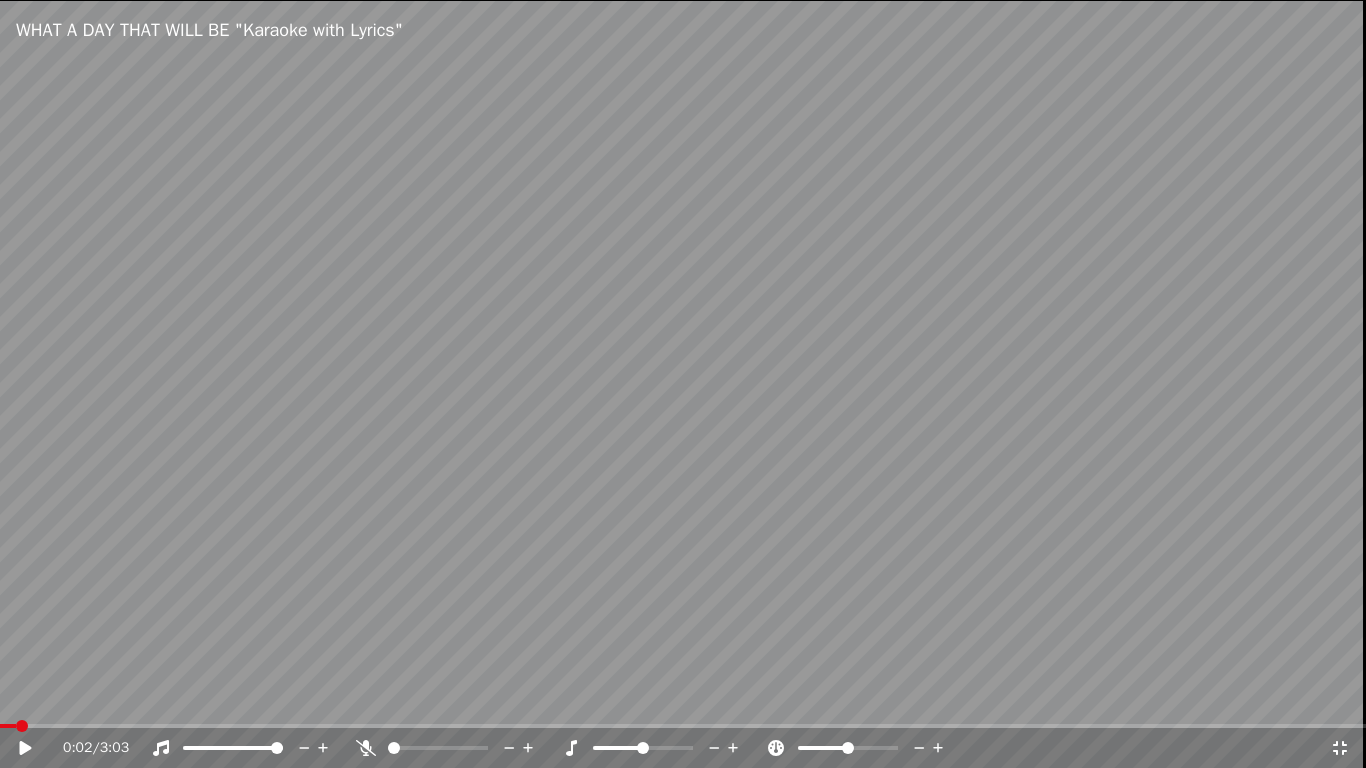 click 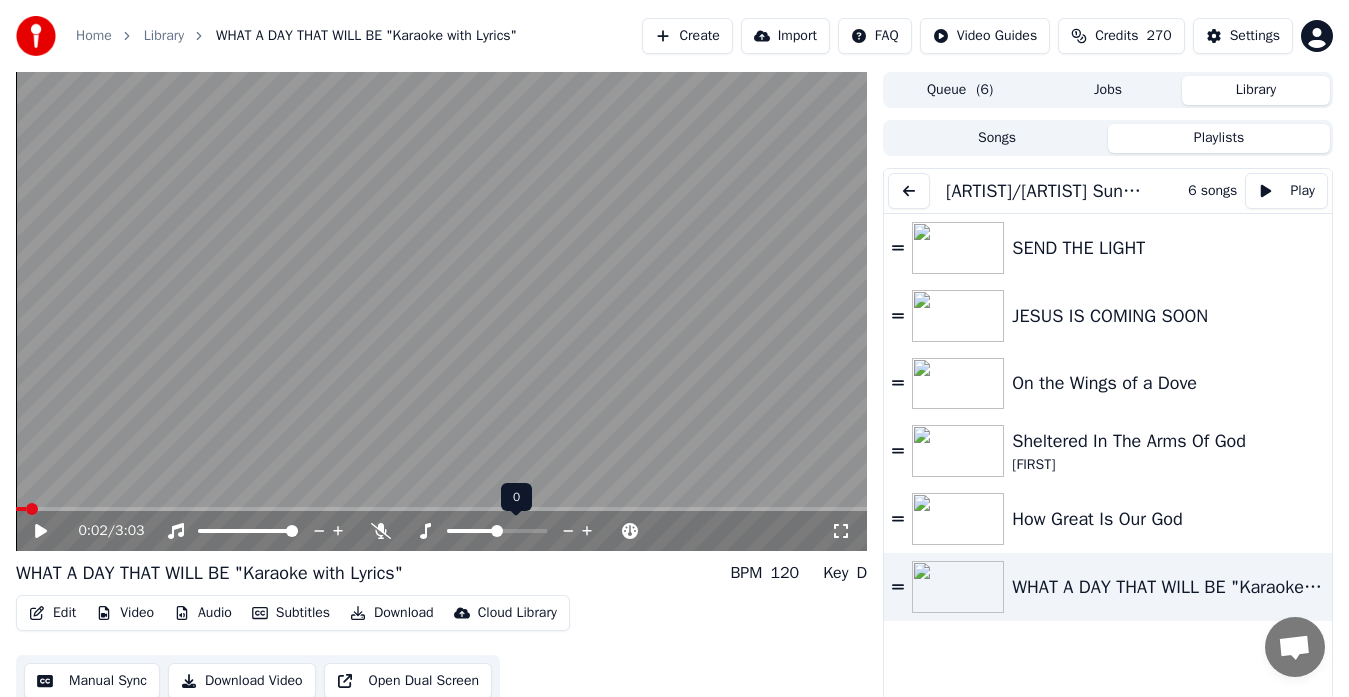 click 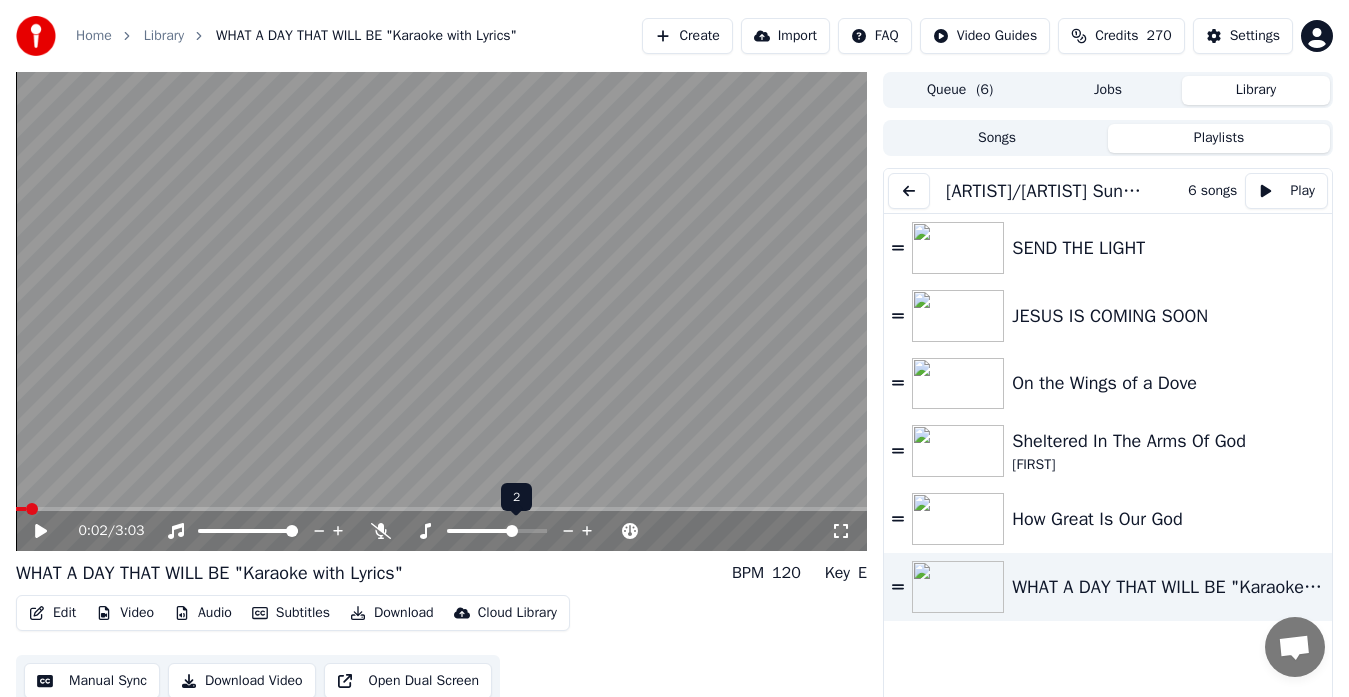 click 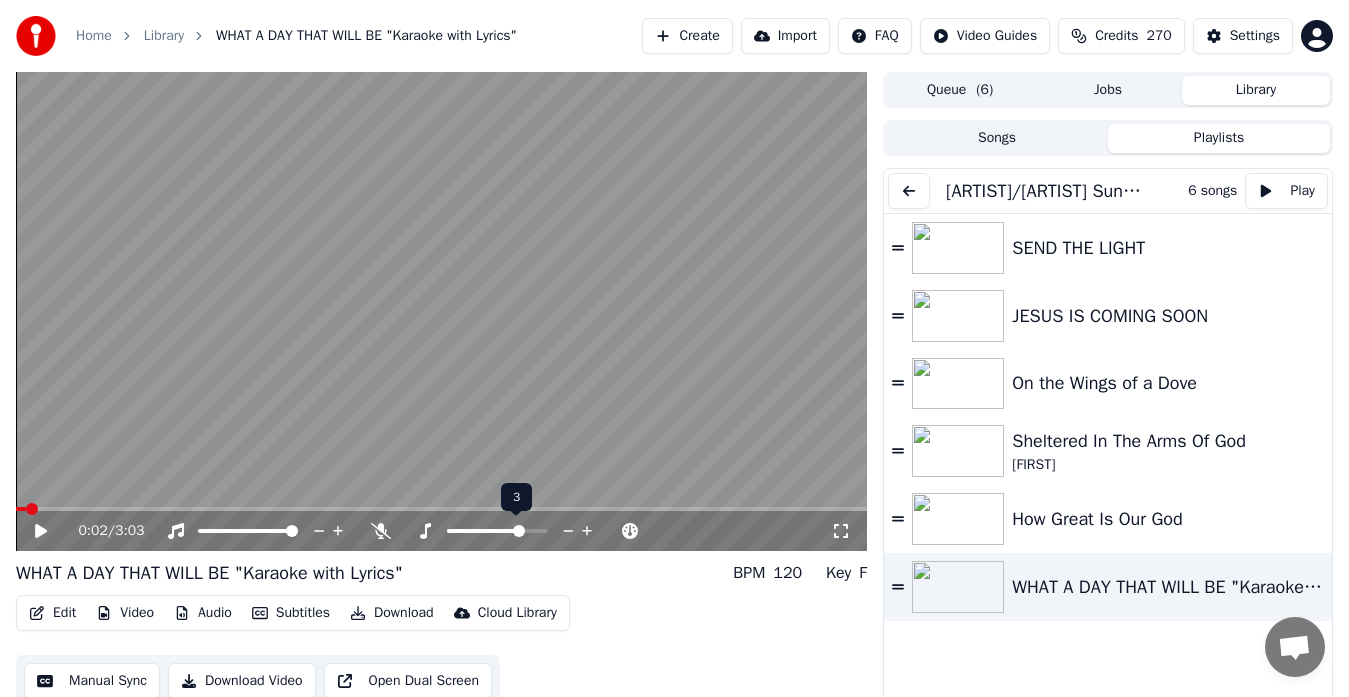 click 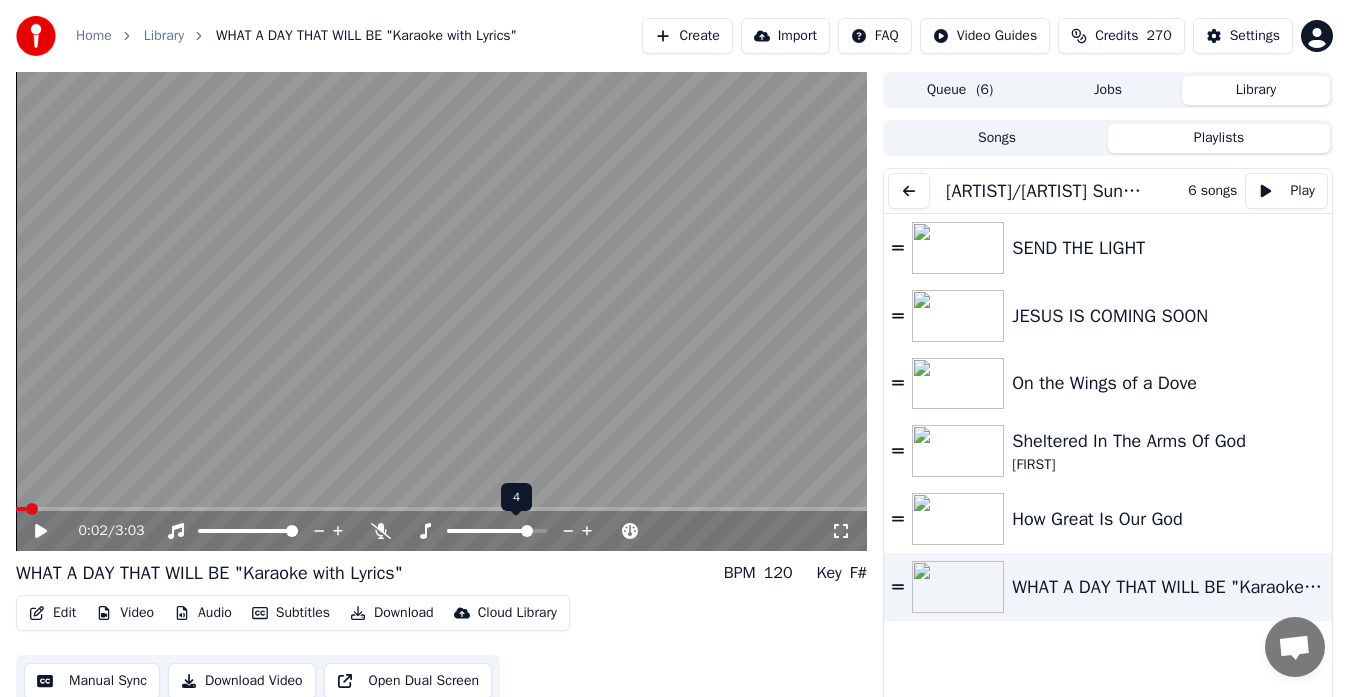 click 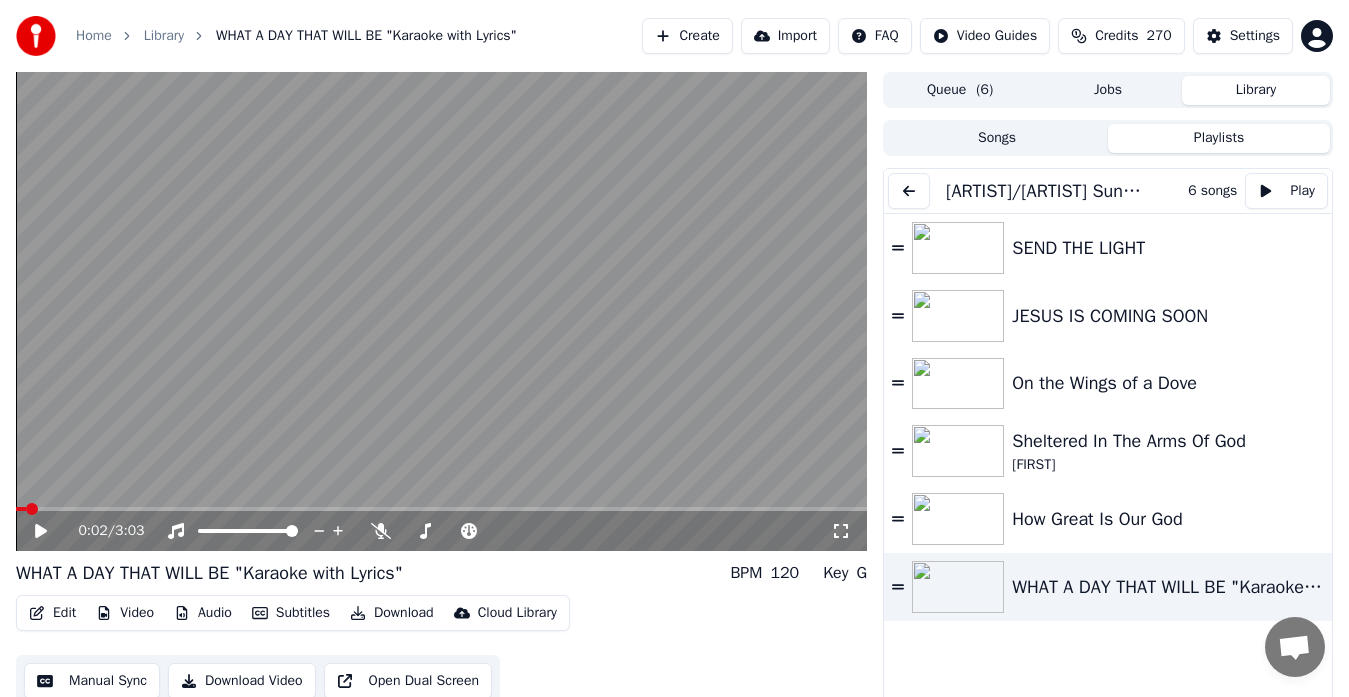 click at bounding box center [441, 311] 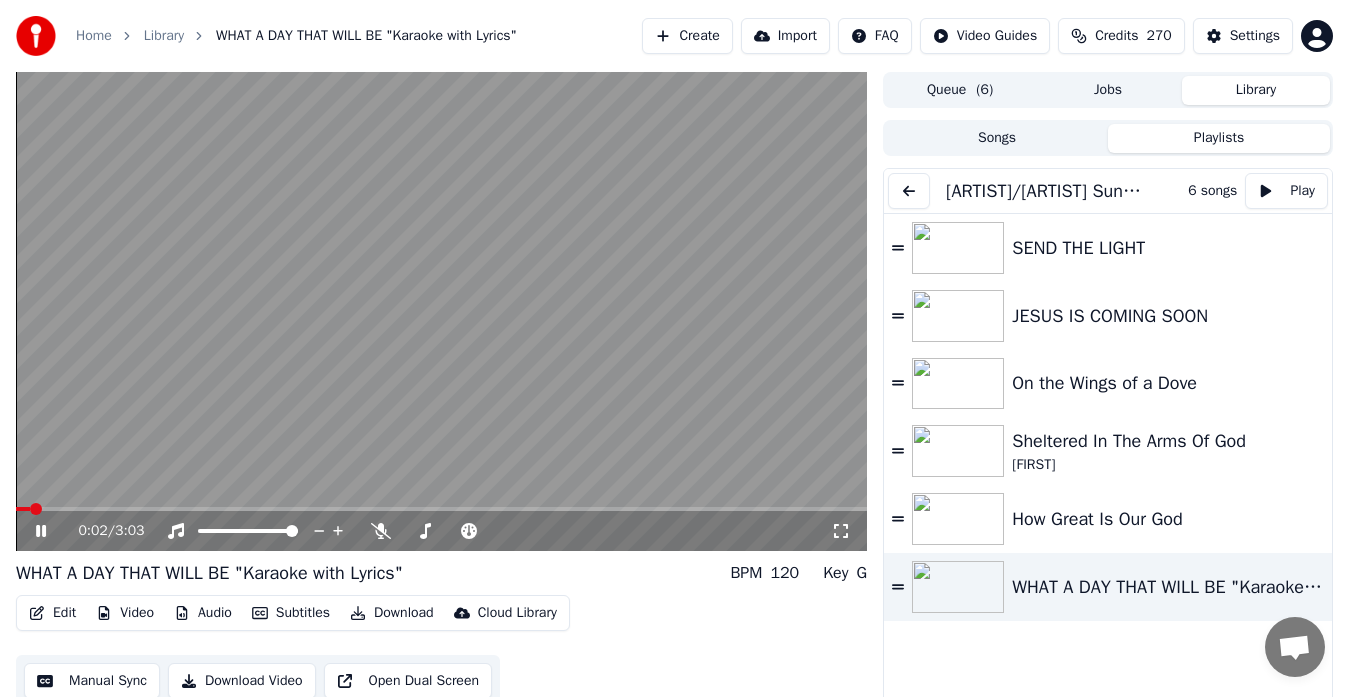 click at bounding box center (441, 311) 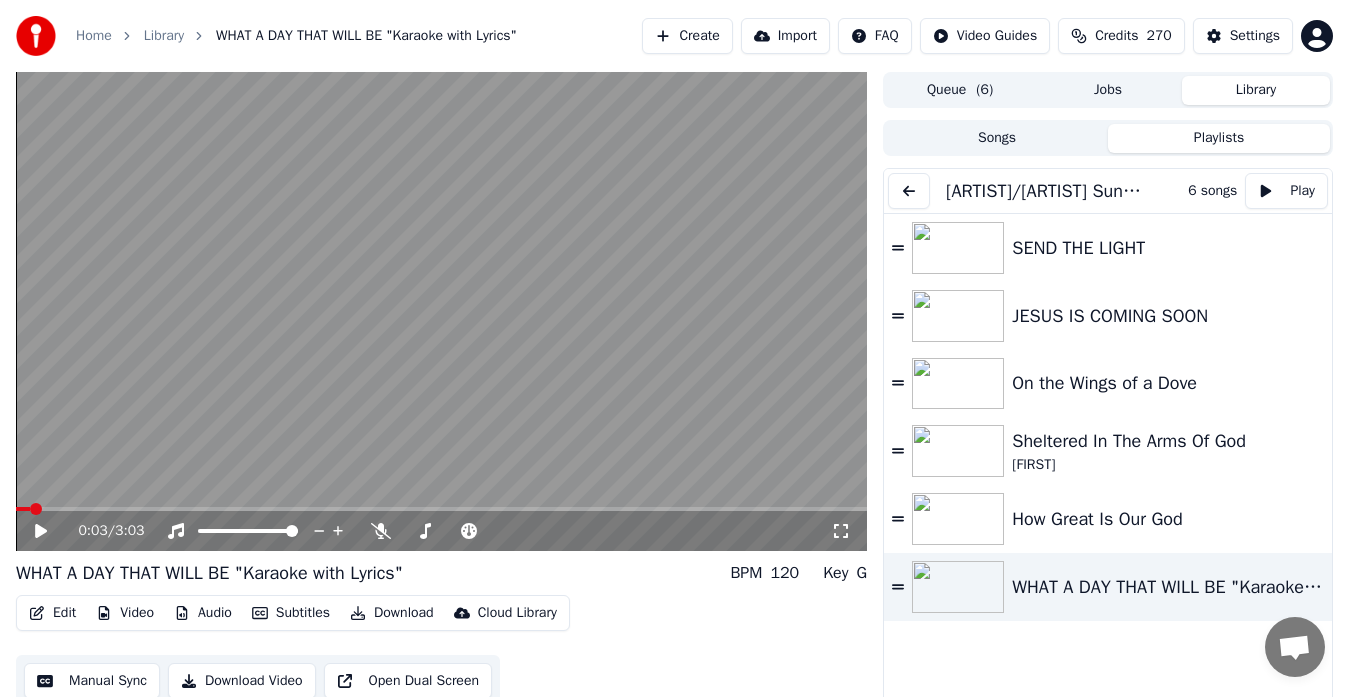click 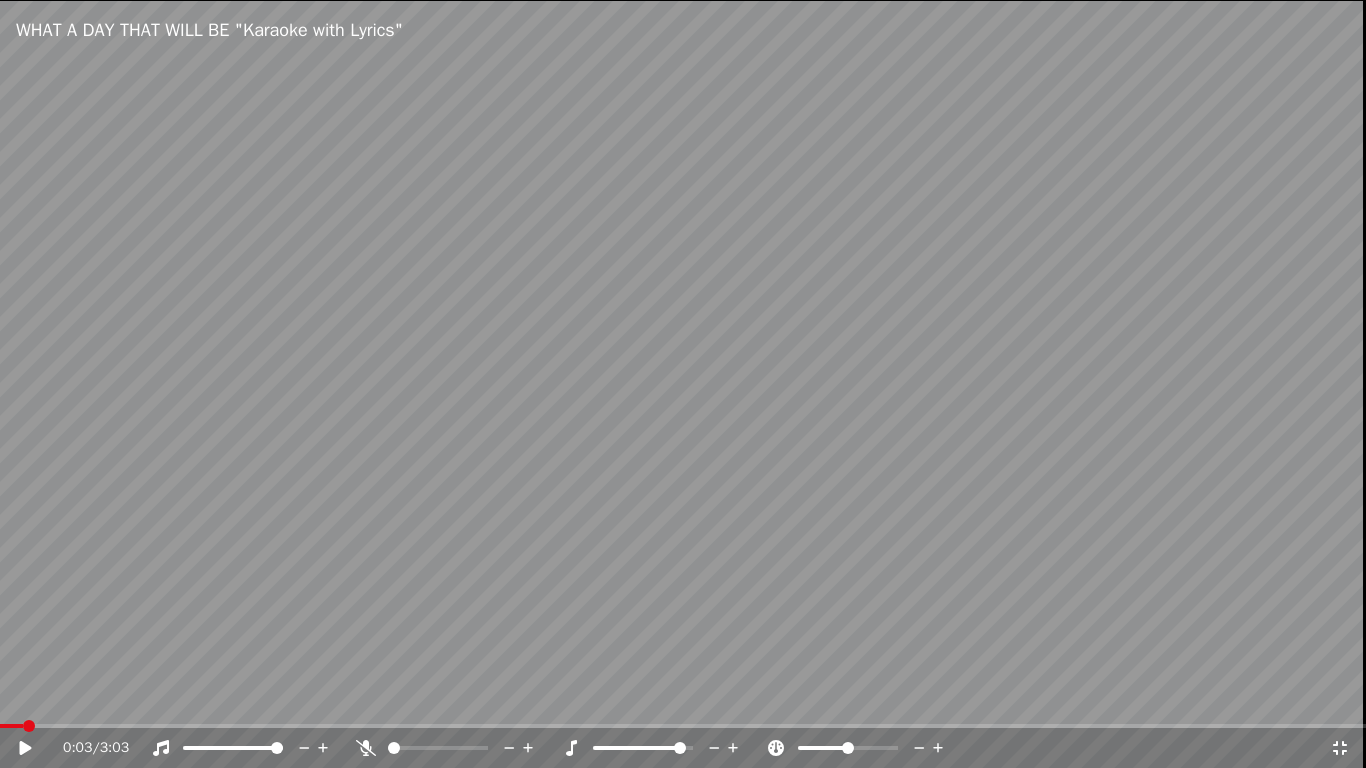click at bounding box center [683, 384] 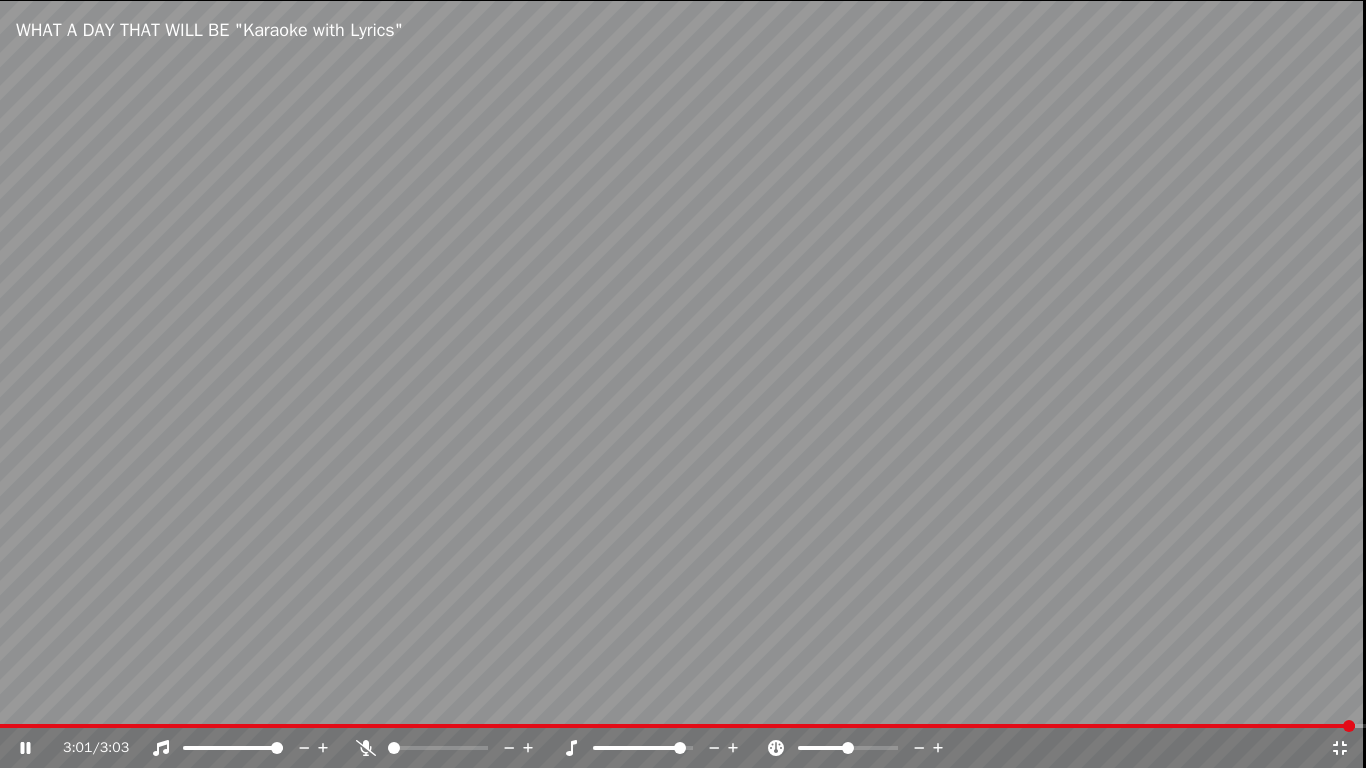 click 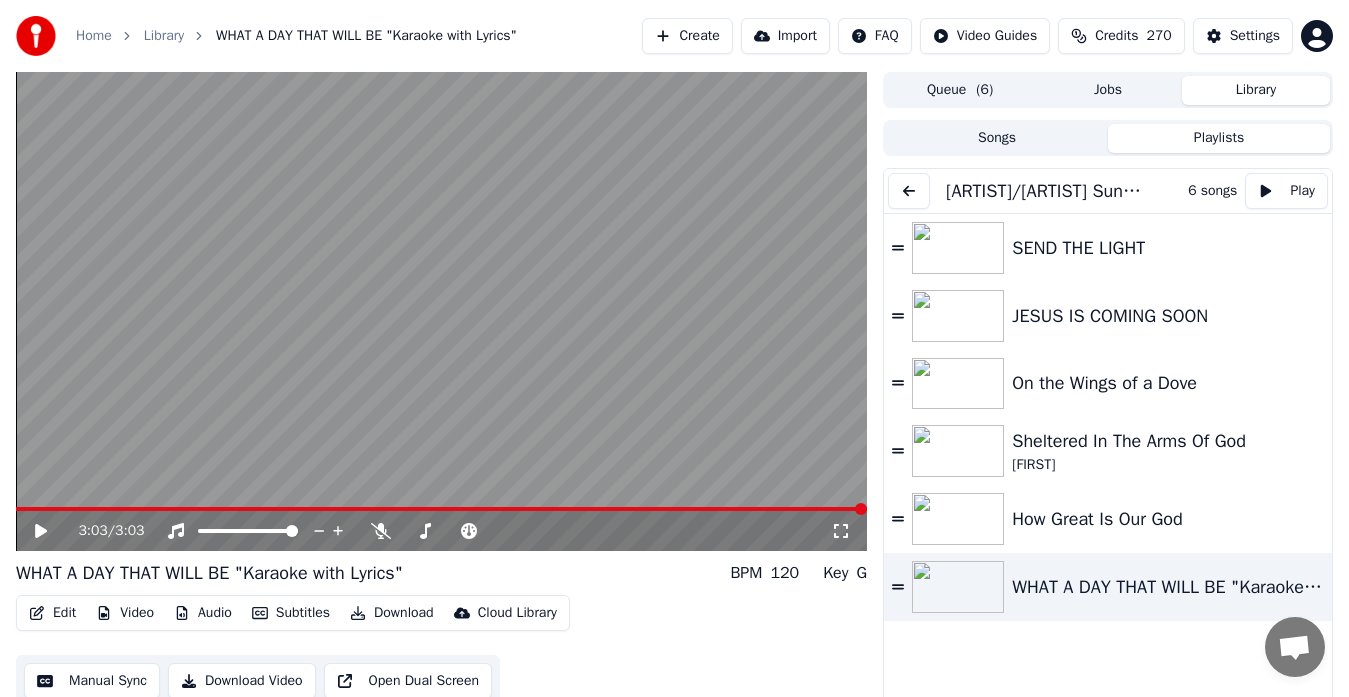 click on "Home" at bounding box center (94, 36) 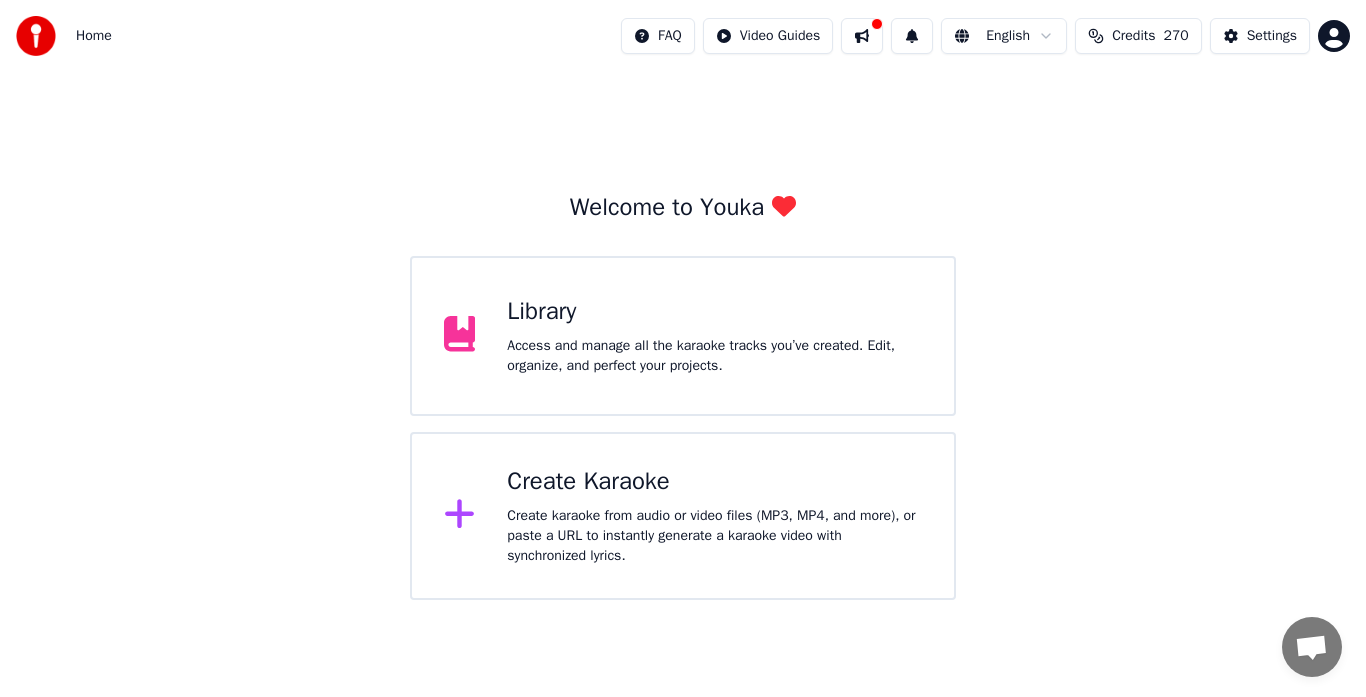 click on "Library Access and manage all the karaoke tracks you’ve created. Edit, organize, and perfect your projects." at bounding box center [714, 336] 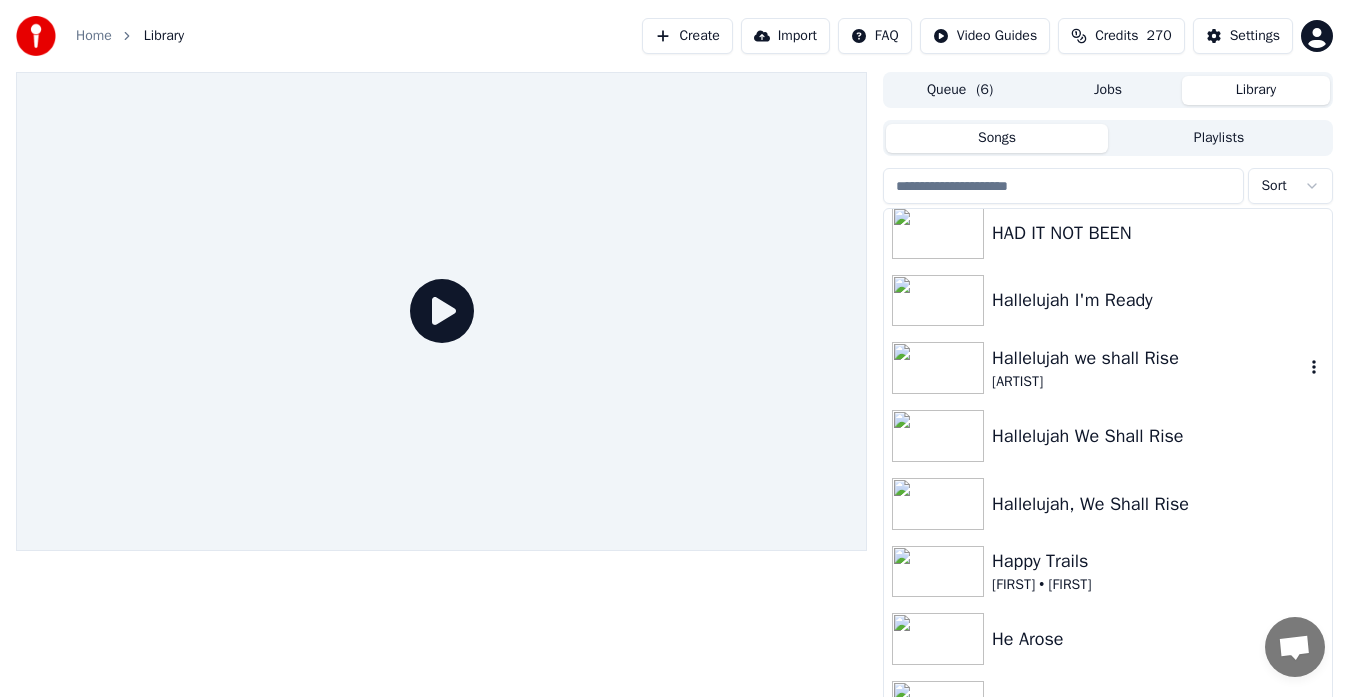scroll, scrollTop: 4091, scrollLeft: 0, axis: vertical 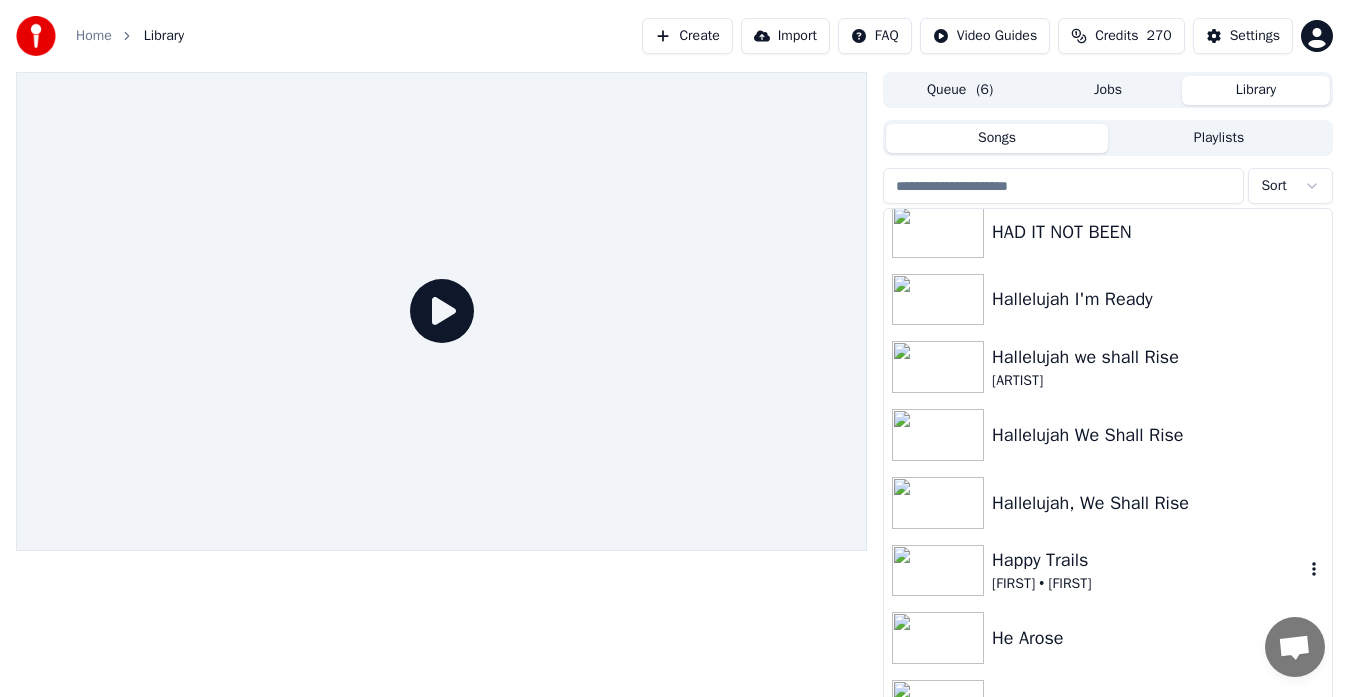 click at bounding box center (938, 571) 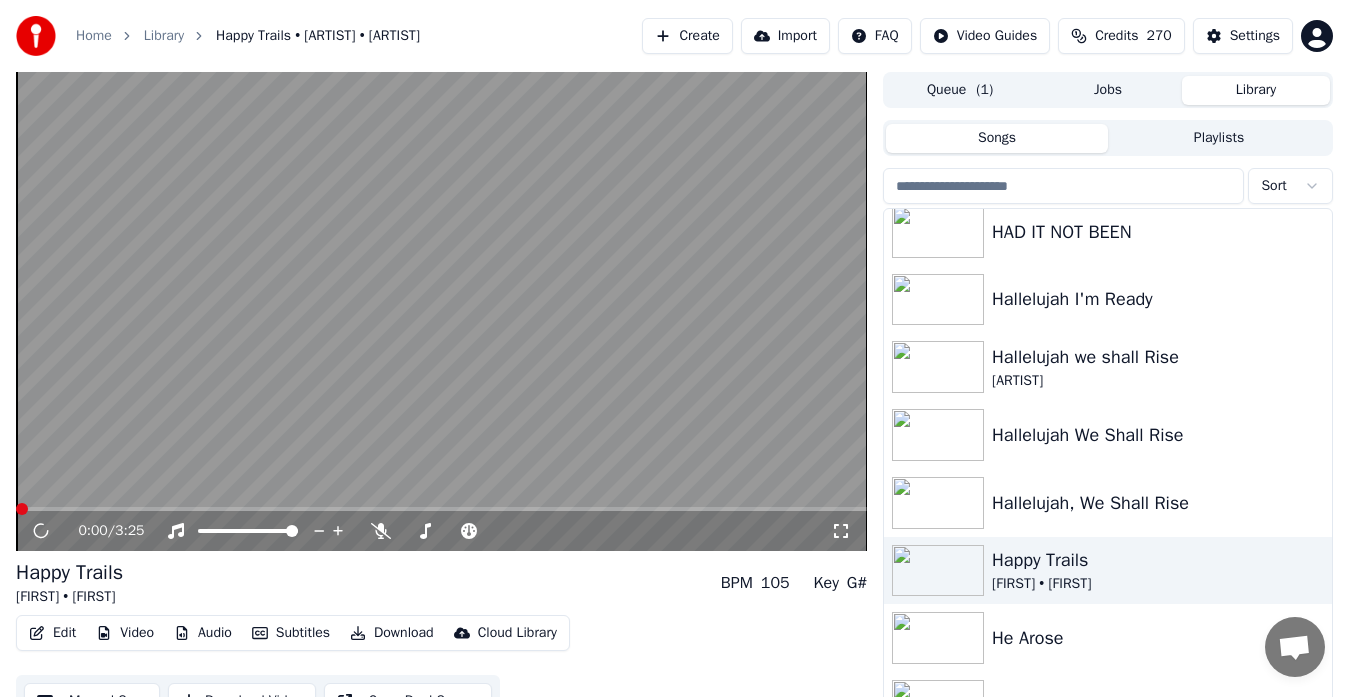 click at bounding box center [441, 311] 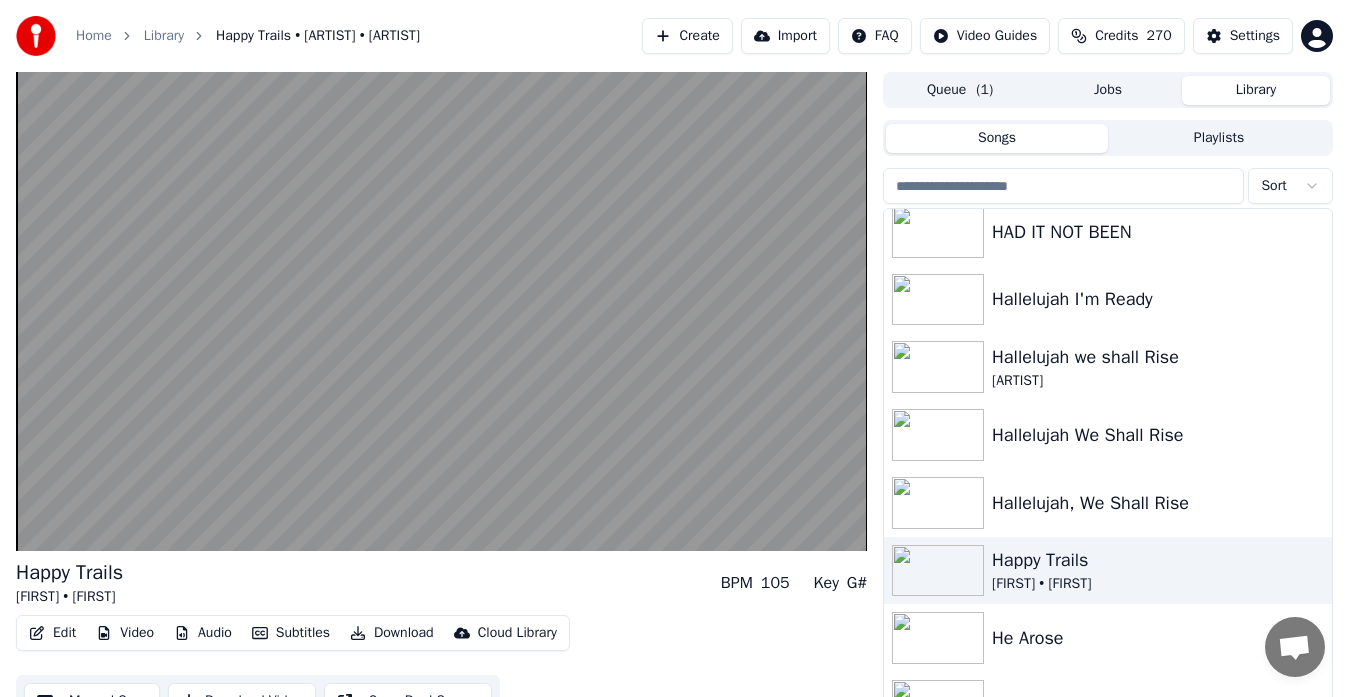 click at bounding box center (441, 311) 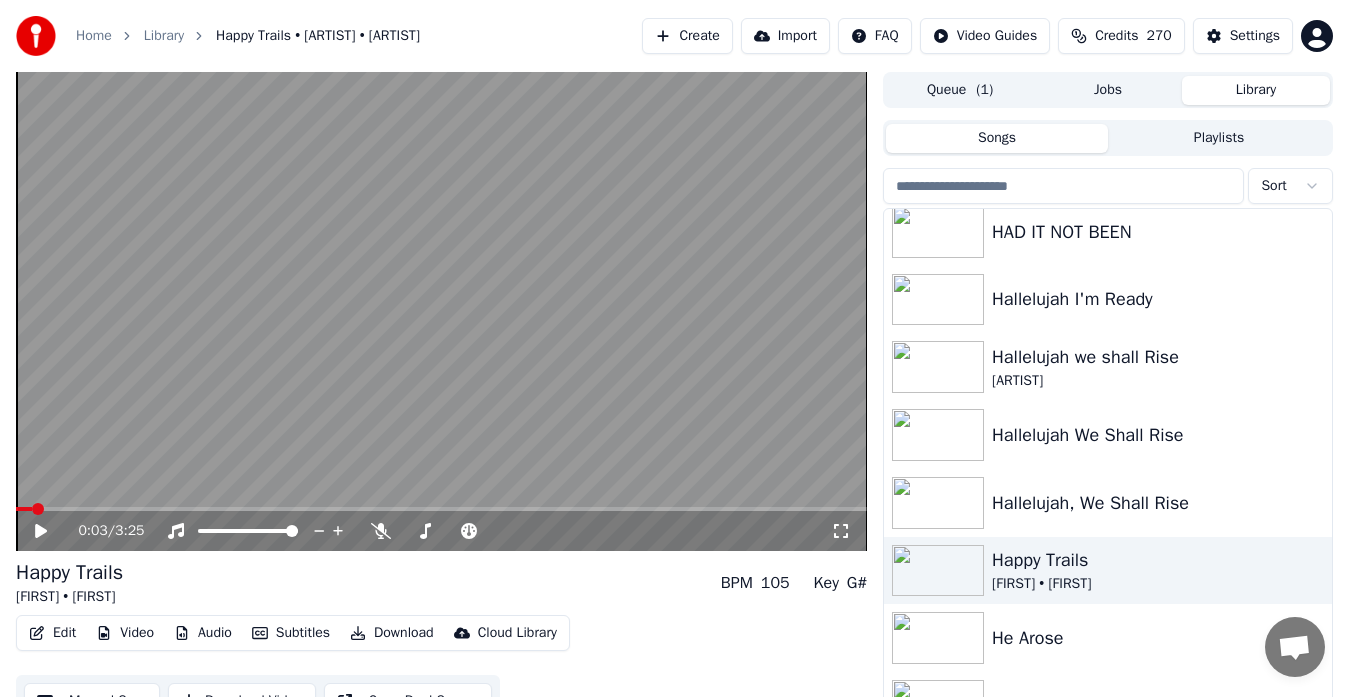 click at bounding box center (441, 311) 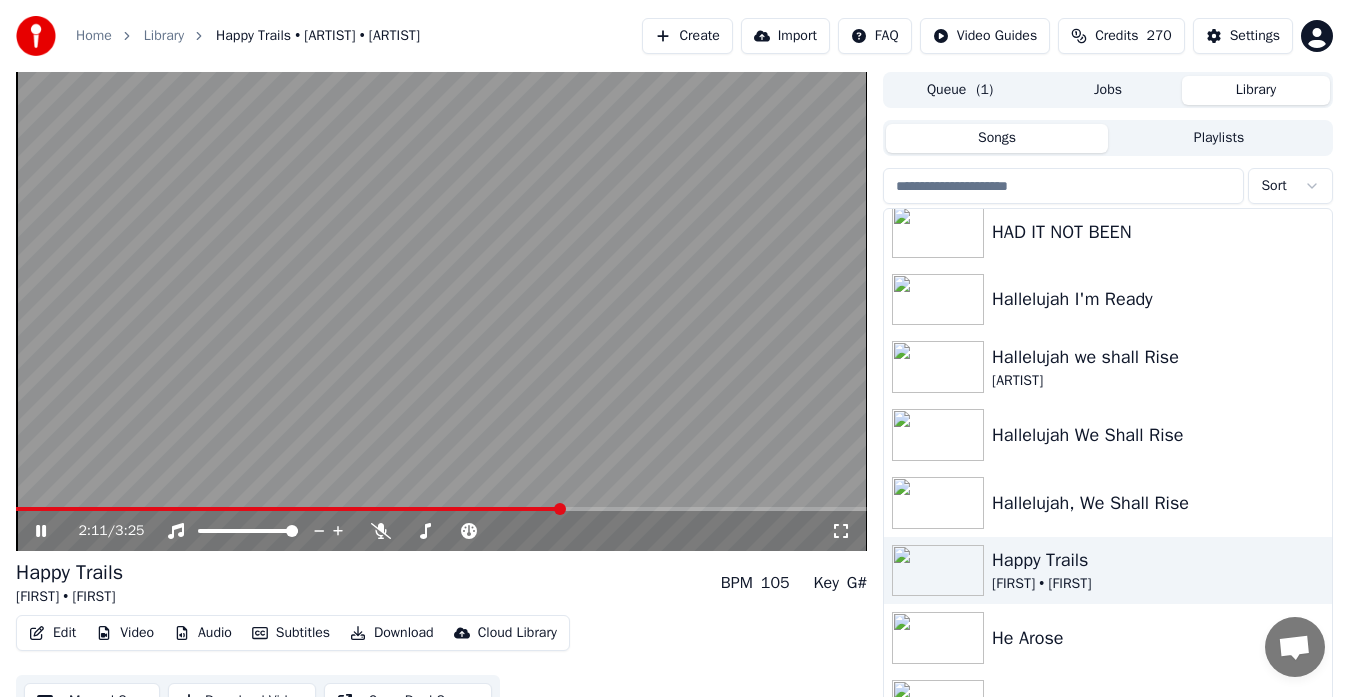 click at bounding box center (441, 311) 